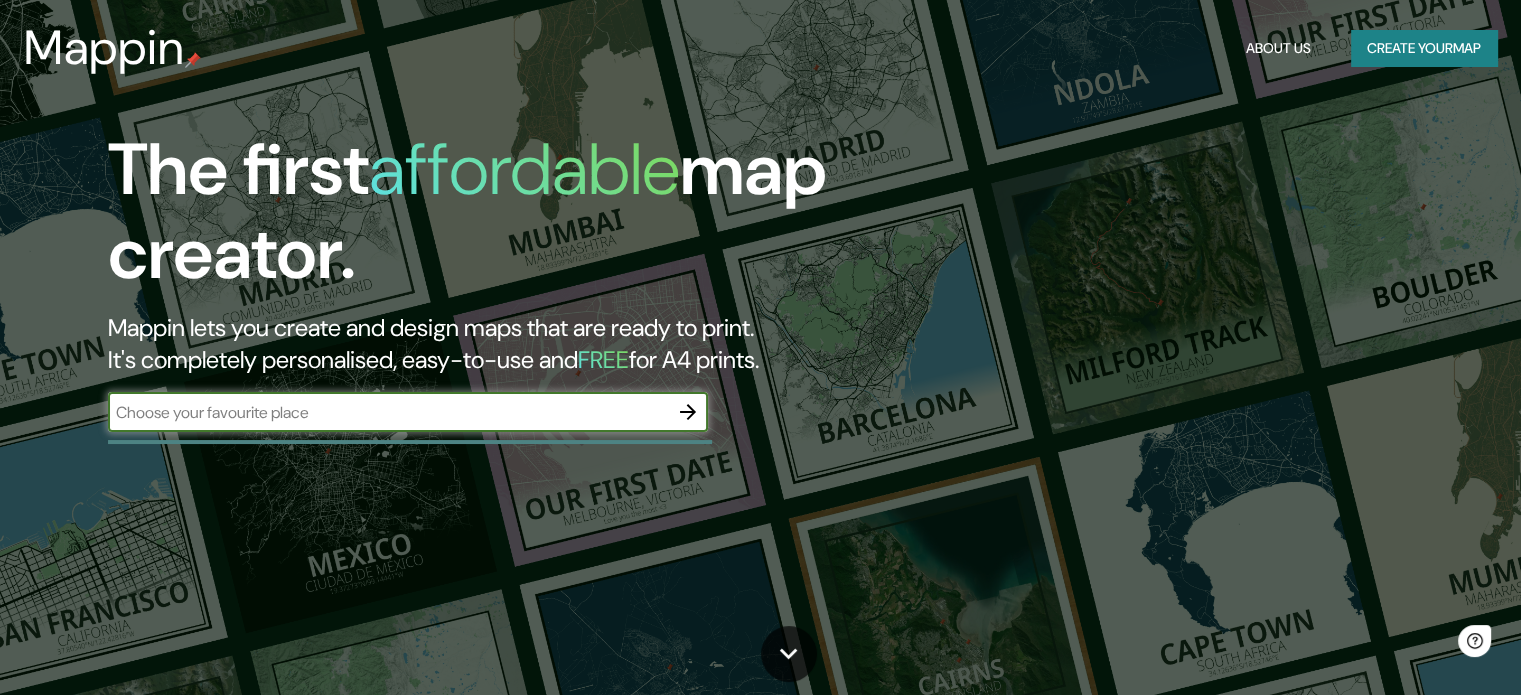 scroll, scrollTop: 0, scrollLeft: 0, axis: both 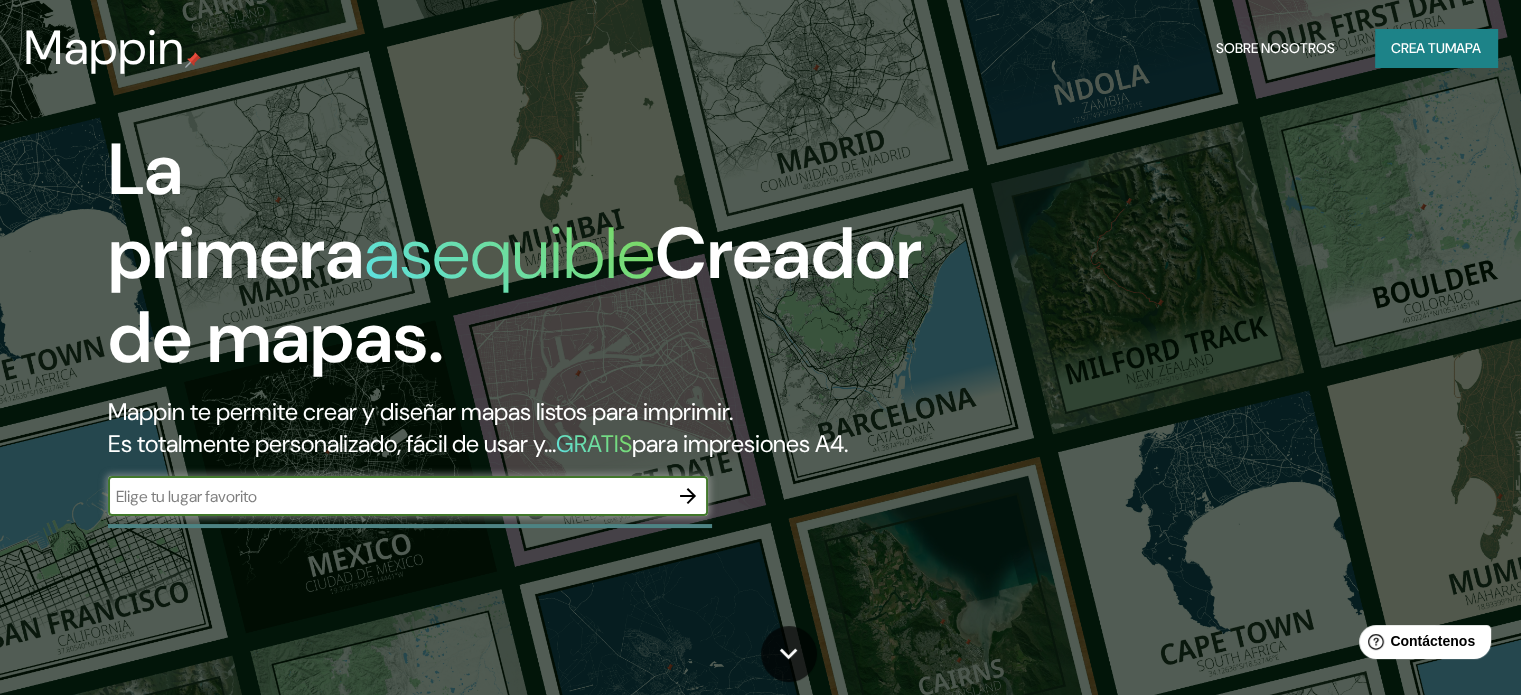 click at bounding box center (388, 496) 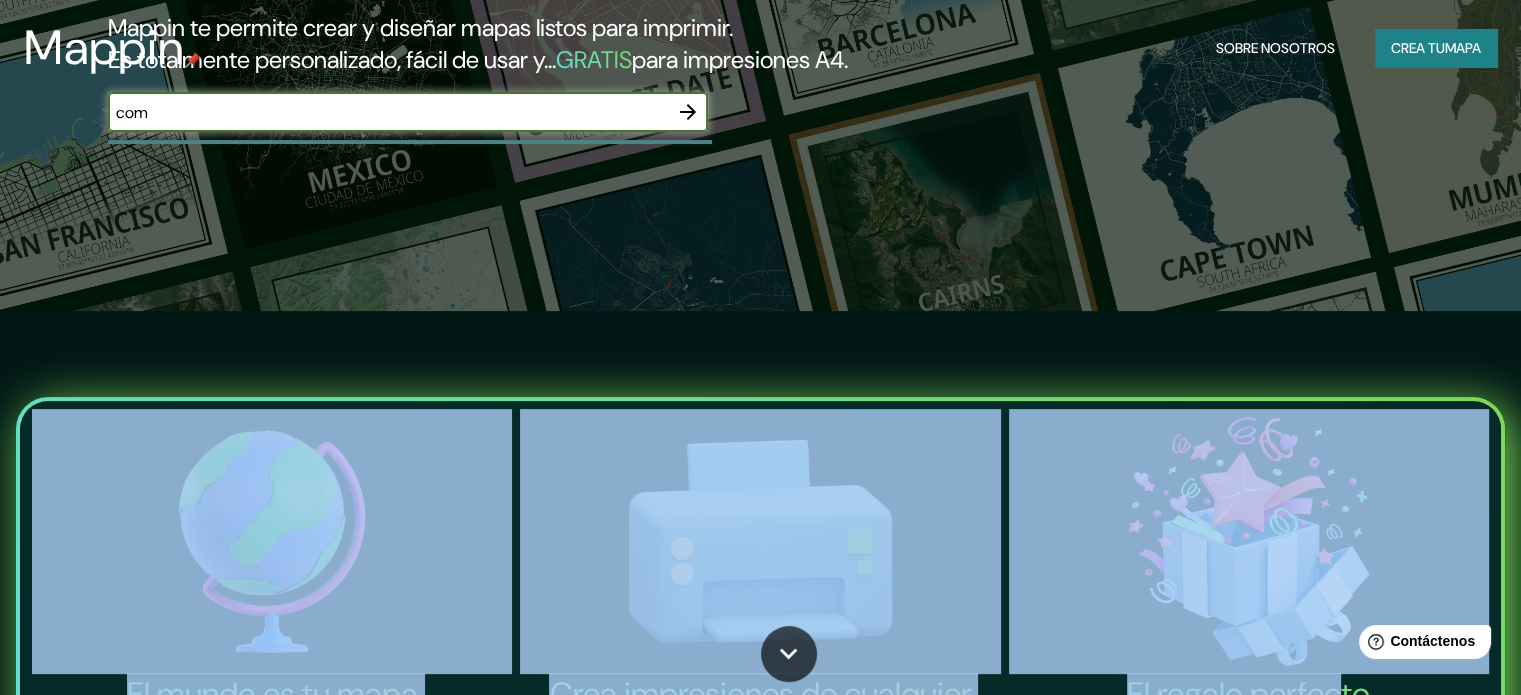 click on "Mappin Sobre nosotros Crea tu  mapa La primera asequible Creador de mapas. Mappin te permite crear y diseñar mapas listos para imprimir.  Es totalmente personalizado, fácil de usar y... GRATIS para impresiones A4. com ​ El mundo es tu mapa Elige cualquier lugar del mundo. Simplemente introduce tu ubicación ideal en la barra de búsqueda y ajusta el área del mapa a tu gusto. Crea impresiones de cualquier tamaño Con 3 diseños para elegir y 4 tamaños de mapa, puedes imprimir tus mapas para que se adapten a cualquier tamaño de marco. Crea impresiones tan pequeñas como tu teléfono o tan grandes como un televisor de 40". El regalo perfecto Los mapas de Mappin son el regalo perfecto para cualquier ocasión. Las láminas de pared son perfectas para aniversarios, cumpleaños o San Valentín con tu pareja, o como regalo de inauguración para tus amigos. Tu  mapa,  tu  estilo.       12 estilos de mapa 5+ estilos de mapas gratuitos >50.000 mapas creados 4 tamaños de impresión +100 marcos 3 opciones de texto" at bounding box center (760, -37) 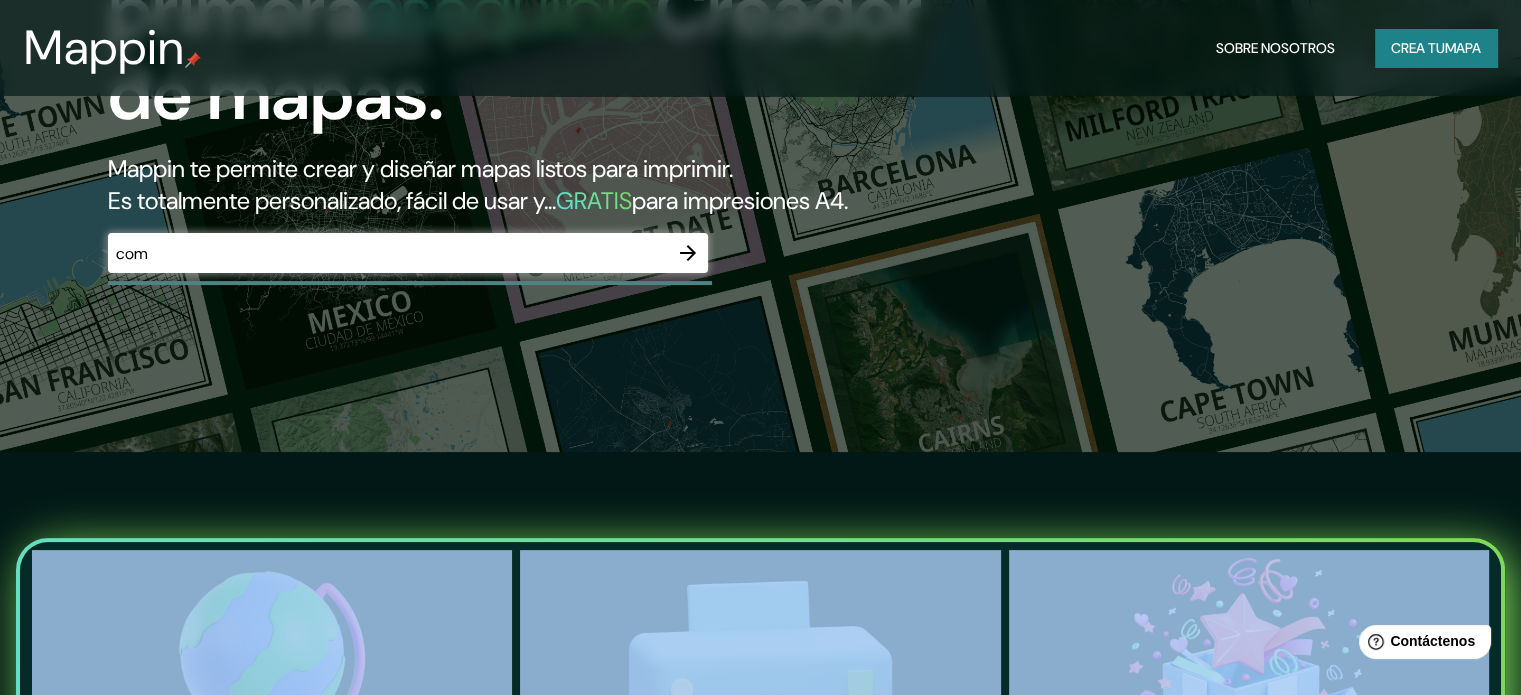 scroll, scrollTop: 140, scrollLeft: 0, axis: vertical 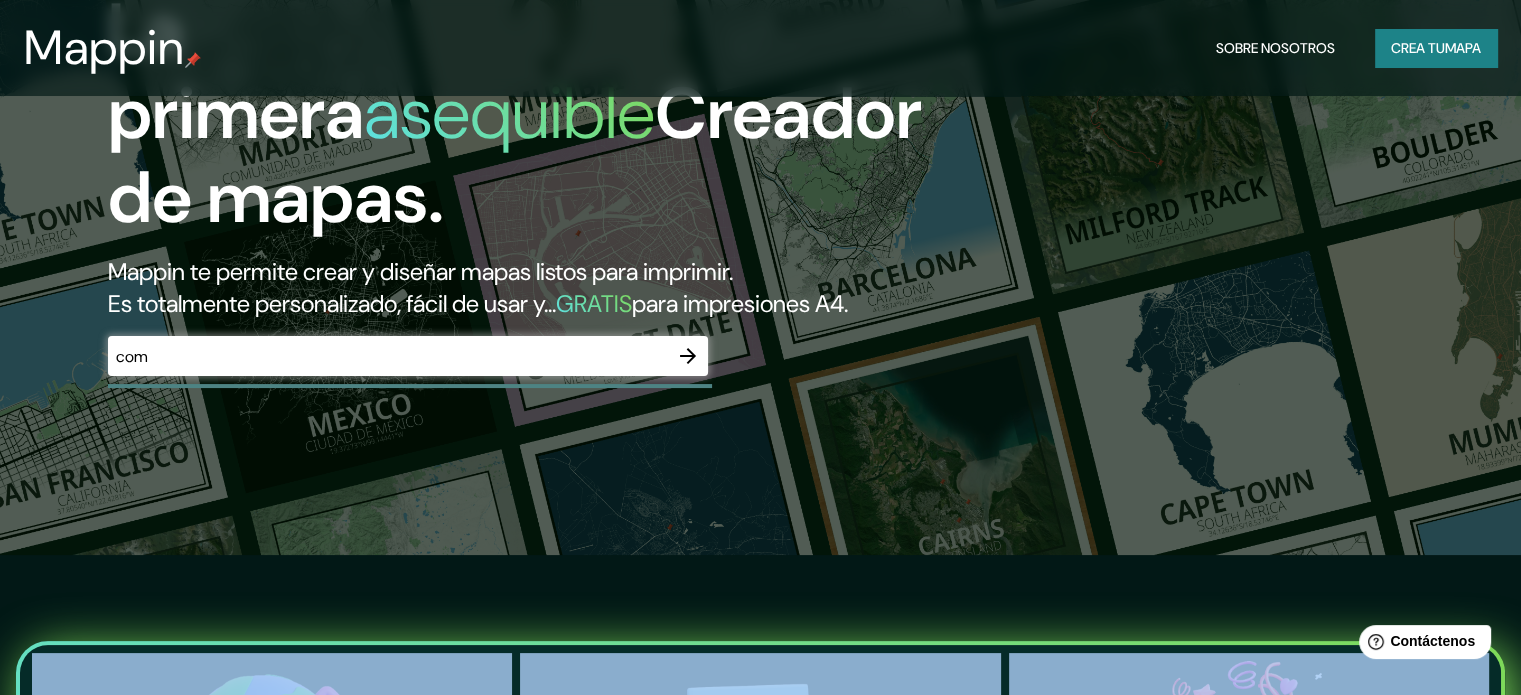 click on "com" at bounding box center (388, 356) 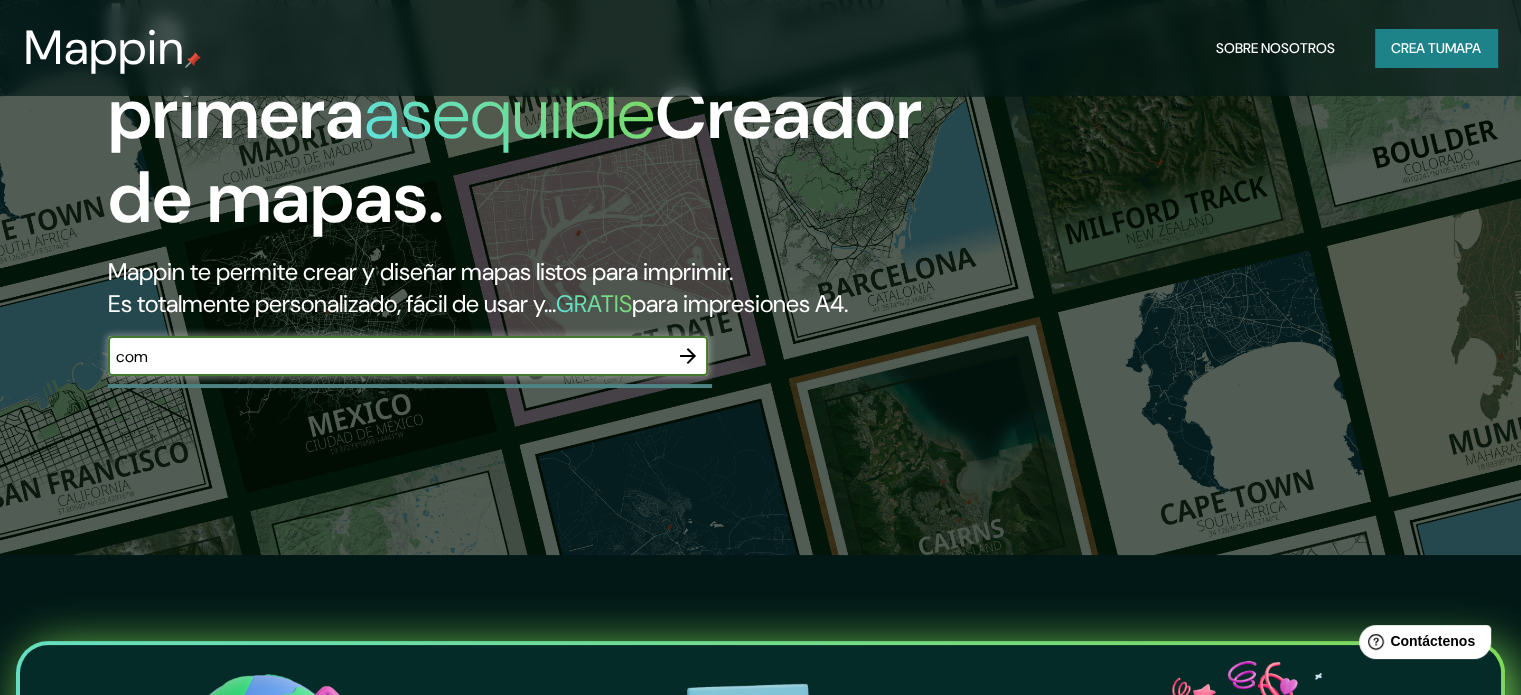 drag, startPoint x: 230, startPoint y: 388, endPoint x: 111, endPoint y: 390, distance: 119.01681 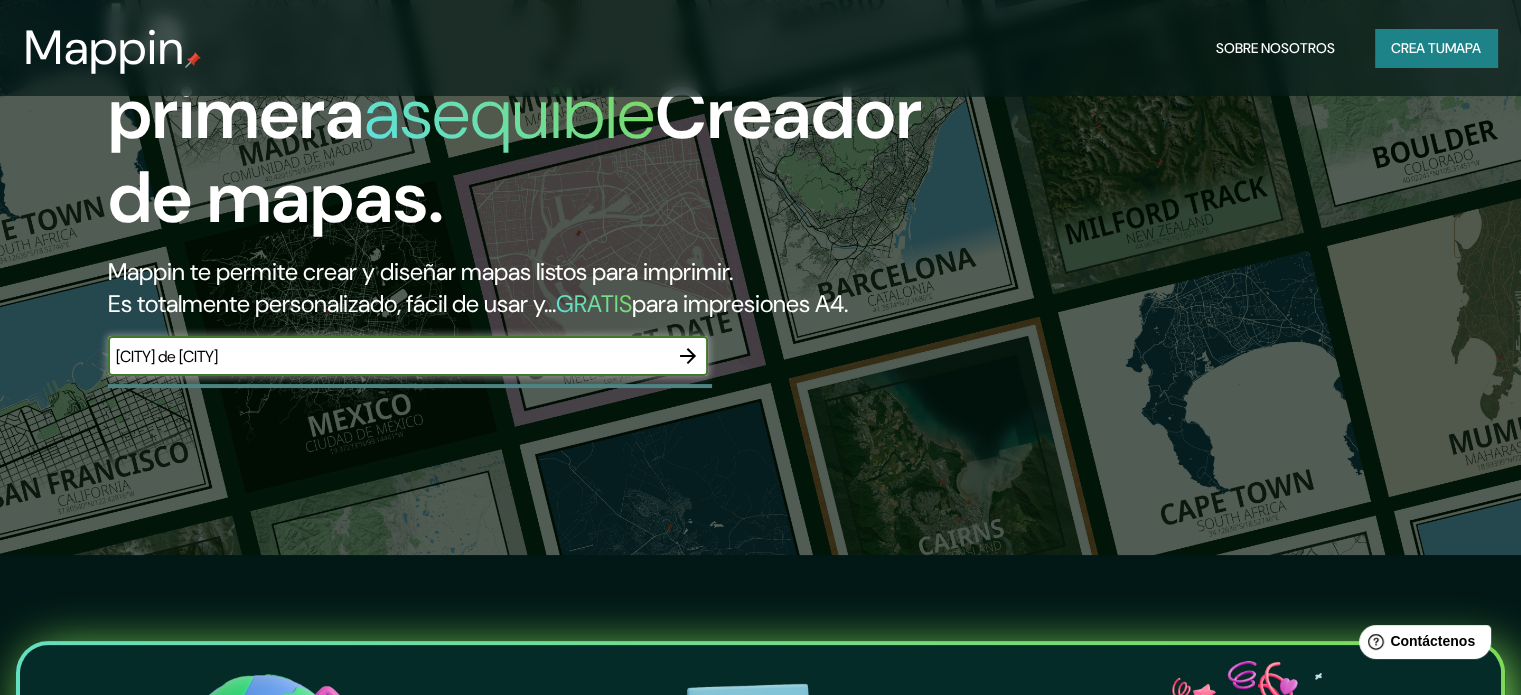 type on "[CITY] de [CITY]" 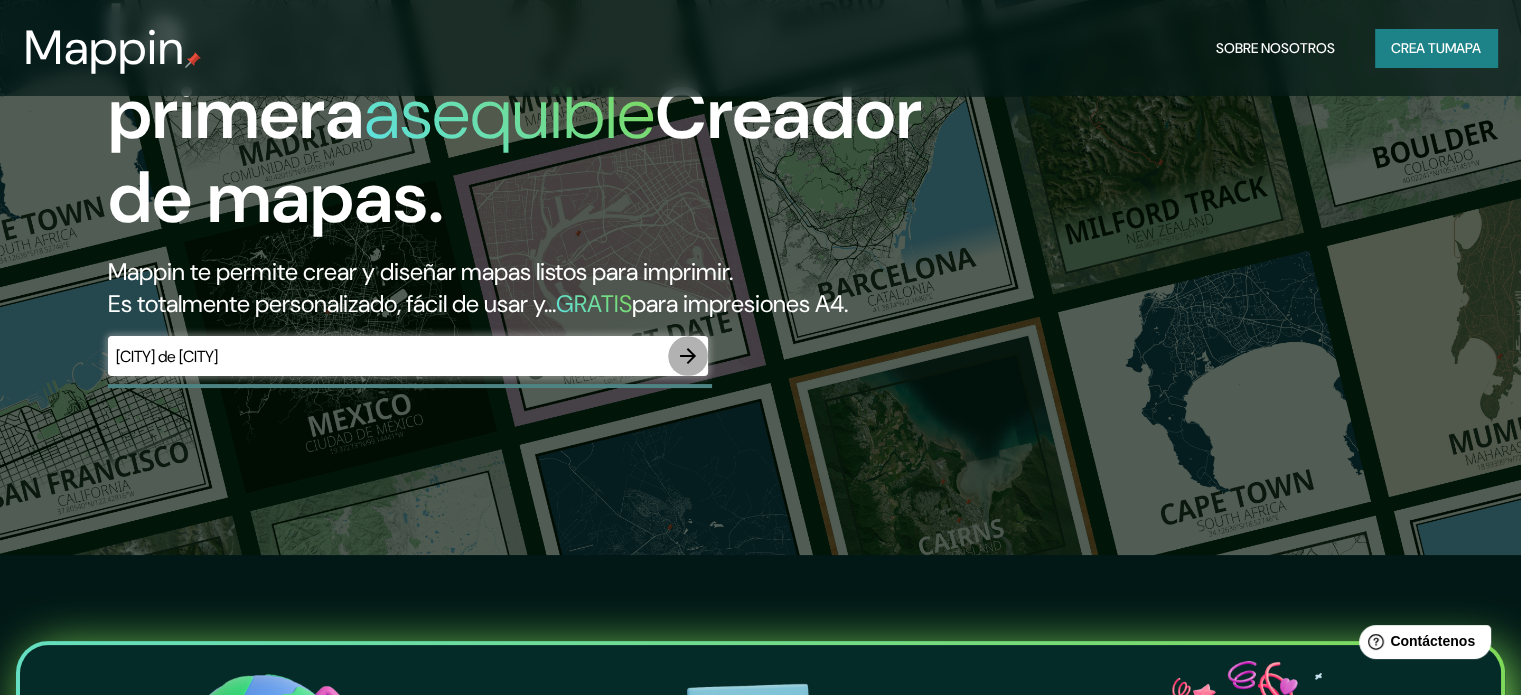 click 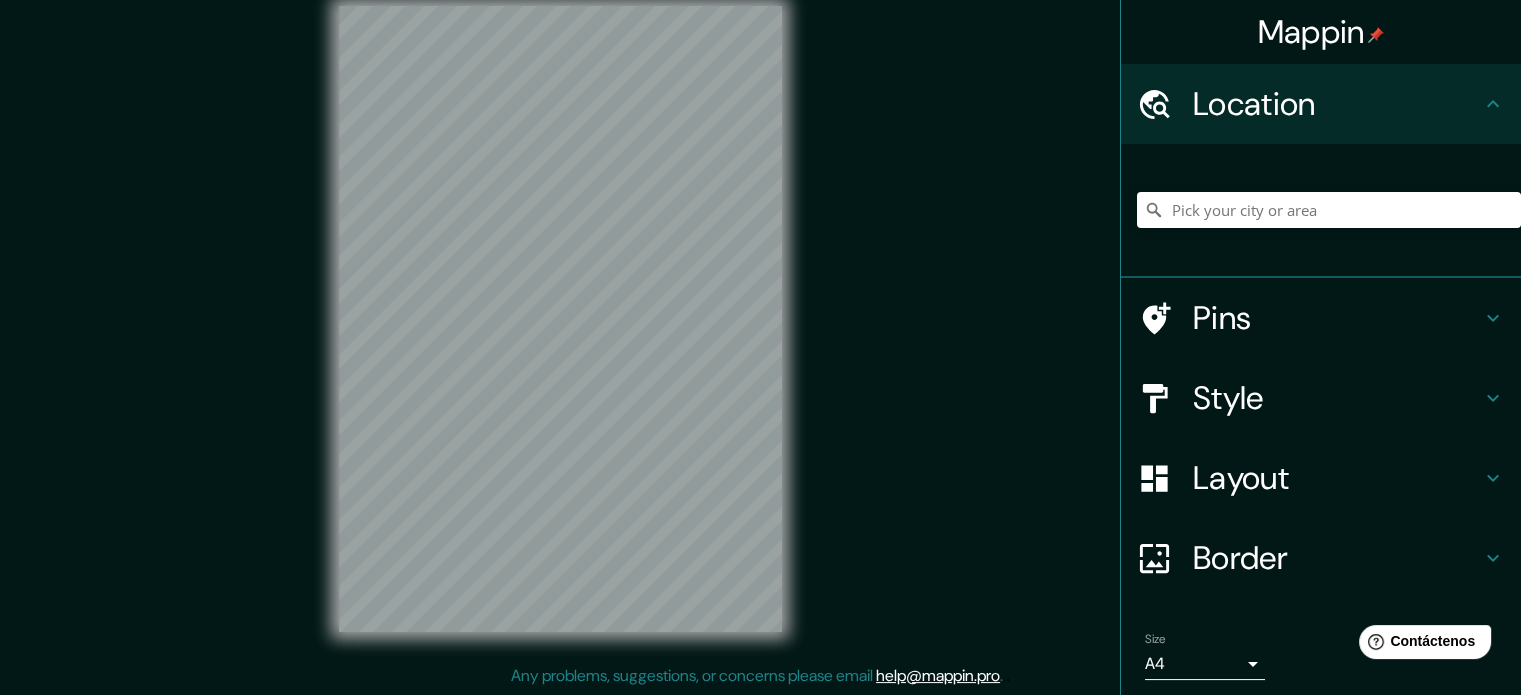 scroll, scrollTop: 0, scrollLeft: 0, axis: both 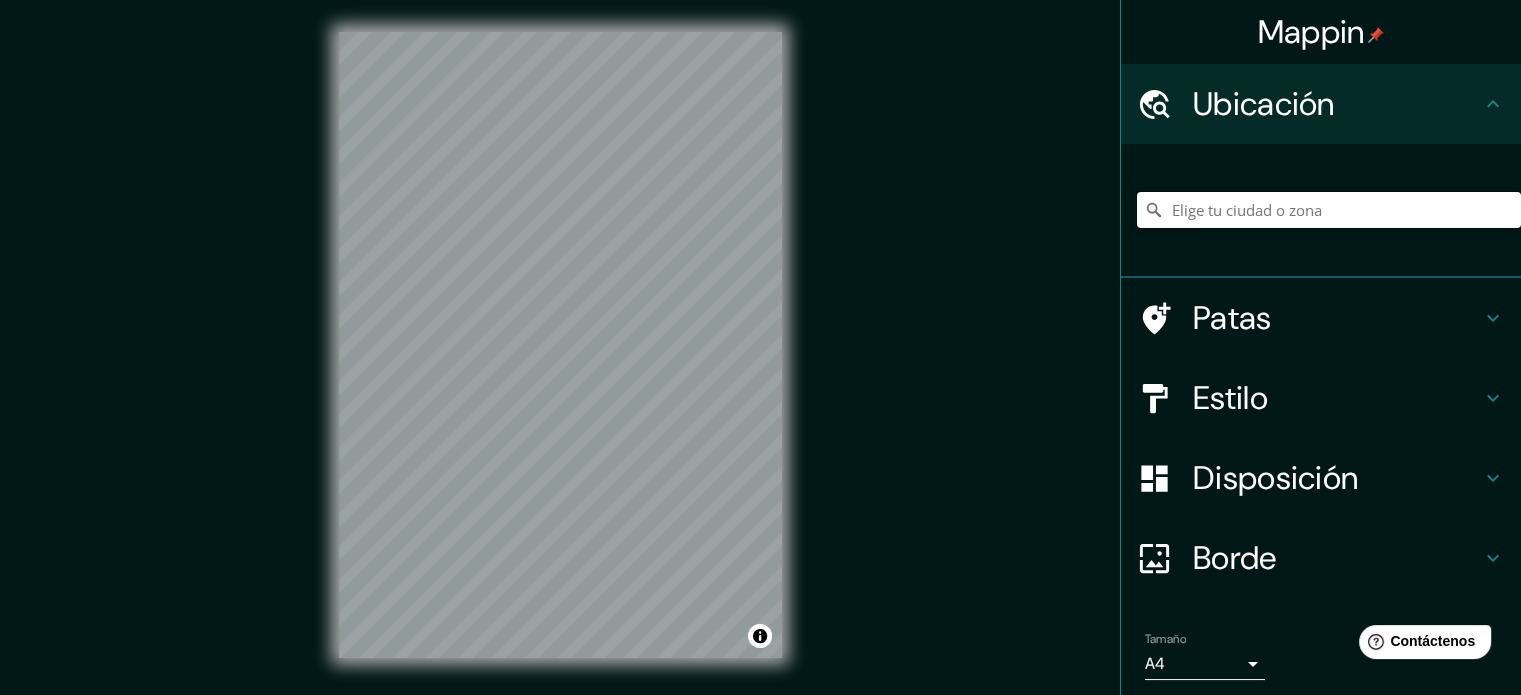 click at bounding box center [1329, 210] 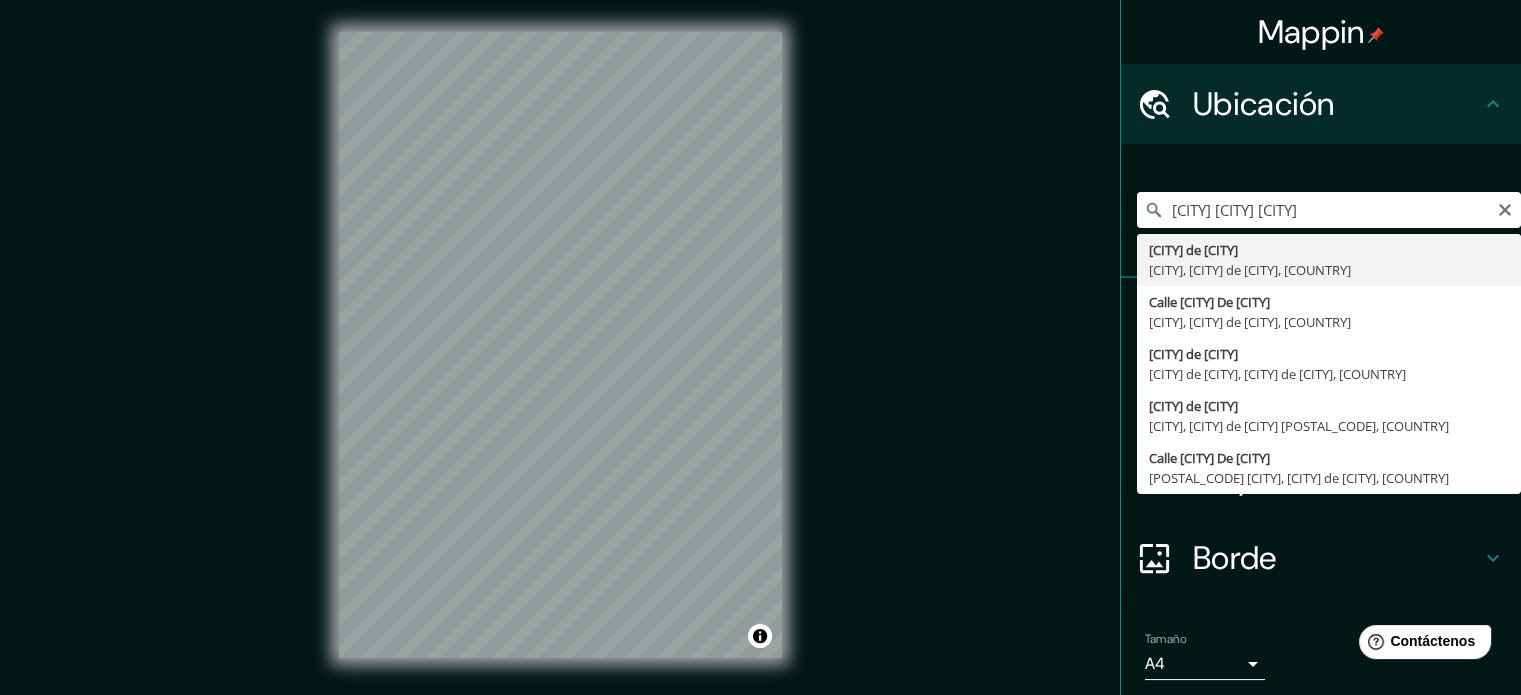 type on "[CITY] De [CITY], [CITY], [CITY], [COUNTRY]" 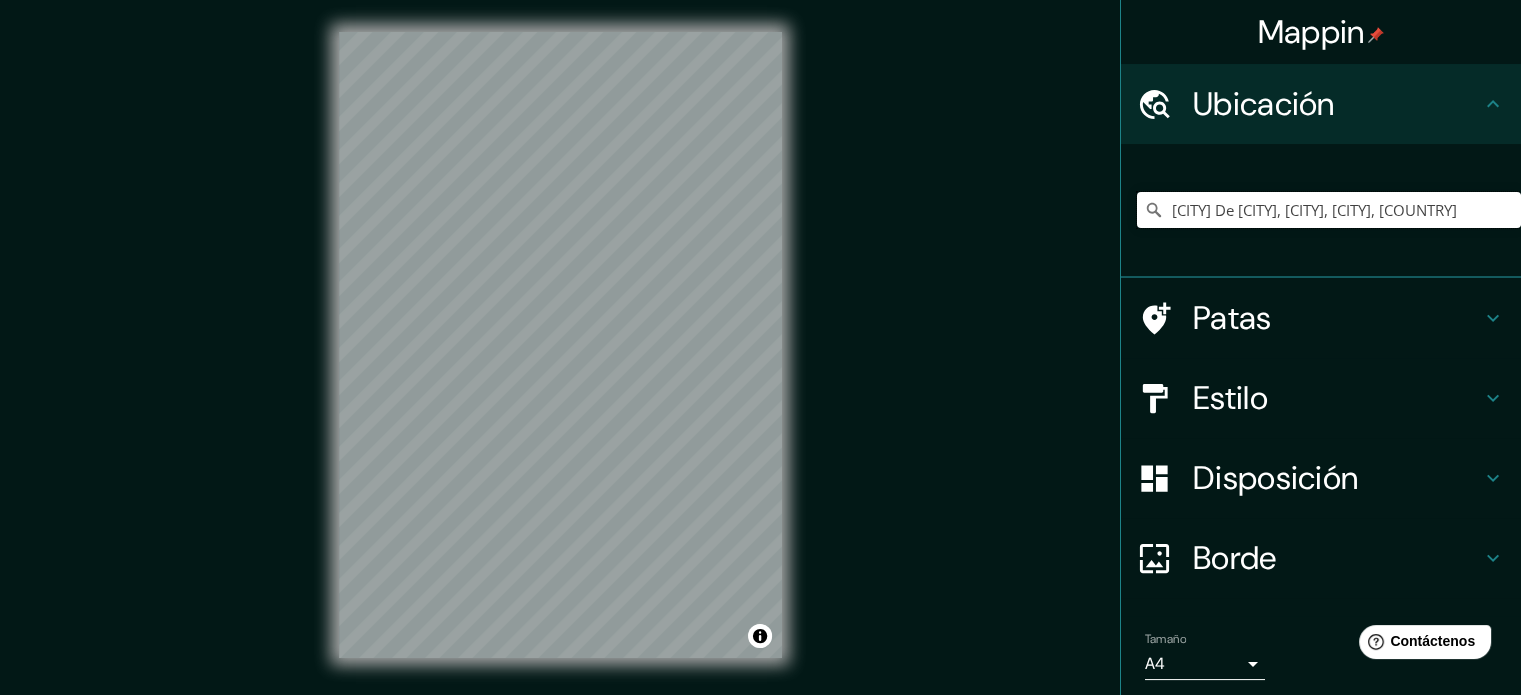 scroll, scrollTop: 0, scrollLeft: 0, axis: both 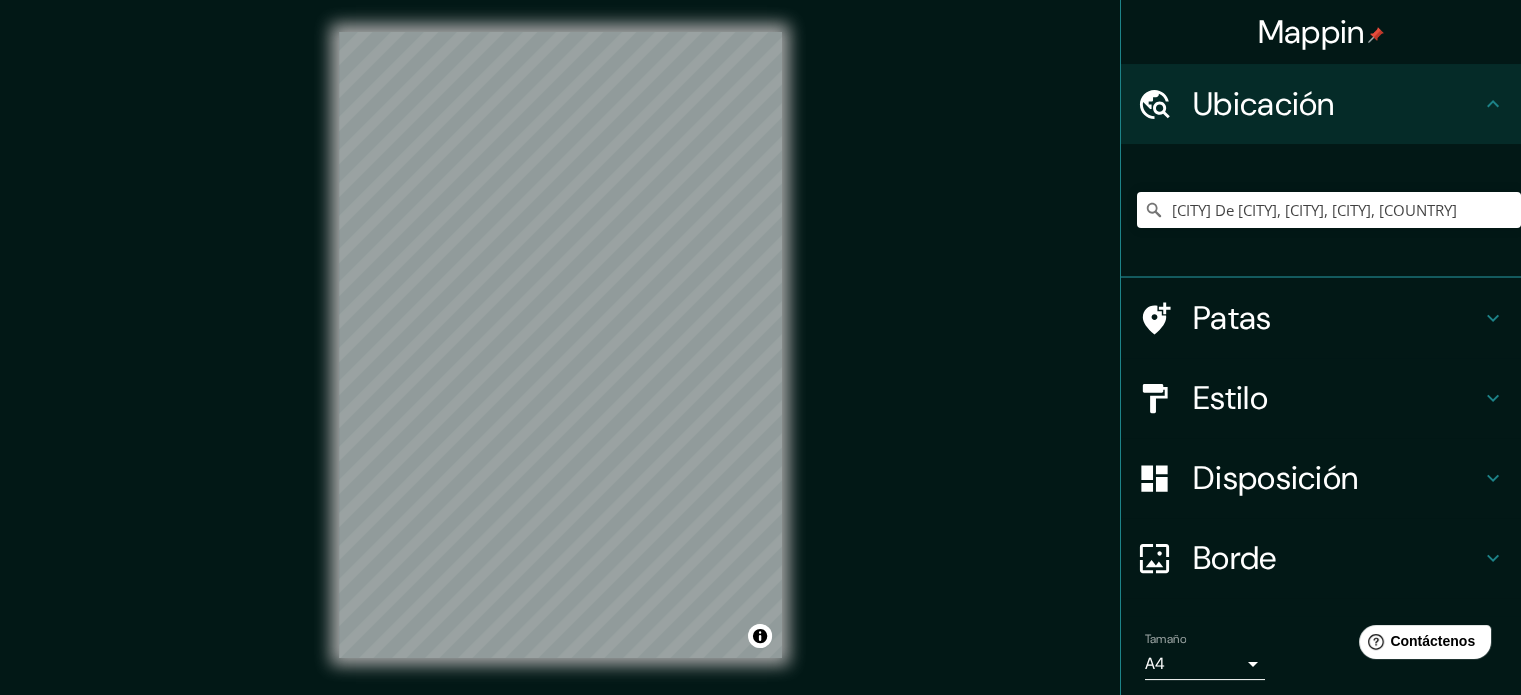 click on "Patas" at bounding box center [1337, 318] 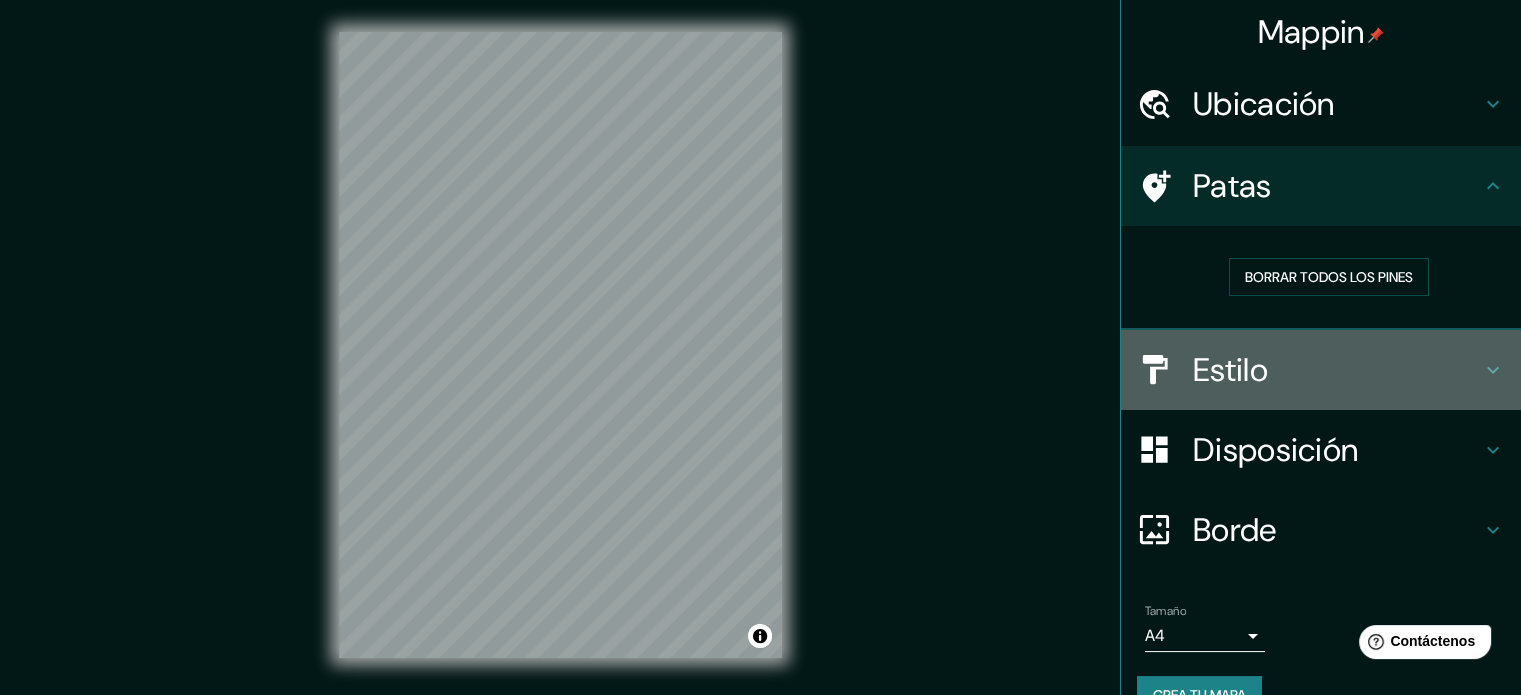 click on "Estilo" at bounding box center [1230, 370] 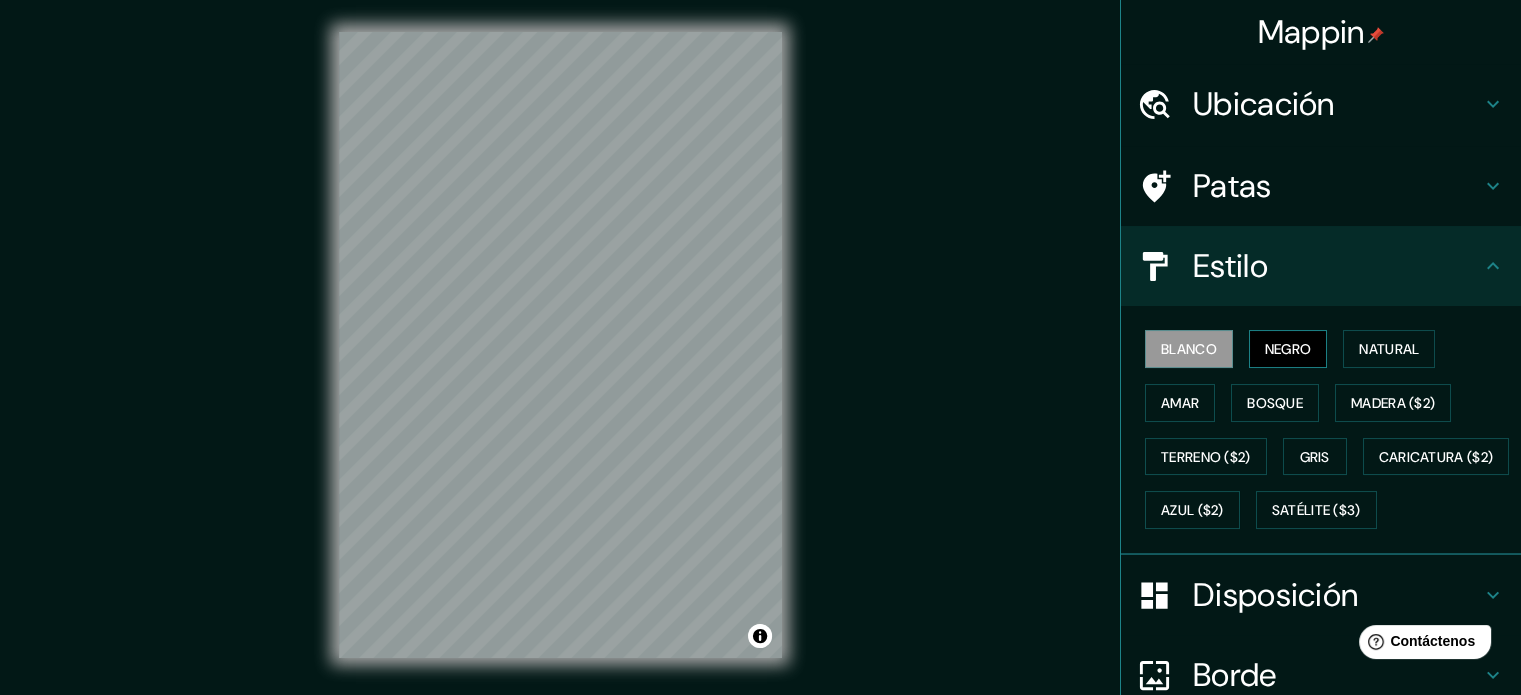 click on "Negro" at bounding box center (1288, 349) 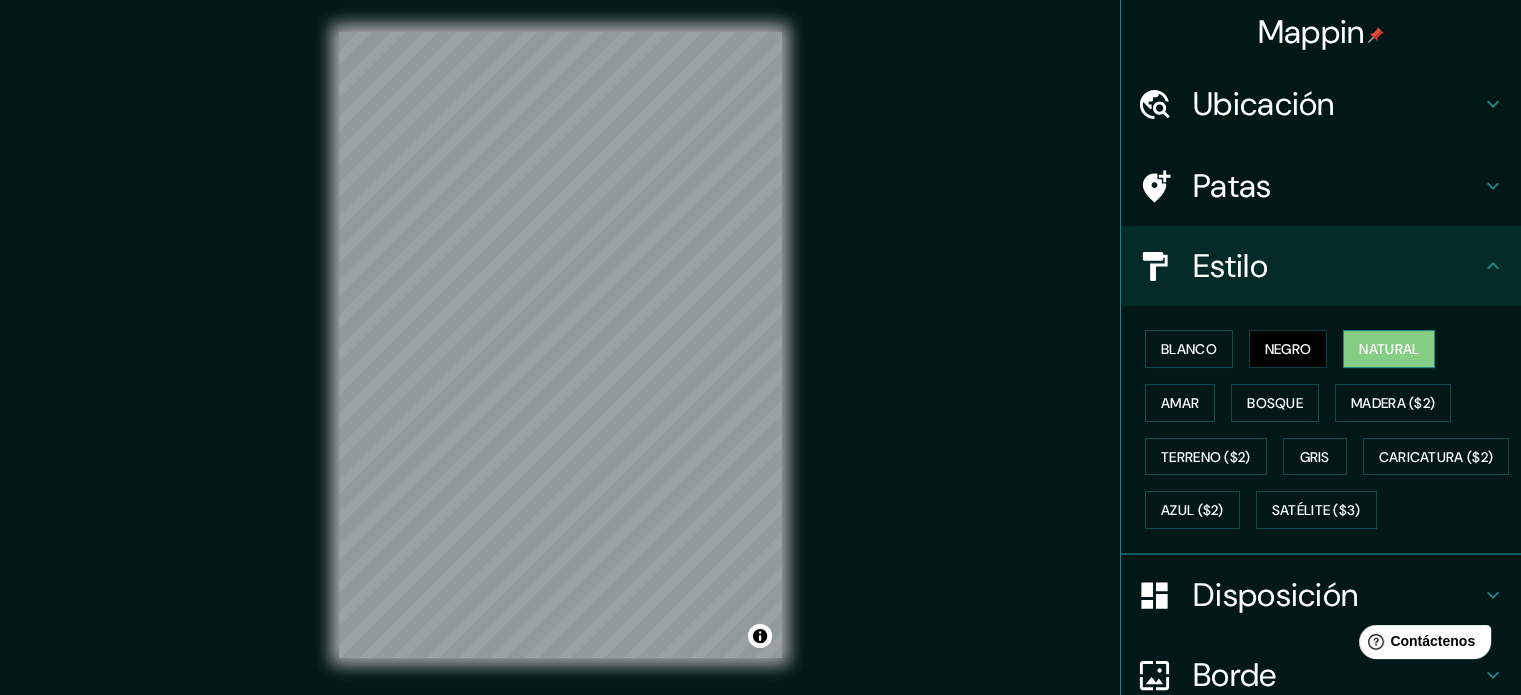 click on "Natural" at bounding box center (1389, 349) 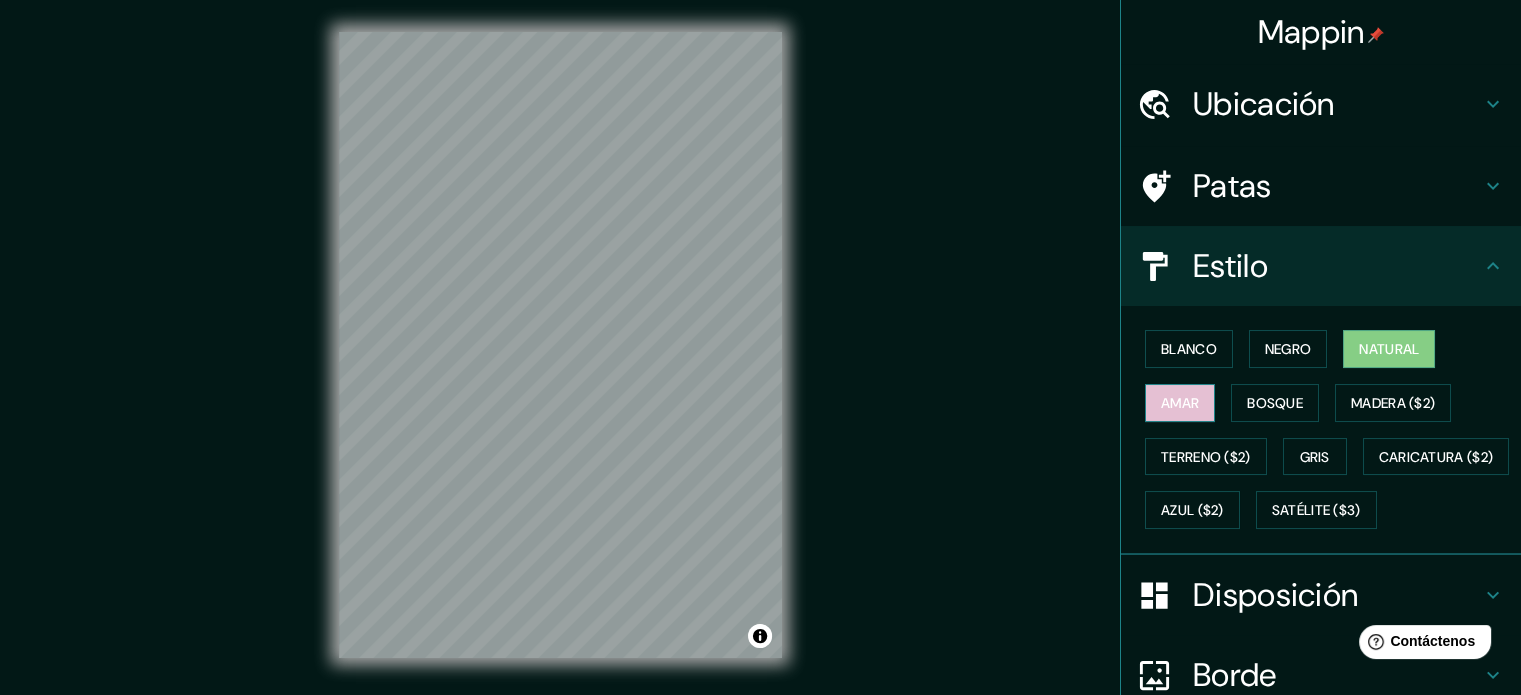 click on "Amar" at bounding box center (1180, 403) 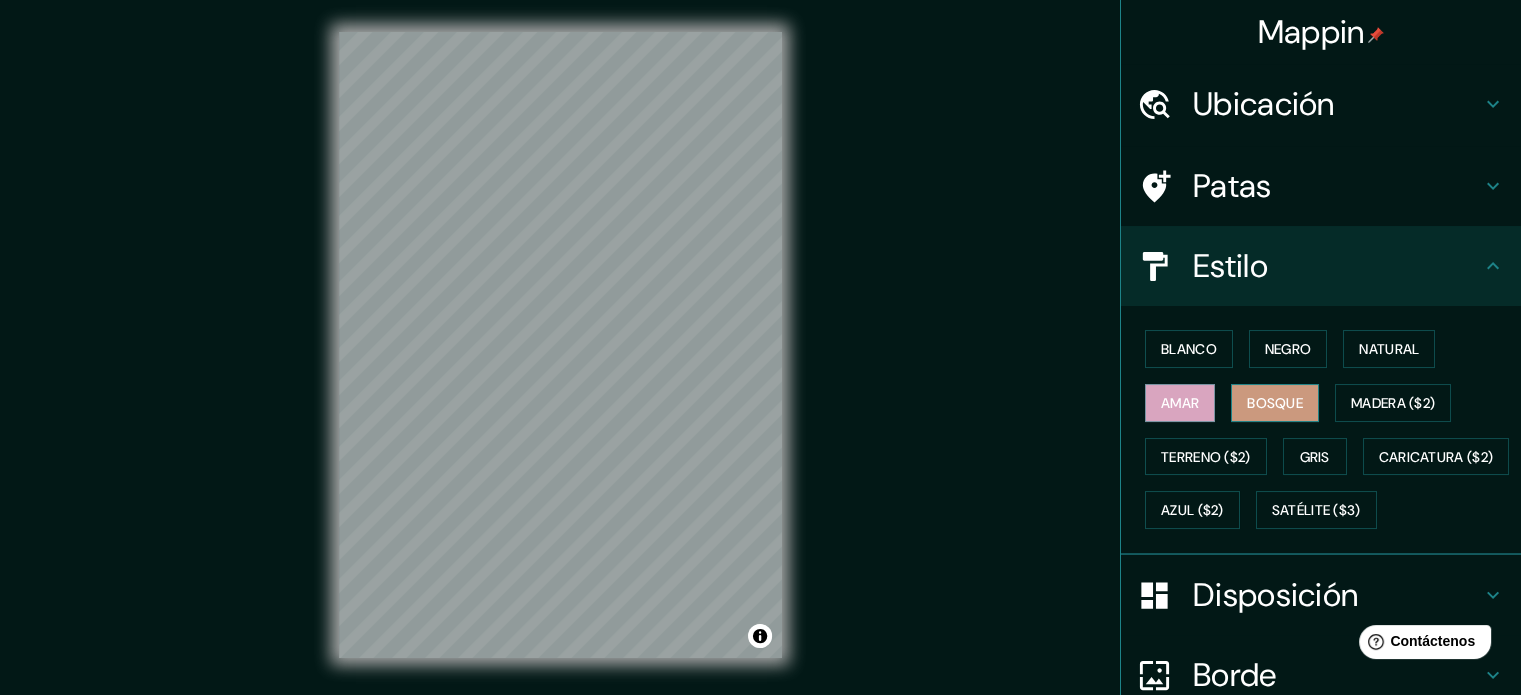 click on "Bosque" at bounding box center [1275, 403] 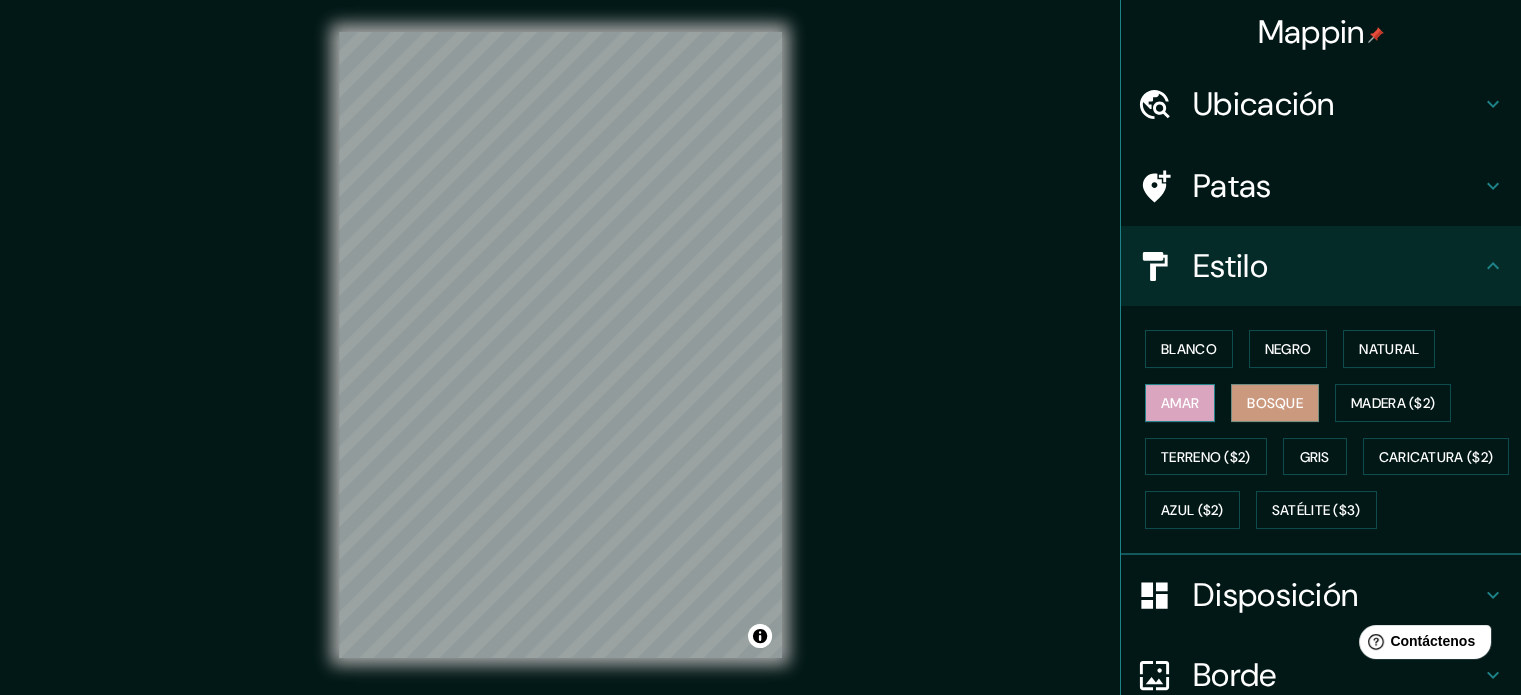 click on "Amar" at bounding box center [1180, 403] 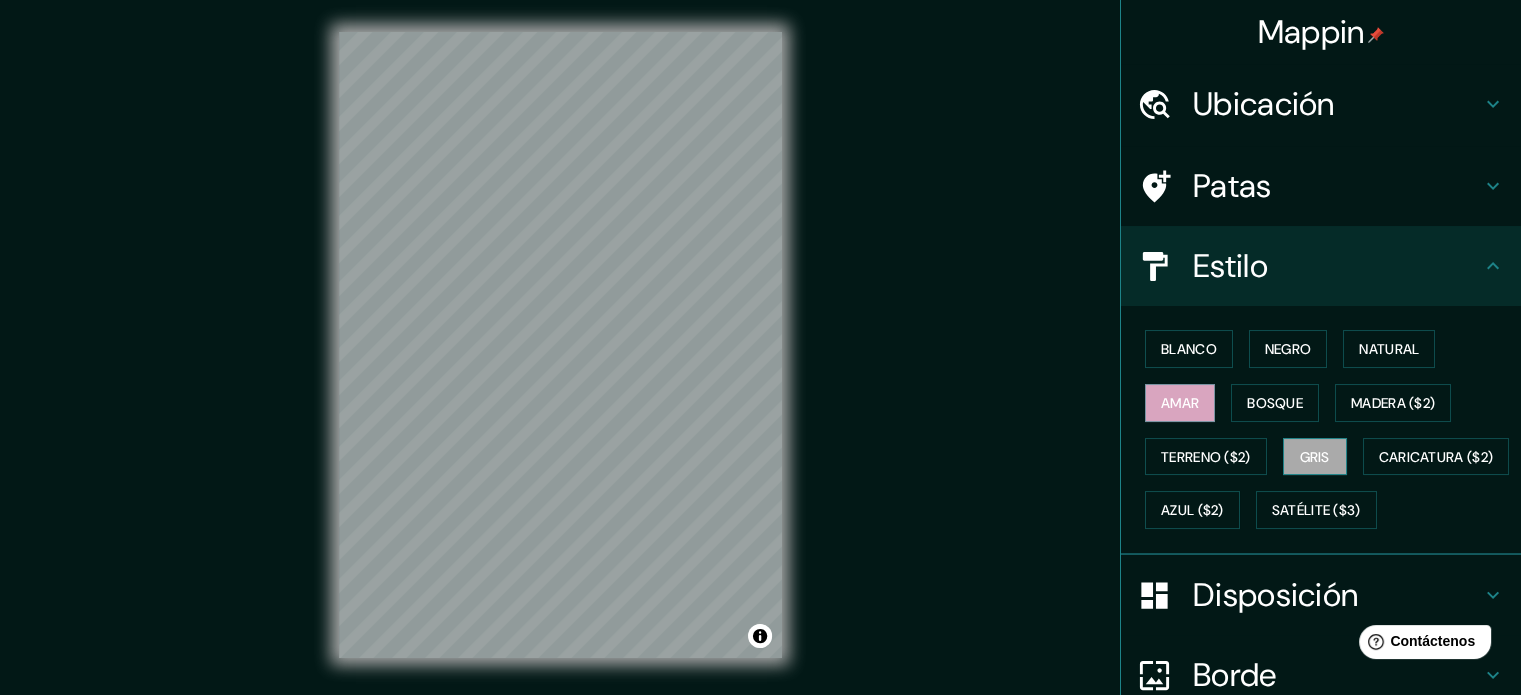 click on "Gris" at bounding box center (1315, 457) 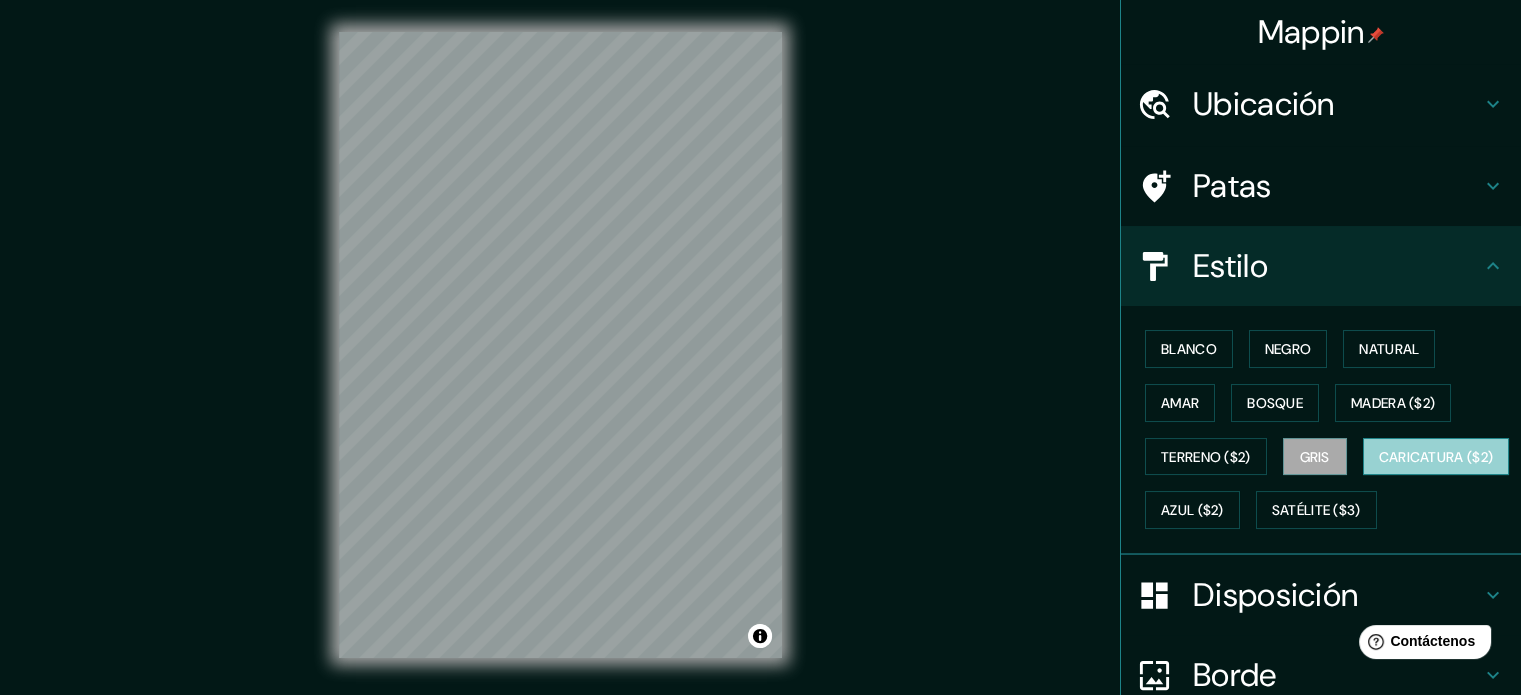 click on "Caricatura ($2)" at bounding box center (1436, 457) 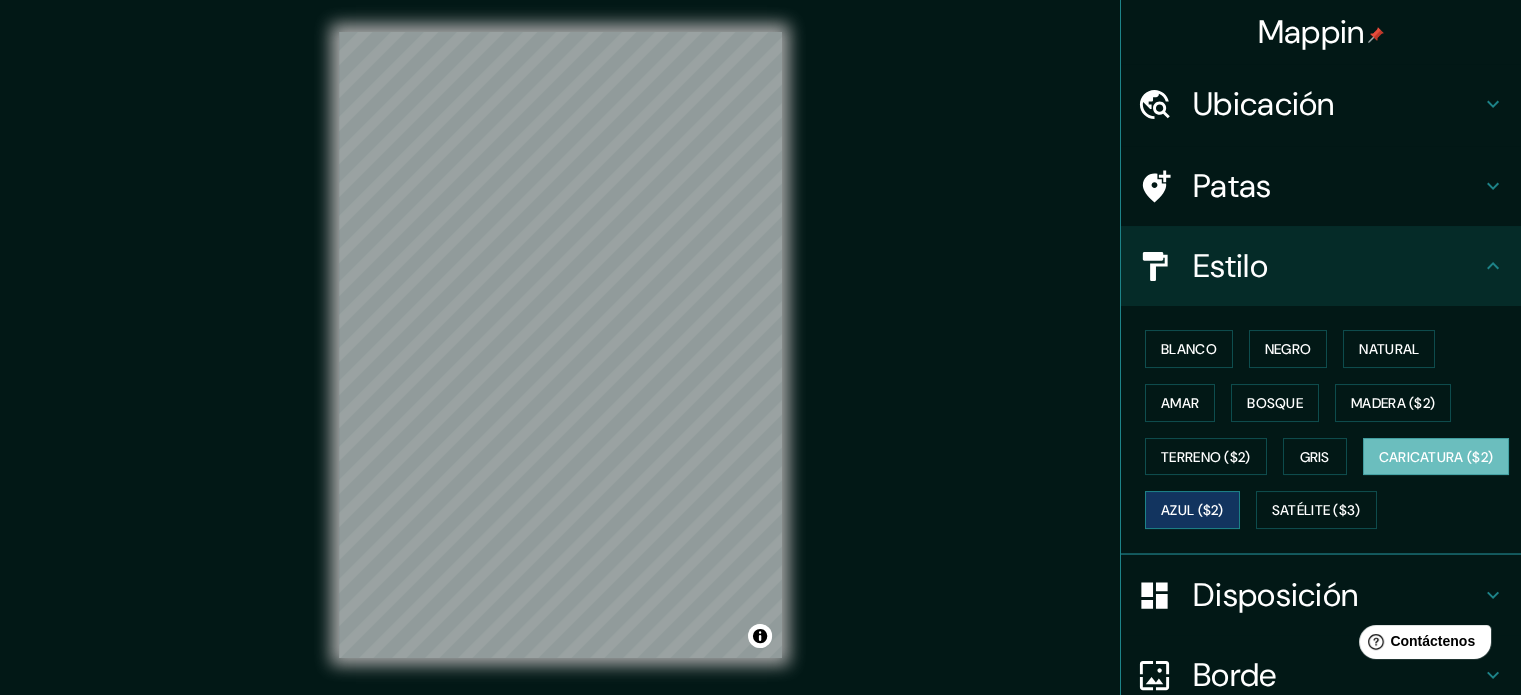 click on "Azul ($2)" at bounding box center [1192, 511] 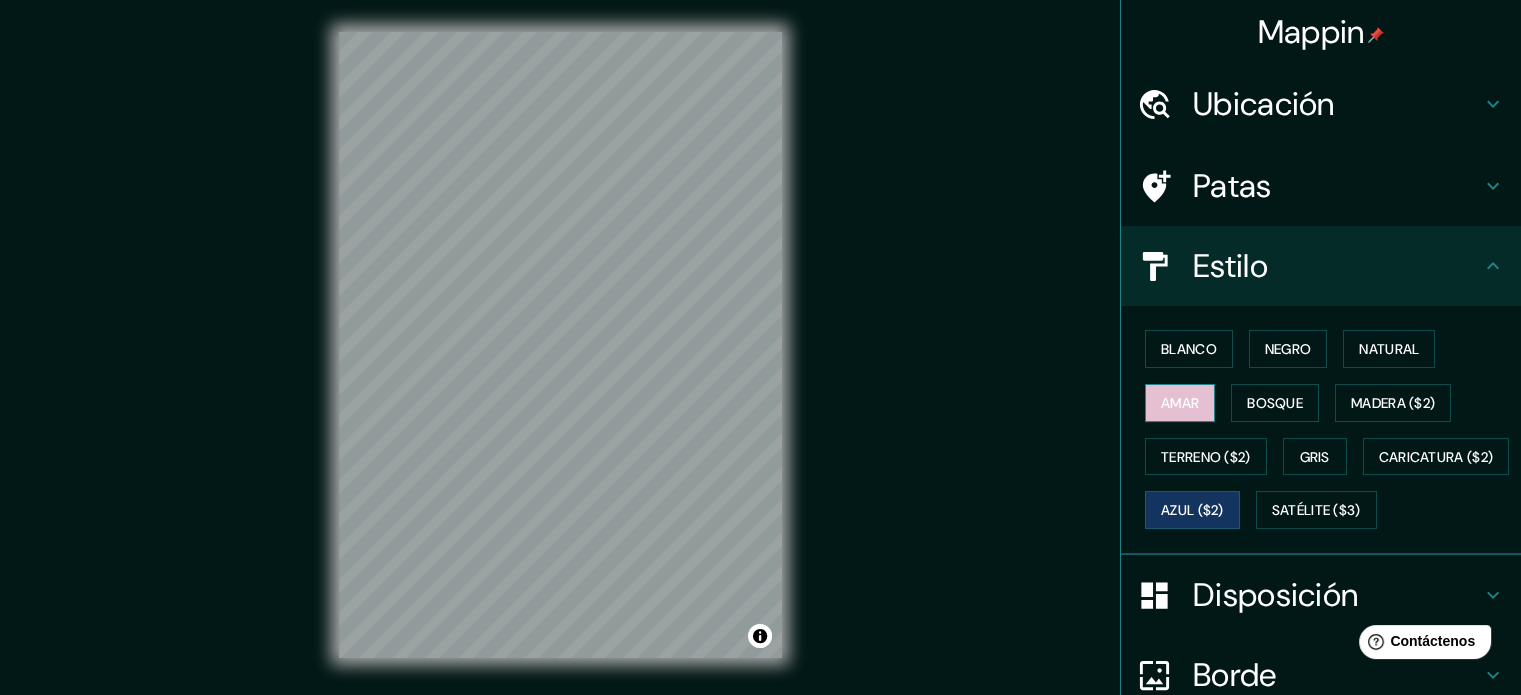 click on "Amar" at bounding box center (1180, 403) 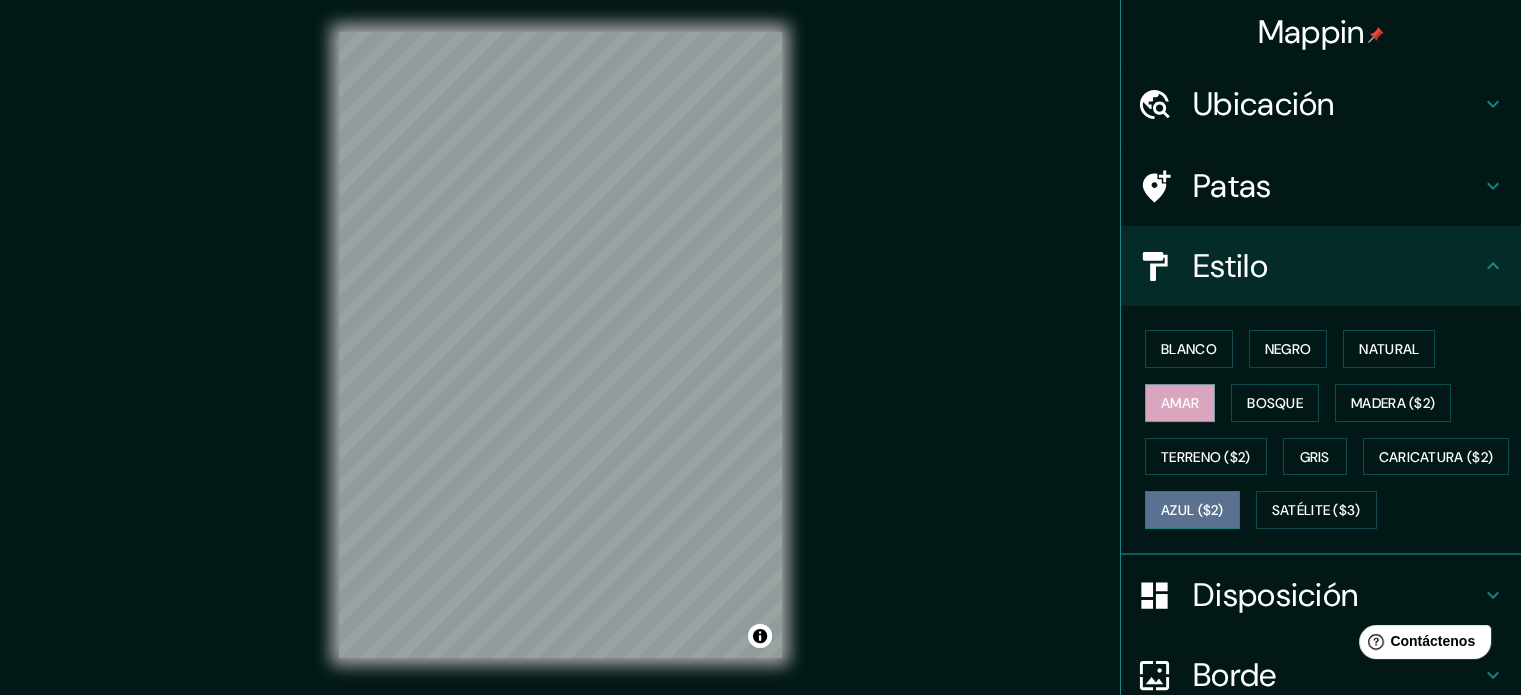 click on "Azul ($2)" at bounding box center [1192, 511] 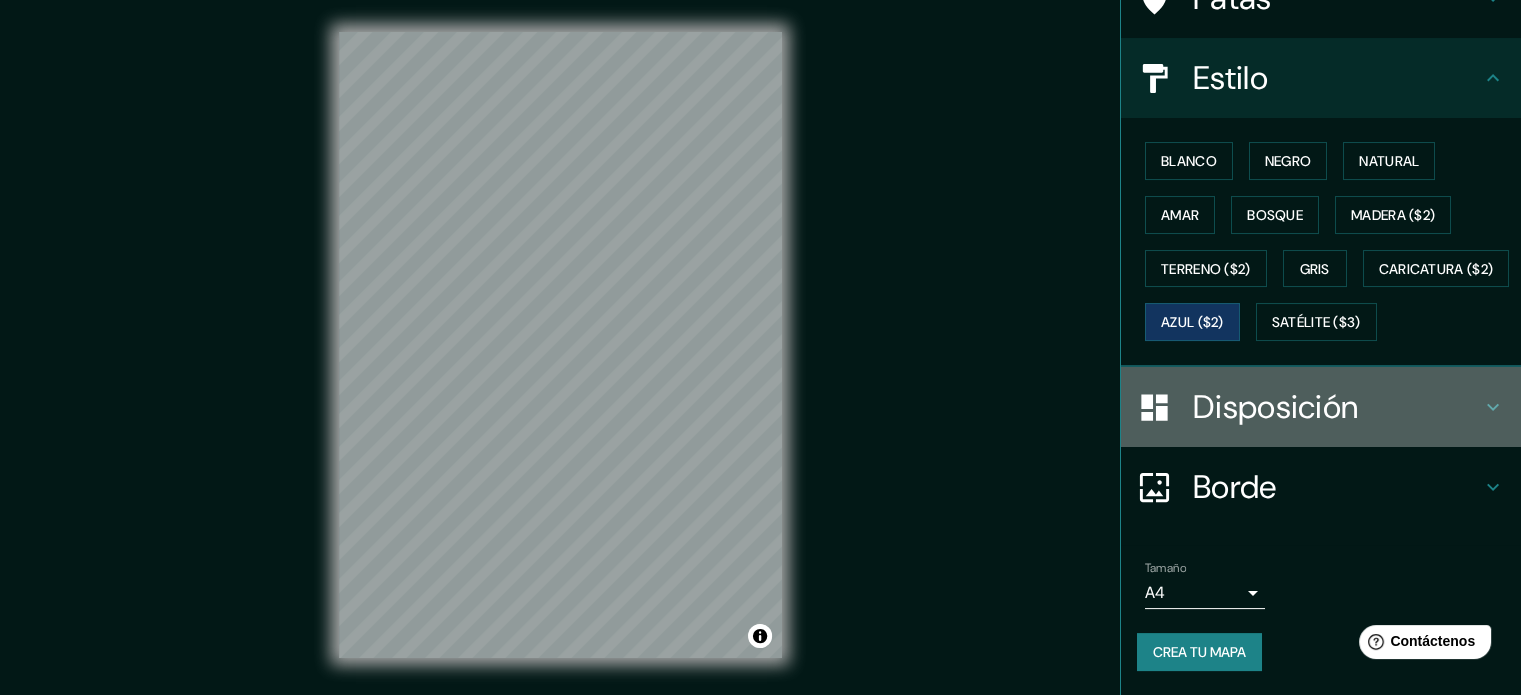 click on "Disposición" at bounding box center [1275, 407] 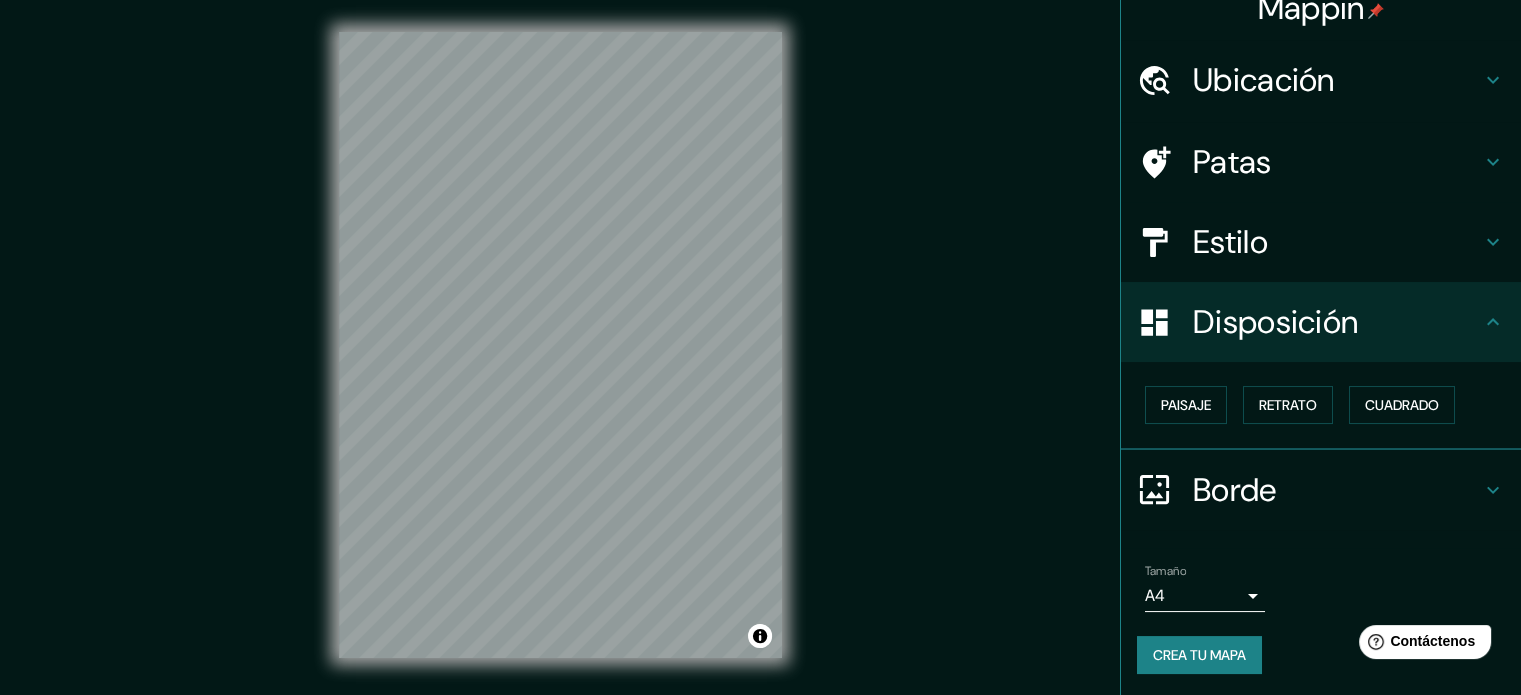 scroll, scrollTop: 24, scrollLeft: 0, axis: vertical 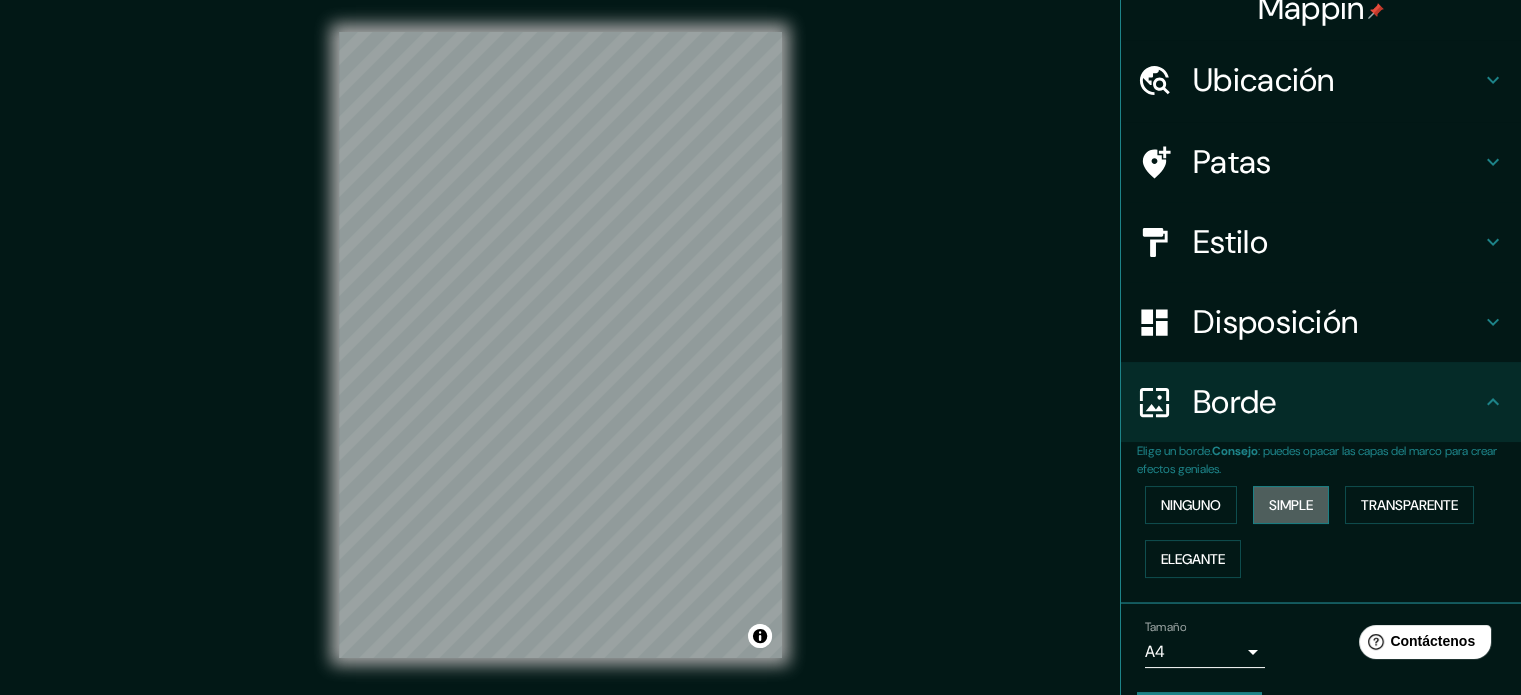 click on "Simple" at bounding box center (1291, 505) 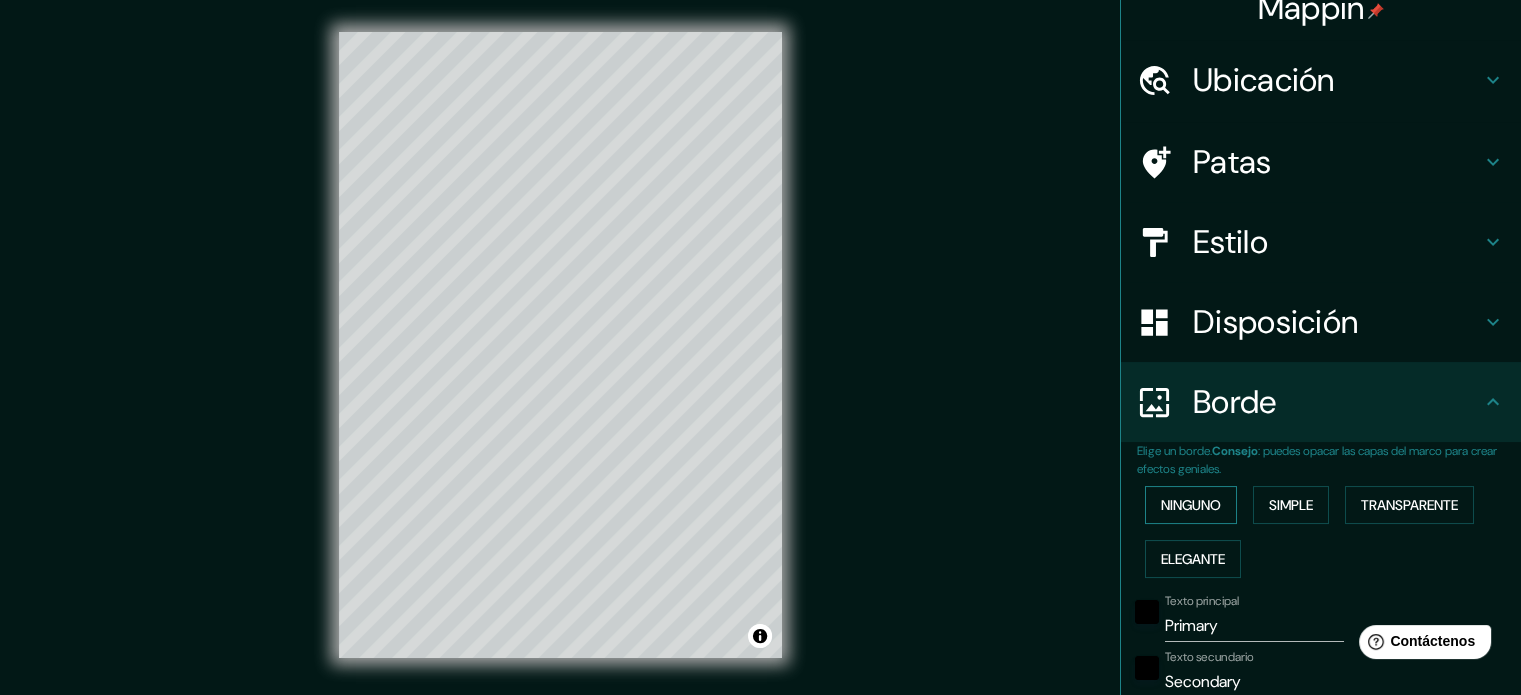 click on "Ninguno" at bounding box center [1191, 505] 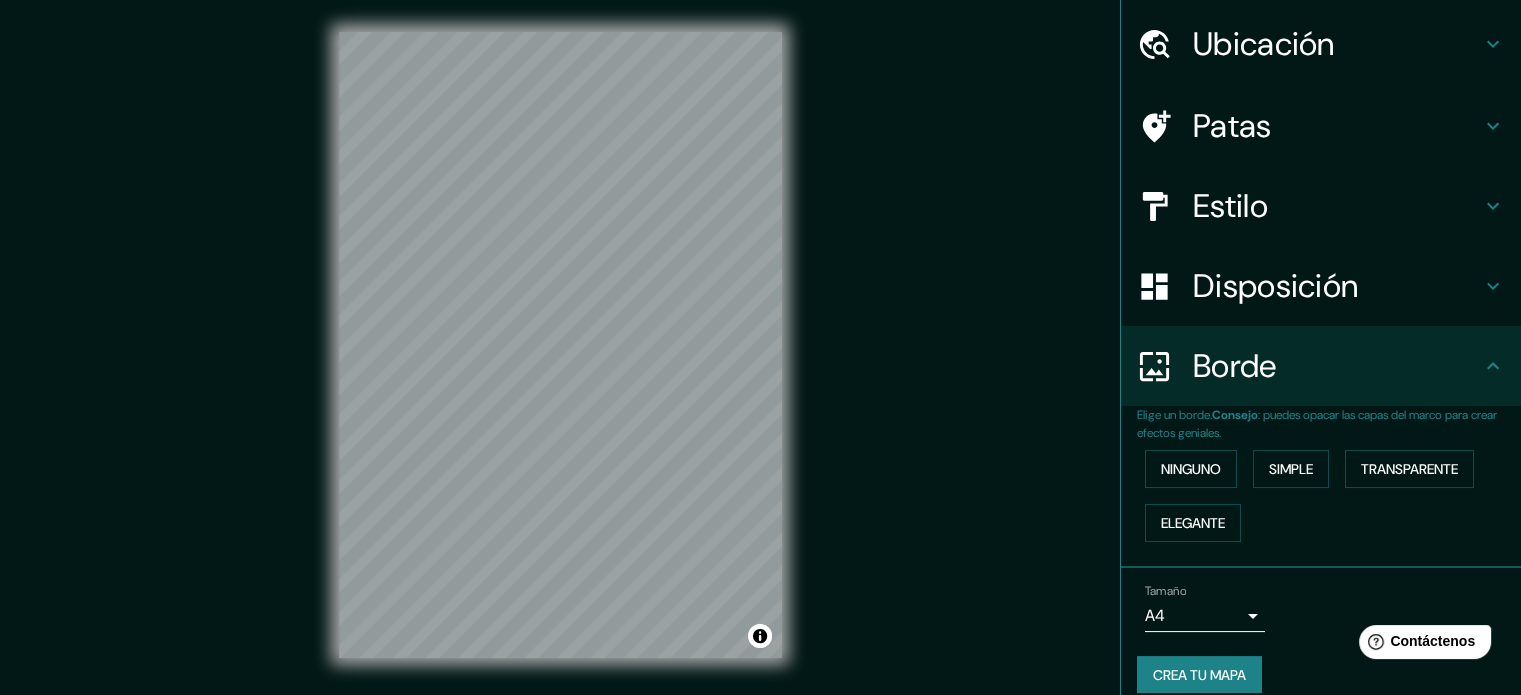 scroll, scrollTop: 80, scrollLeft: 0, axis: vertical 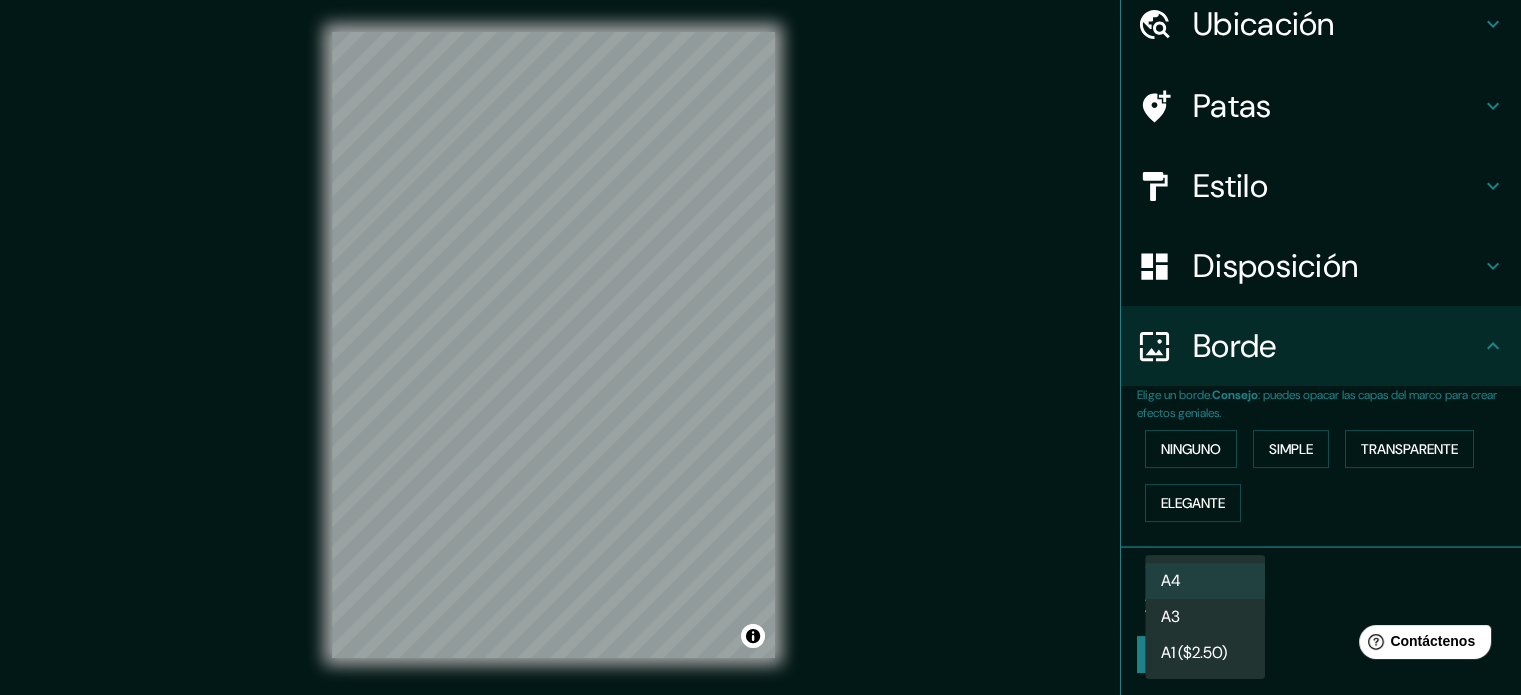 click on "Mappin Ubicación [CITY] [CITY], [CITY], [CITY], [COUNTRY] Patas Borrar todos los pines Estilo Disposición Borde Elige un borde.  Consejo  : puedes opacar las capas del marco para crear efectos geniales. Ninguno Simple Transparente Elegante Tamaño A3 a4 Crea tu mapa © Mapbox   © OpenStreetMap   Improve this map Si tiene algún problema, sugerencia o inquietud, envíe un correo electrónico a  help@example.com  .   . . A4 A3 A1 ($2.50)" at bounding box center [760, 347] 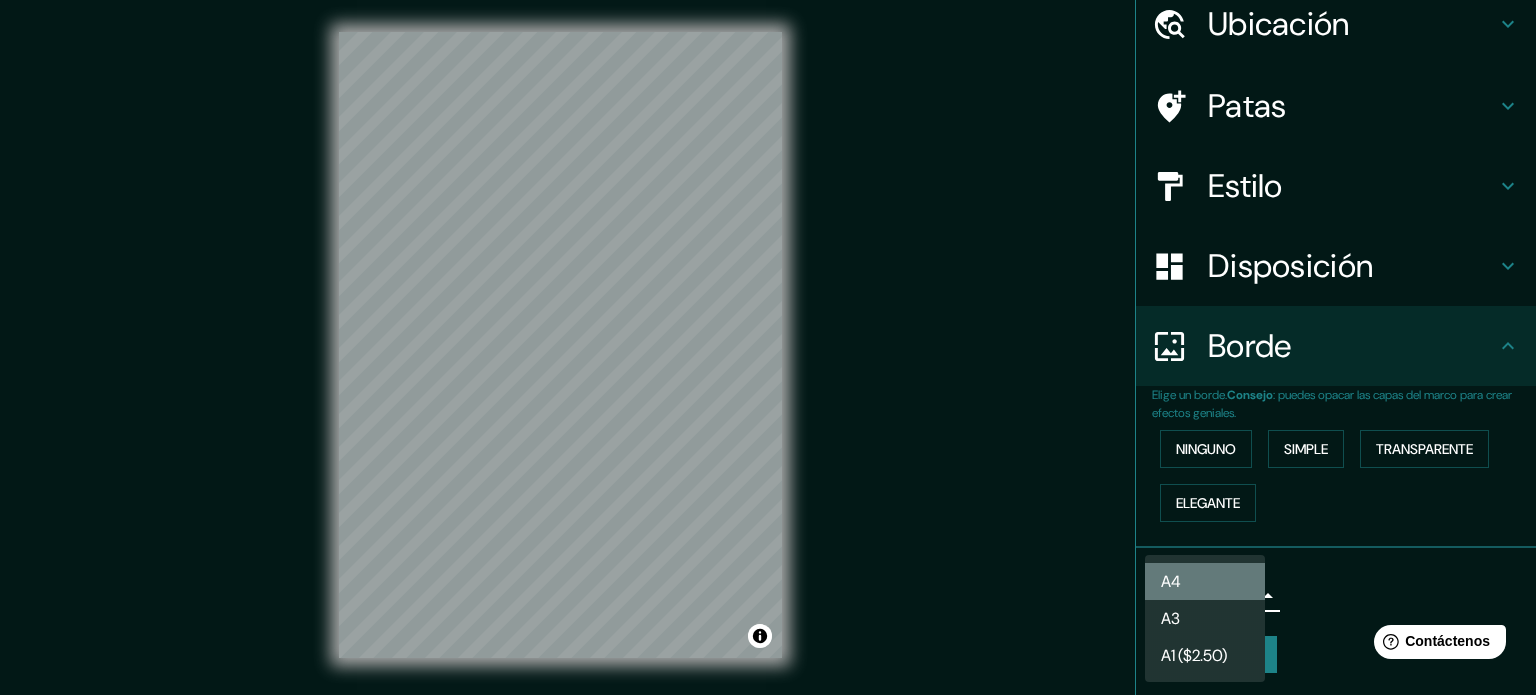 click on "A4" at bounding box center [1205, 581] 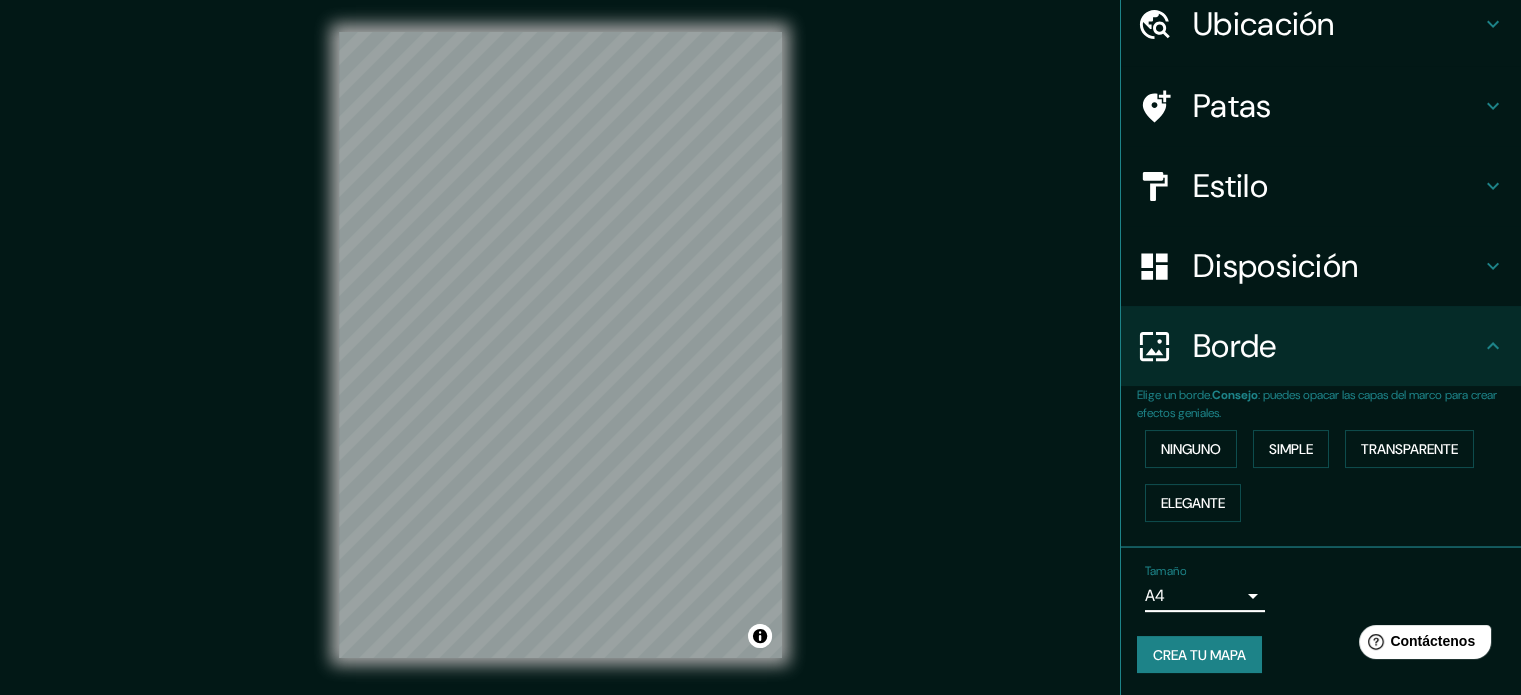 click on "Mappin Ubicación [CITY] [CITY], [CITY], [CITY], [COUNTRY] Patas Estilo Disposición Borde Elige un borde.  Consejo  : puedes opacar las capas del marco para crear efectos geniales. Ninguno Simple Transparente Elegante Tamaño A4 single Crea tu mapa © Mapbox   © OpenStreetMap   Improve this map Si tiene algún problema, sugerencia o inquietud, envíe un correo electrónico a  help@example.com  .   . . Texto original Valora esta traducción Tu opinión servirá para ayudar a mejorar el Traductor de Google" at bounding box center [760, 347] 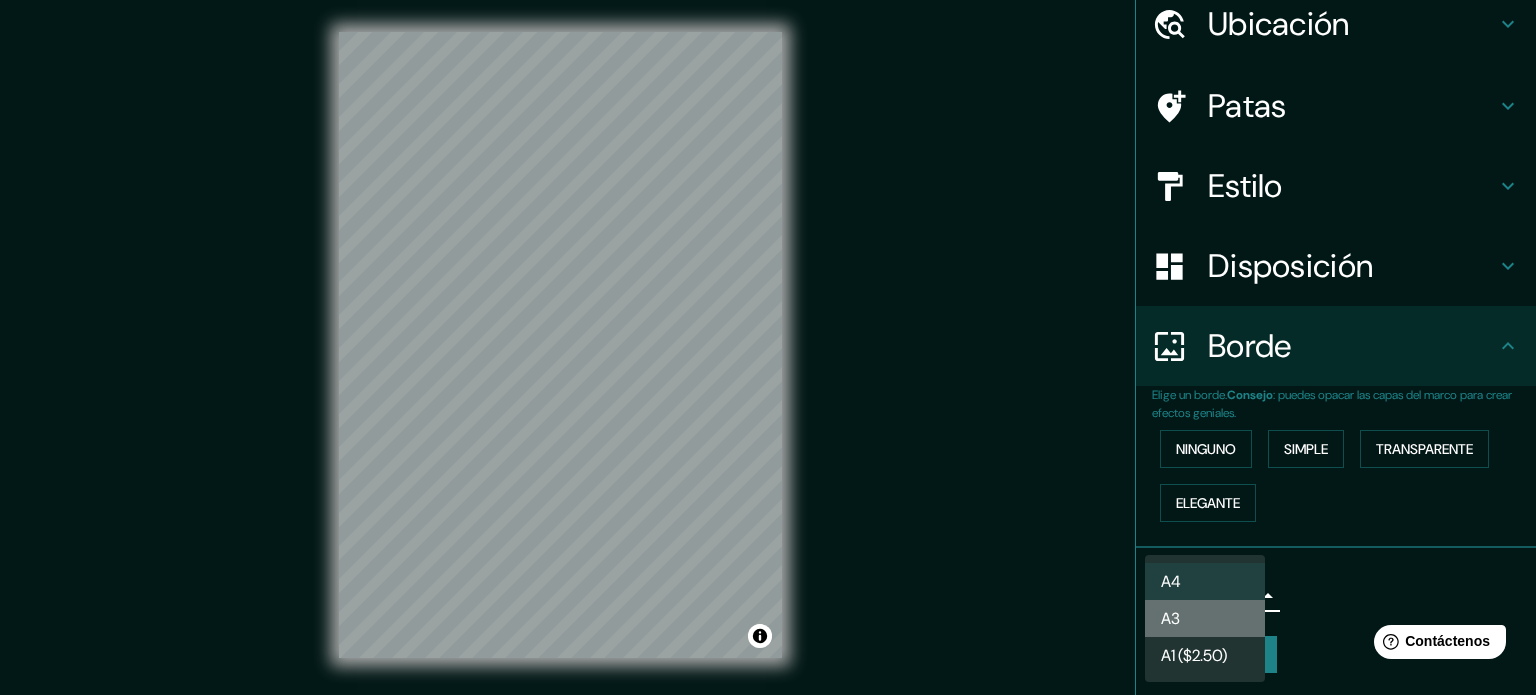 click on "A3" at bounding box center [1205, 618] 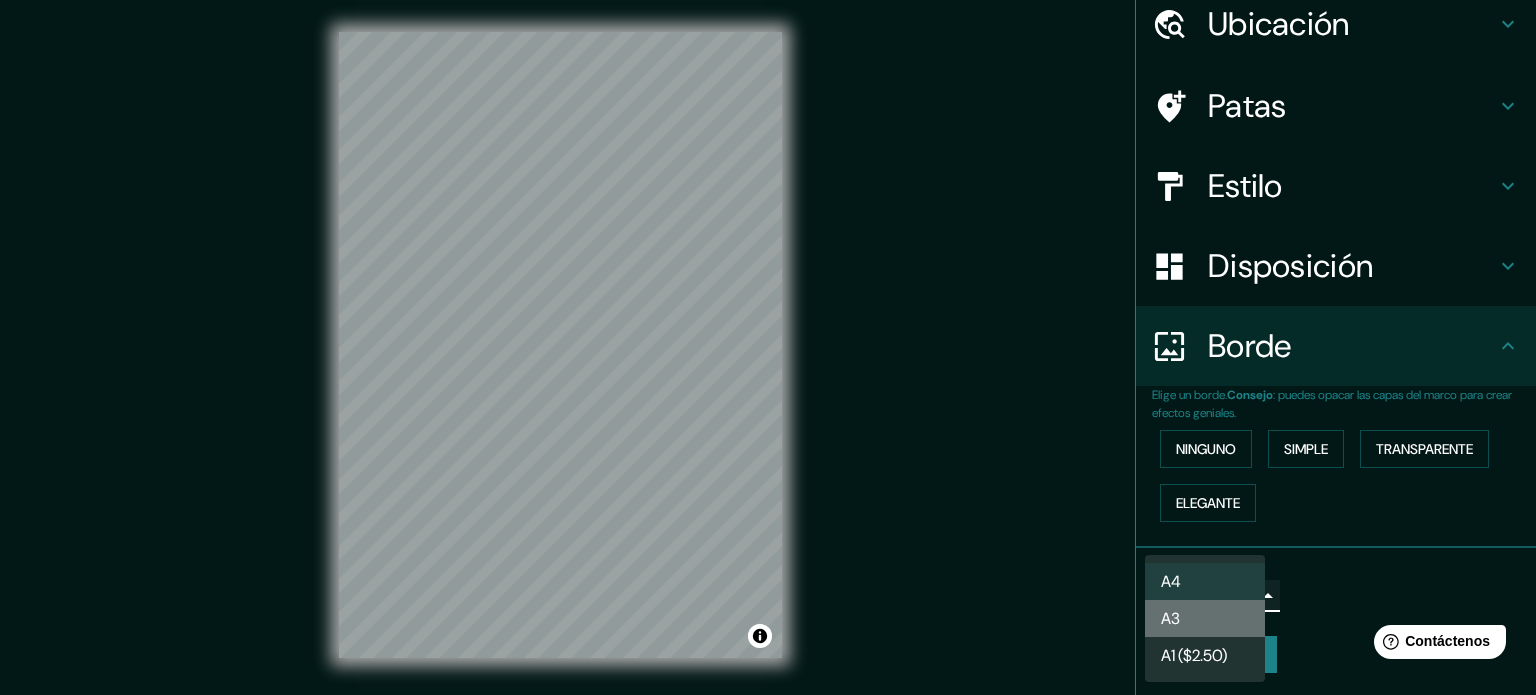 type on "a4" 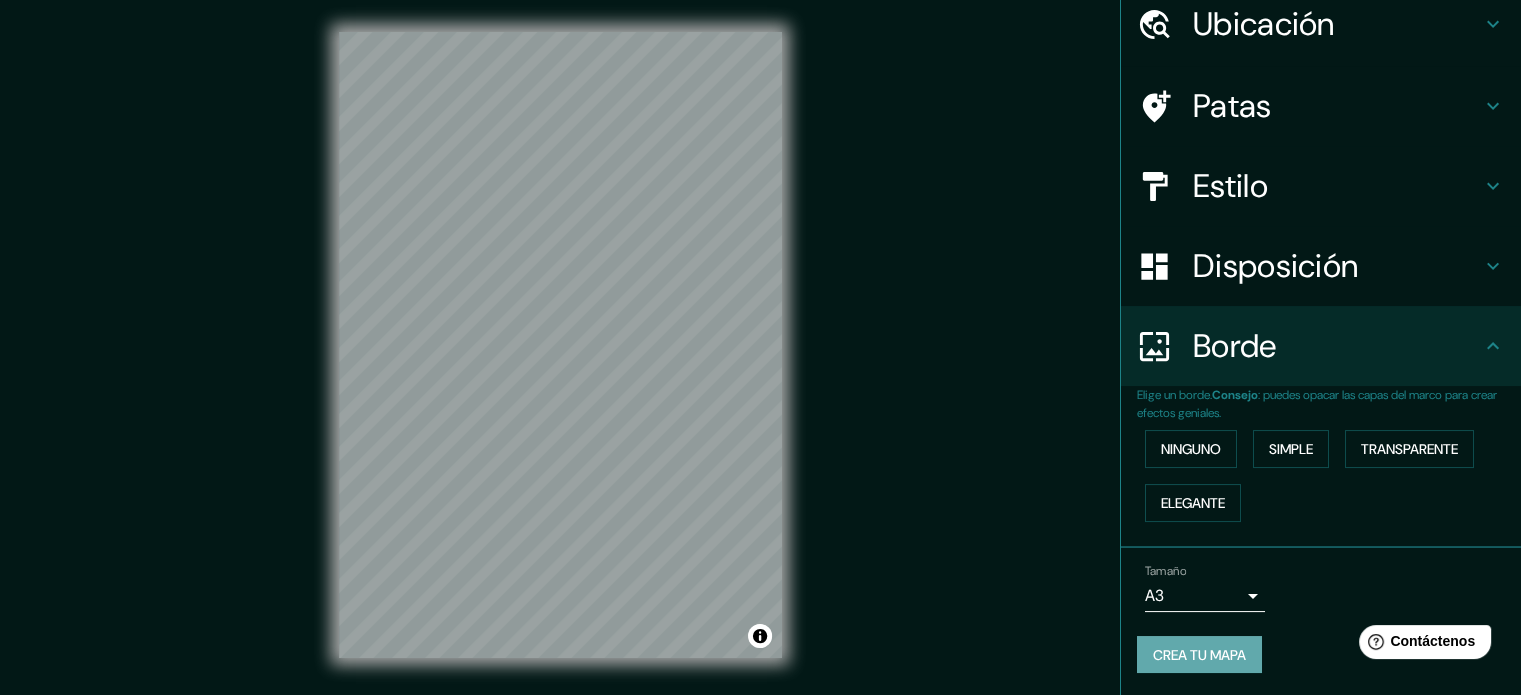 click on "Crea tu mapa" at bounding box center (1199, 655) 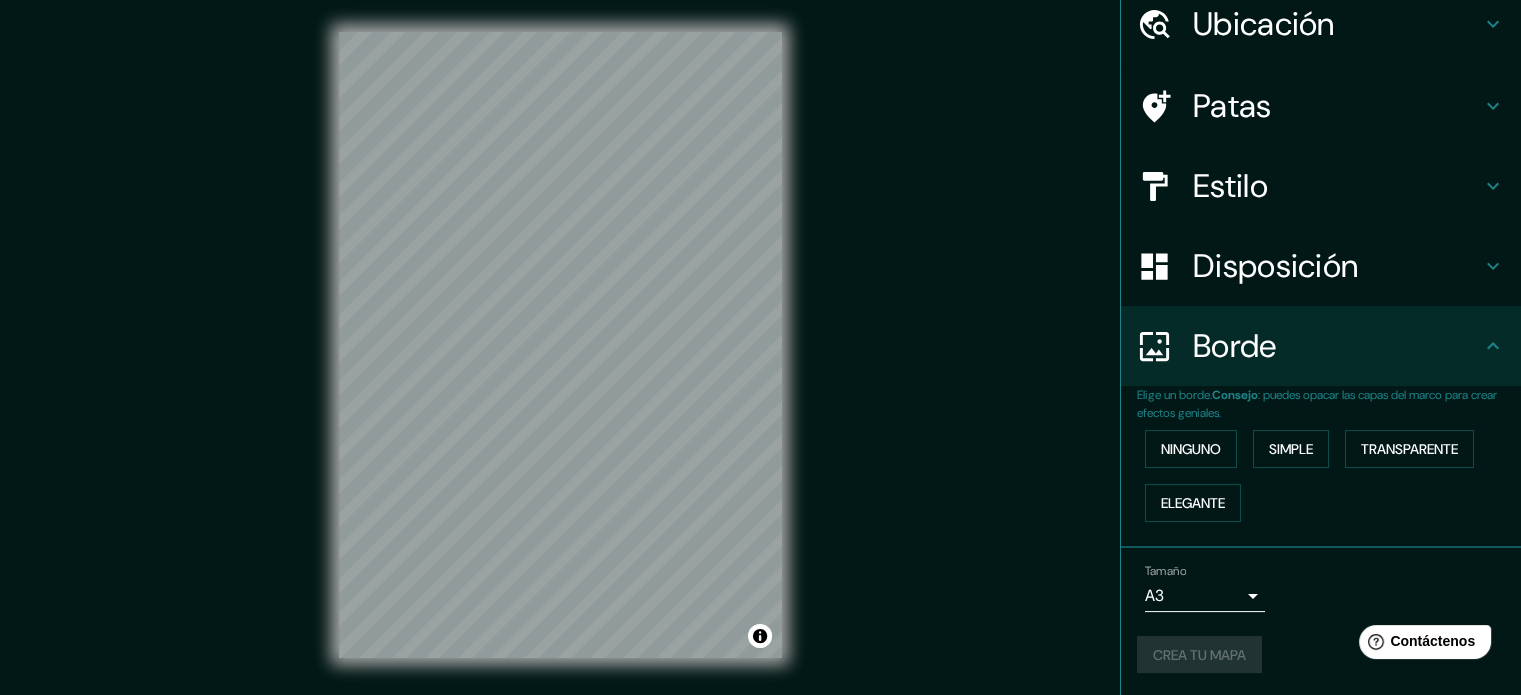 scroll, scrollTop: 0, scrollLeft: 0, axis: both 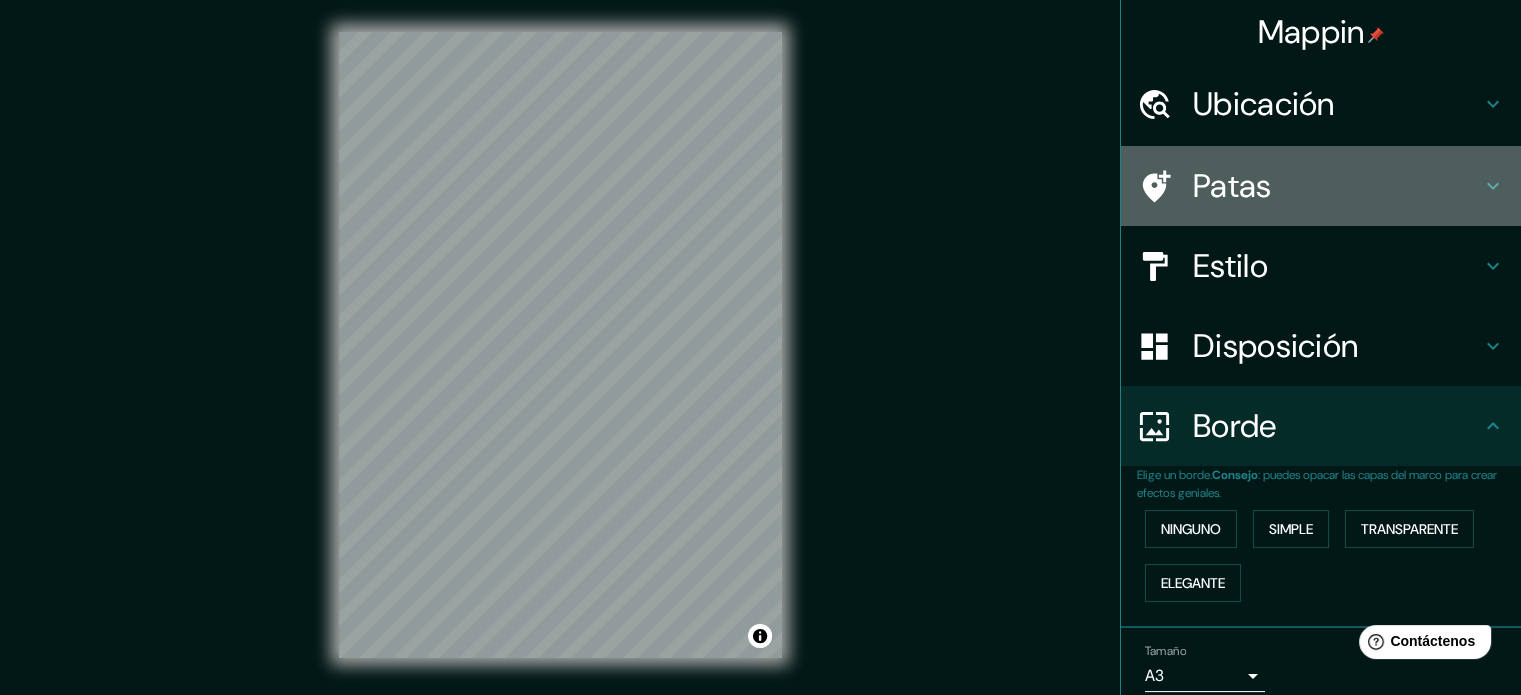 click on "Patas" at bounding box center (1337, 186) 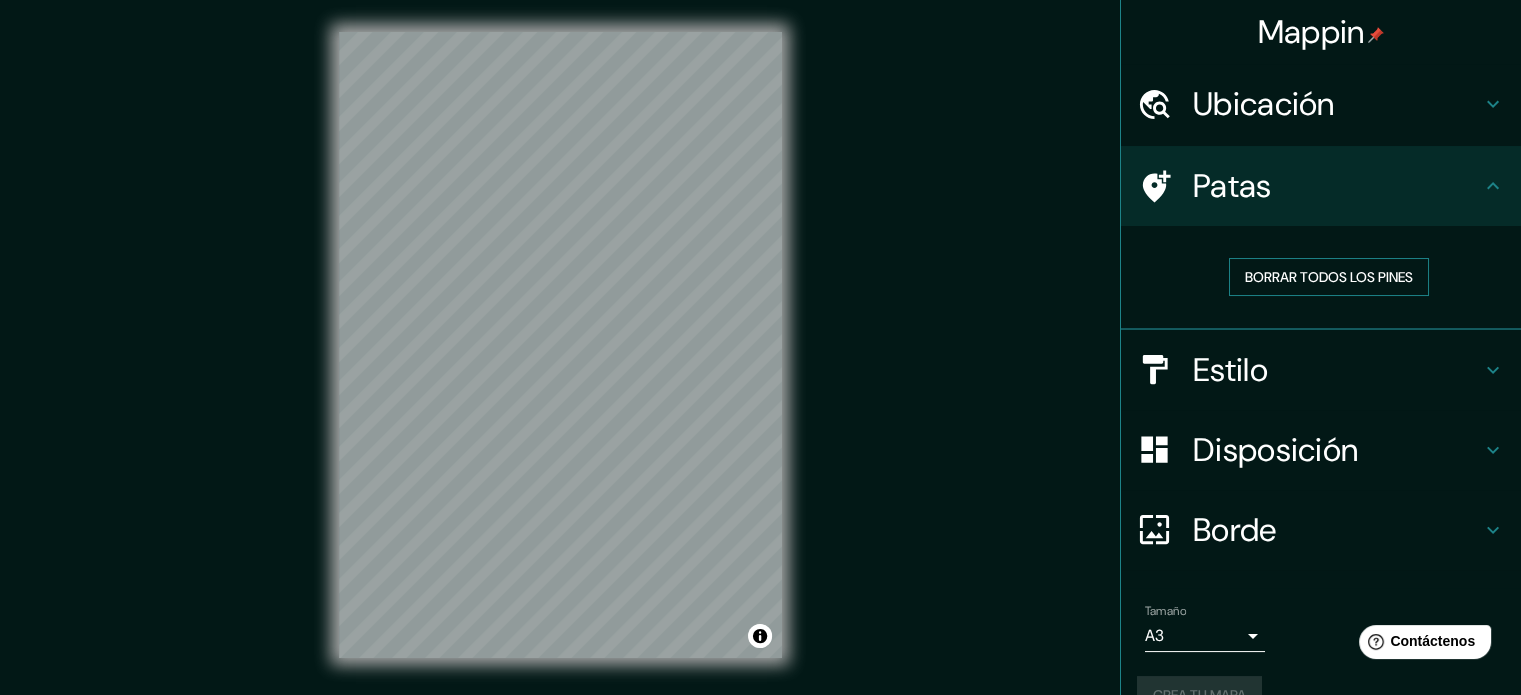 click on "Borrar todos los pines" at bounding box center [1329, 277] 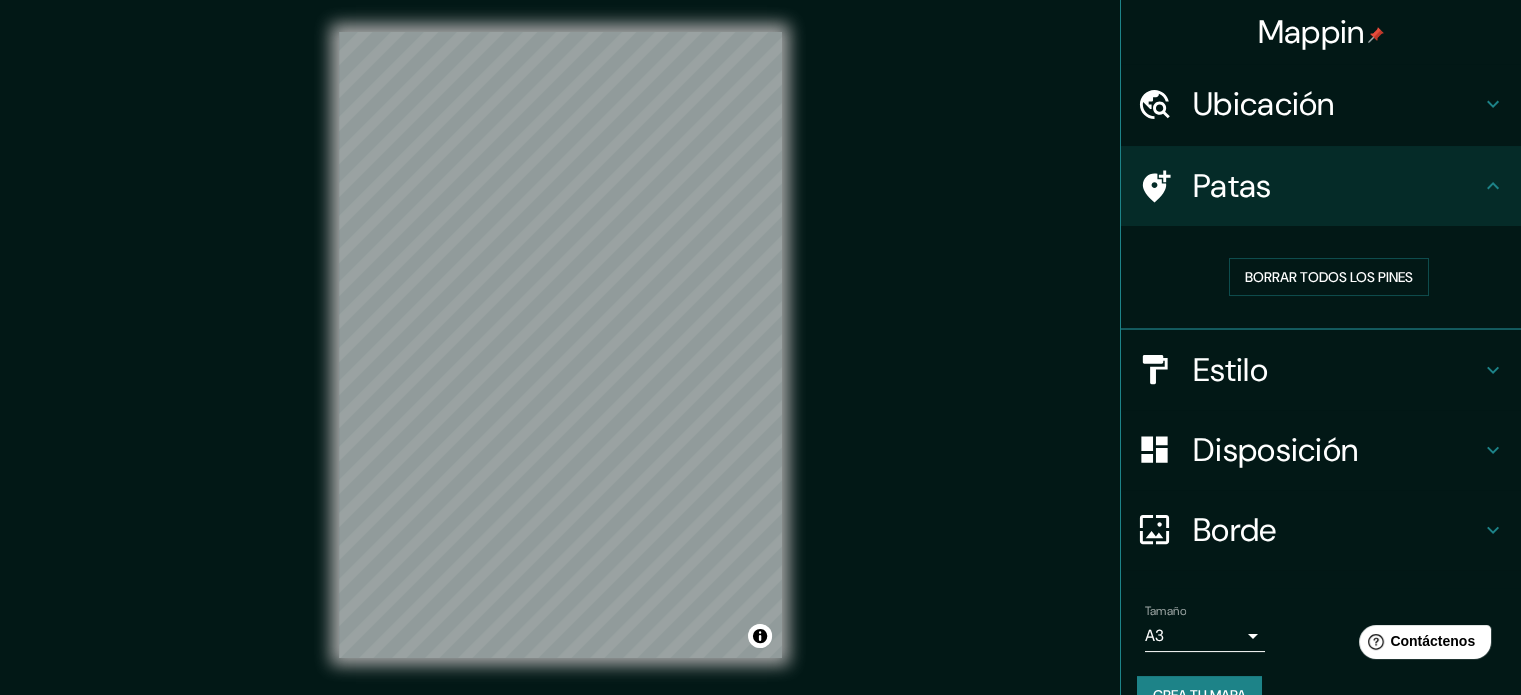 scroll, scrollTop: 40, scrollLeft: 0, axis: vertical 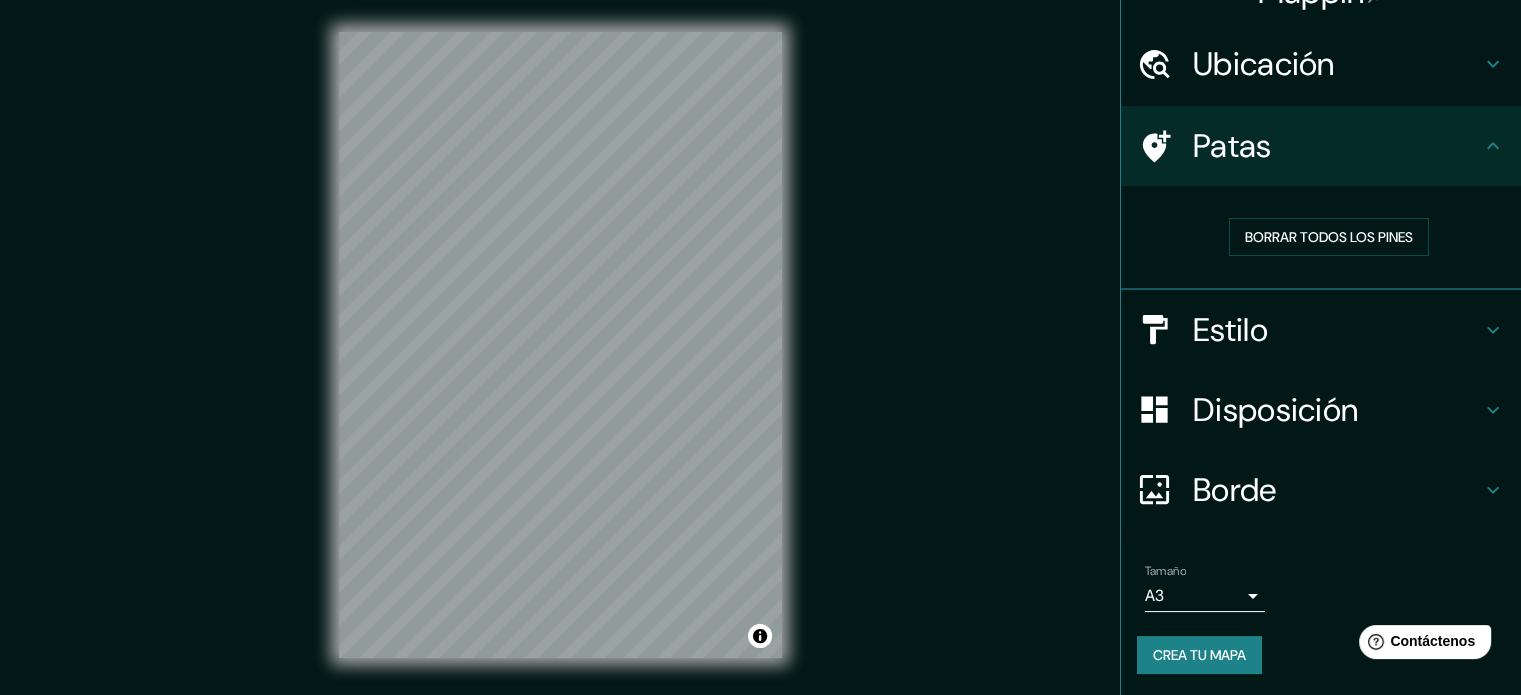 click on "Ubicación" at bounding box center [1337, 64] 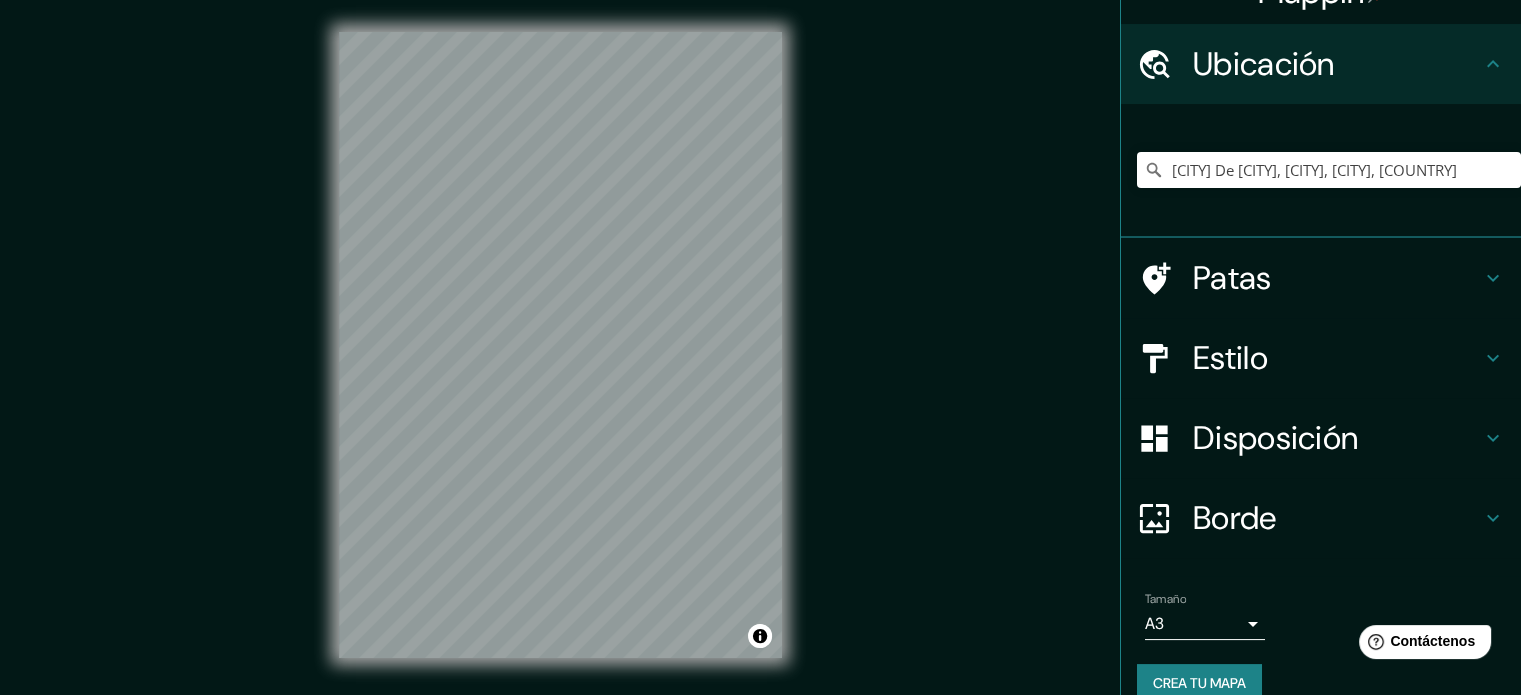 click on "Patas" at bounding box center [1337, 278] 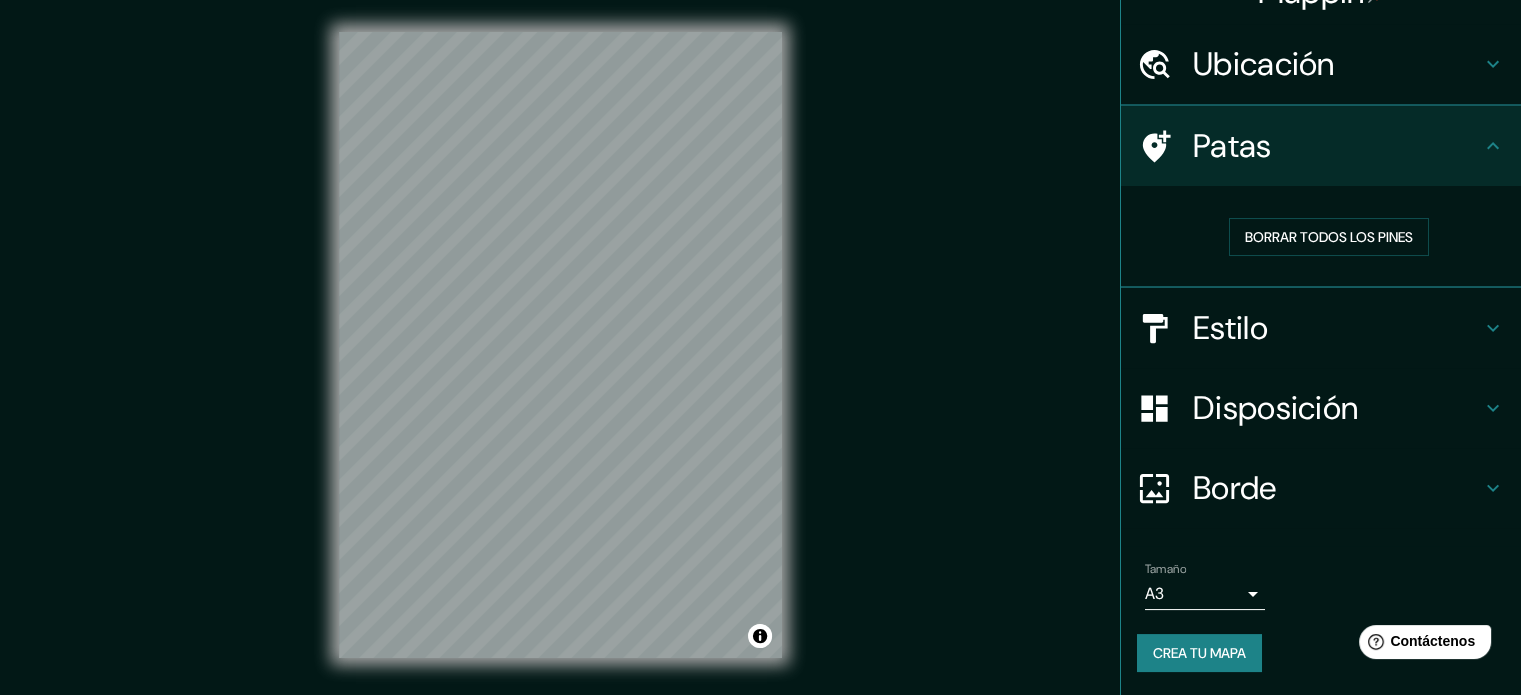 scroll, scrollTop: 40, scrollLeft: 0, axis: vertical 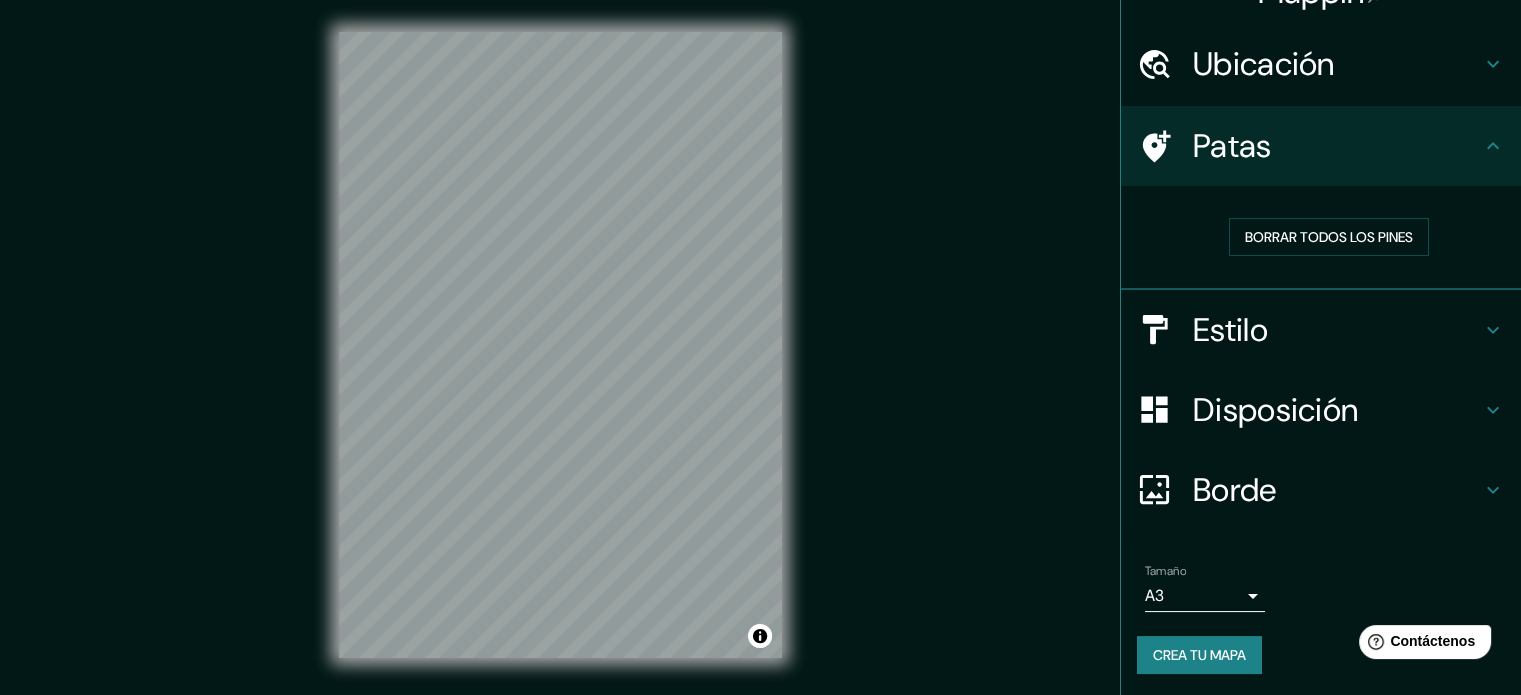 click on "Estilo" at bounding box center (1230, 330) 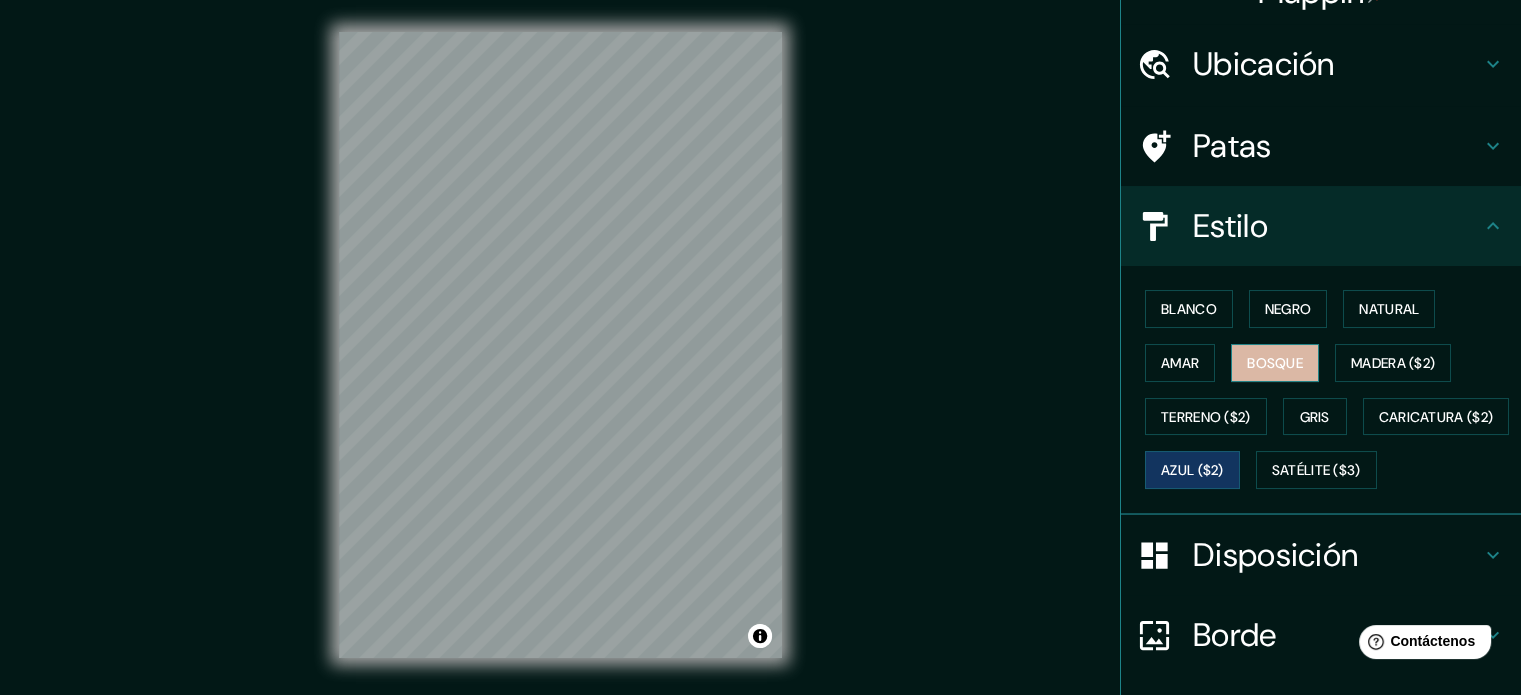click on "Bosque" at bounding box center [1275, 363] 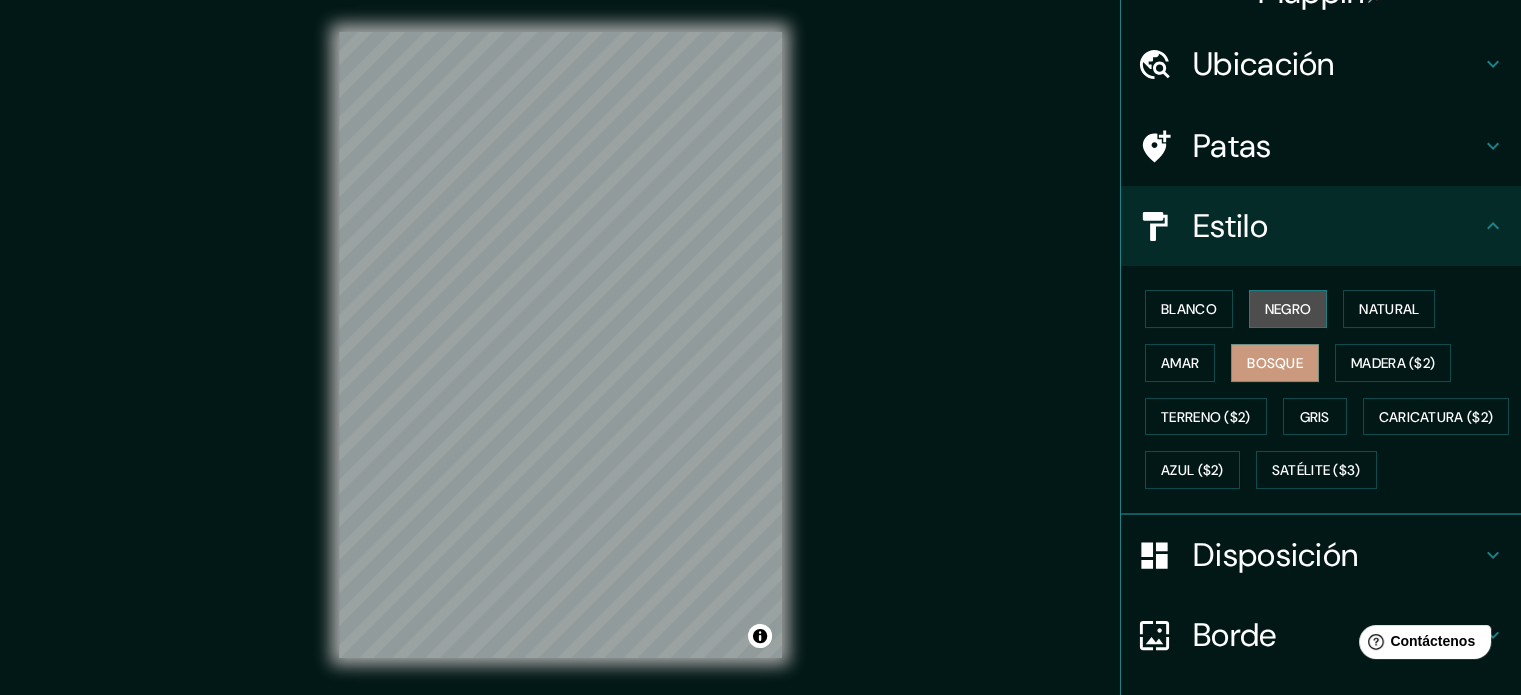 click on "Negro" at bounding box center [1288, 309] 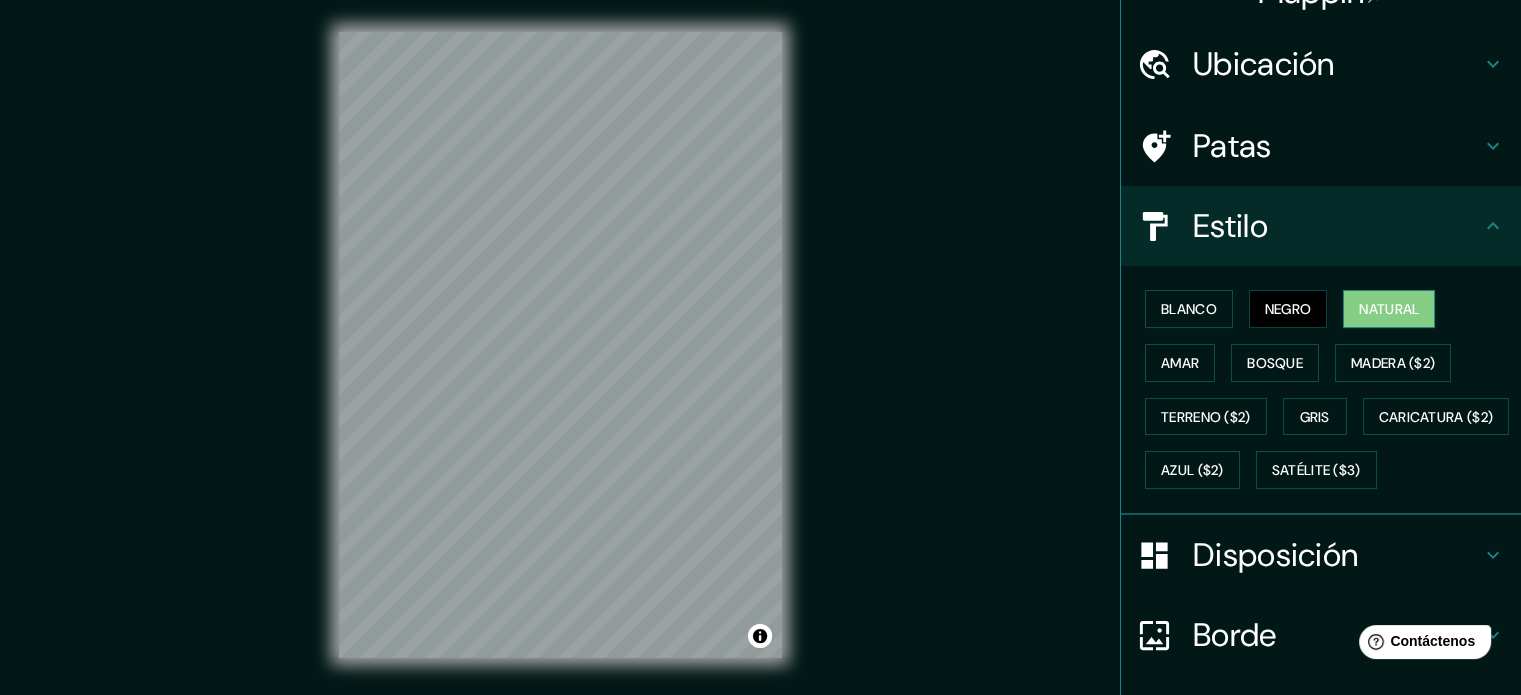 click on "Natural" at bounding box center [1389, 309] 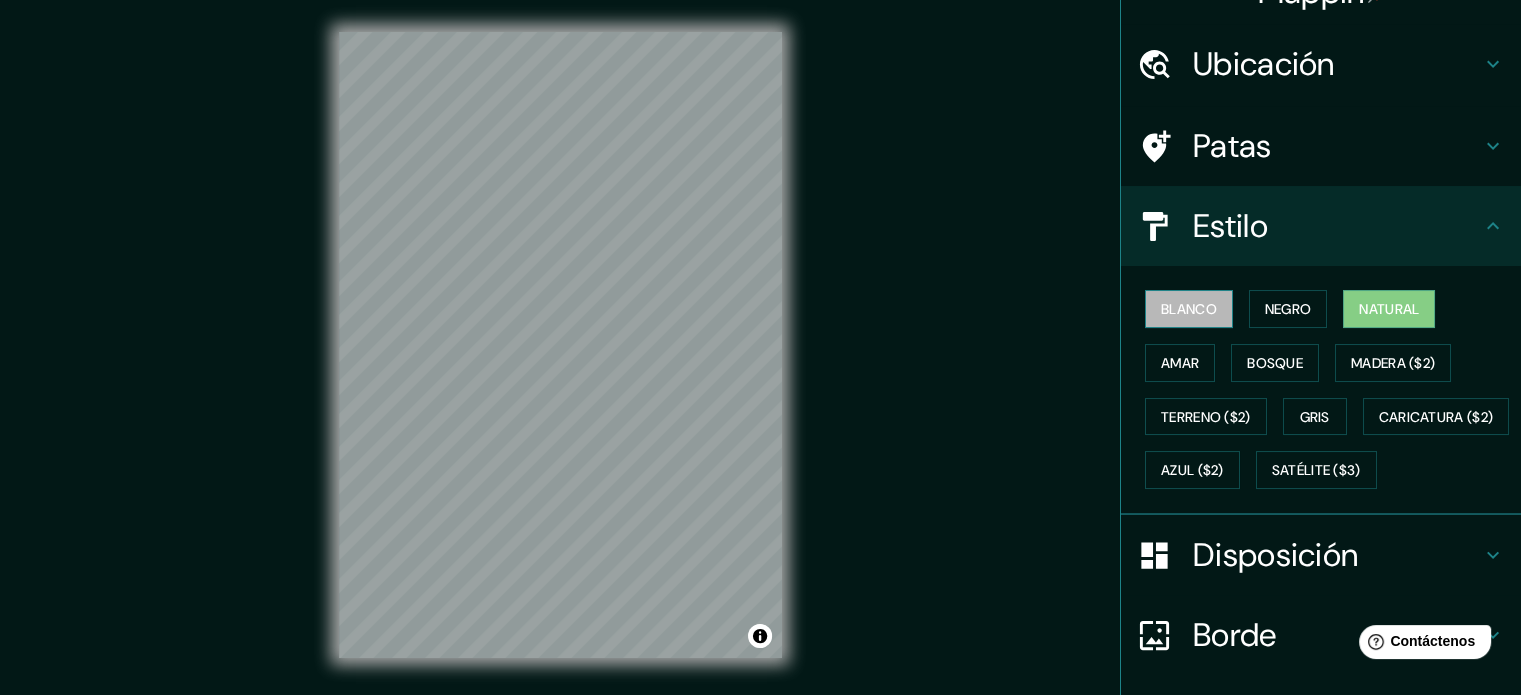 click on "Blanco" at bounding box center (1189, 309) 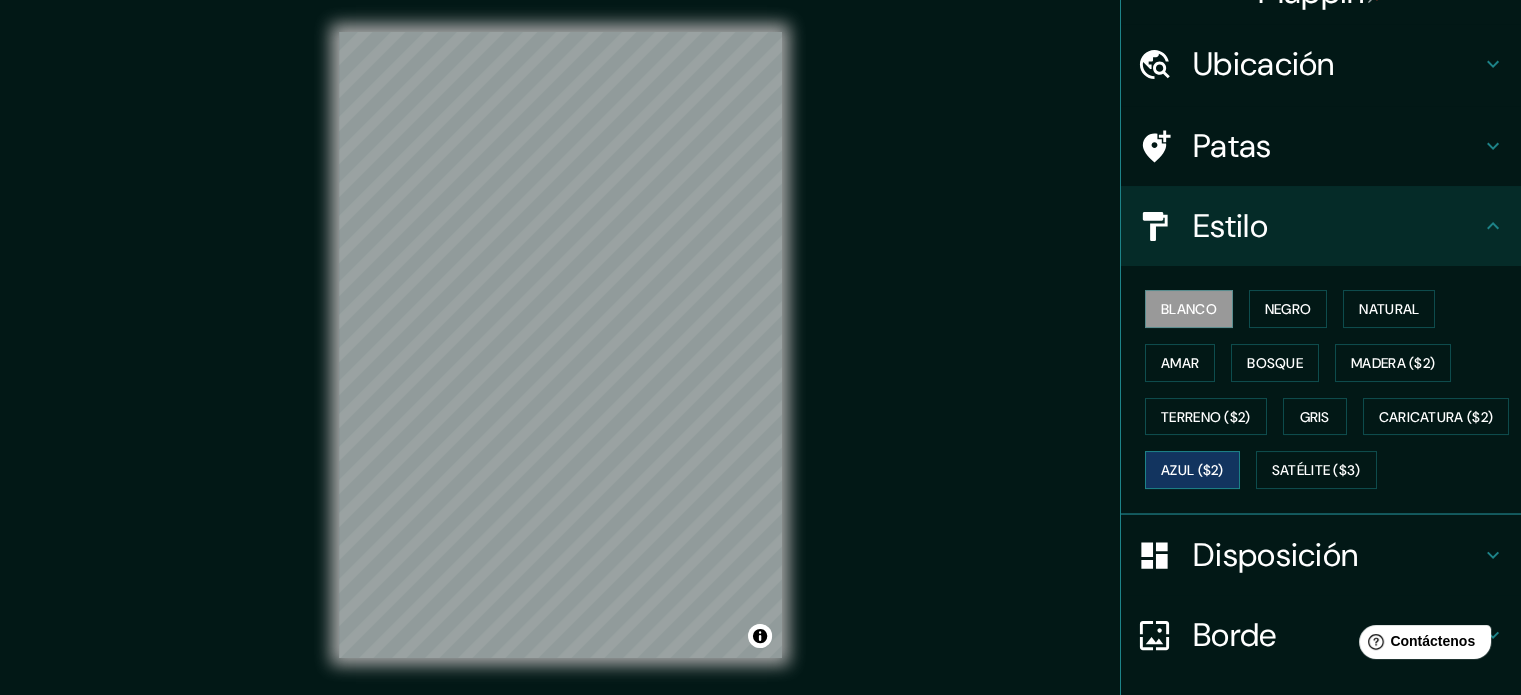 click on "Azul ($2)" at bounding box center [1192, 471] 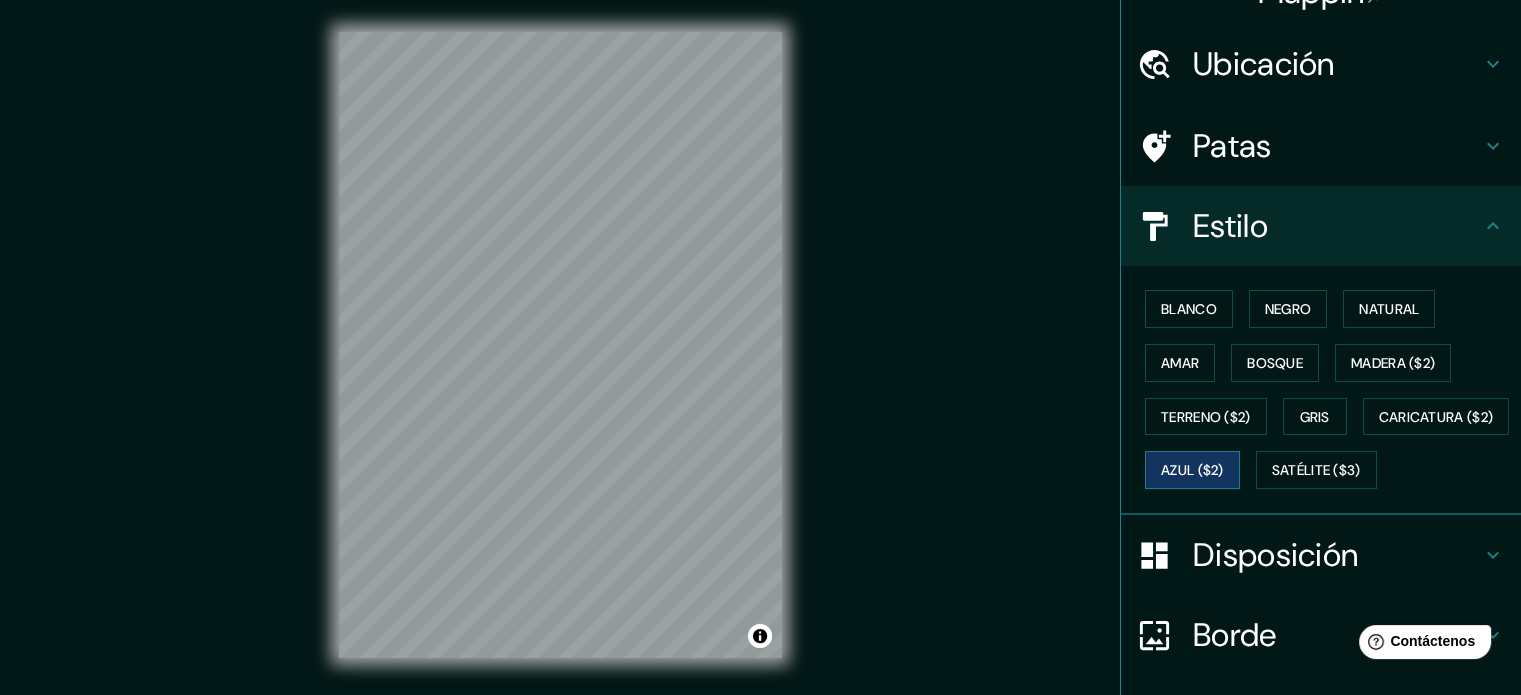 scroll, scrollTop: 236, scrollLeft: 0, axis: vertical 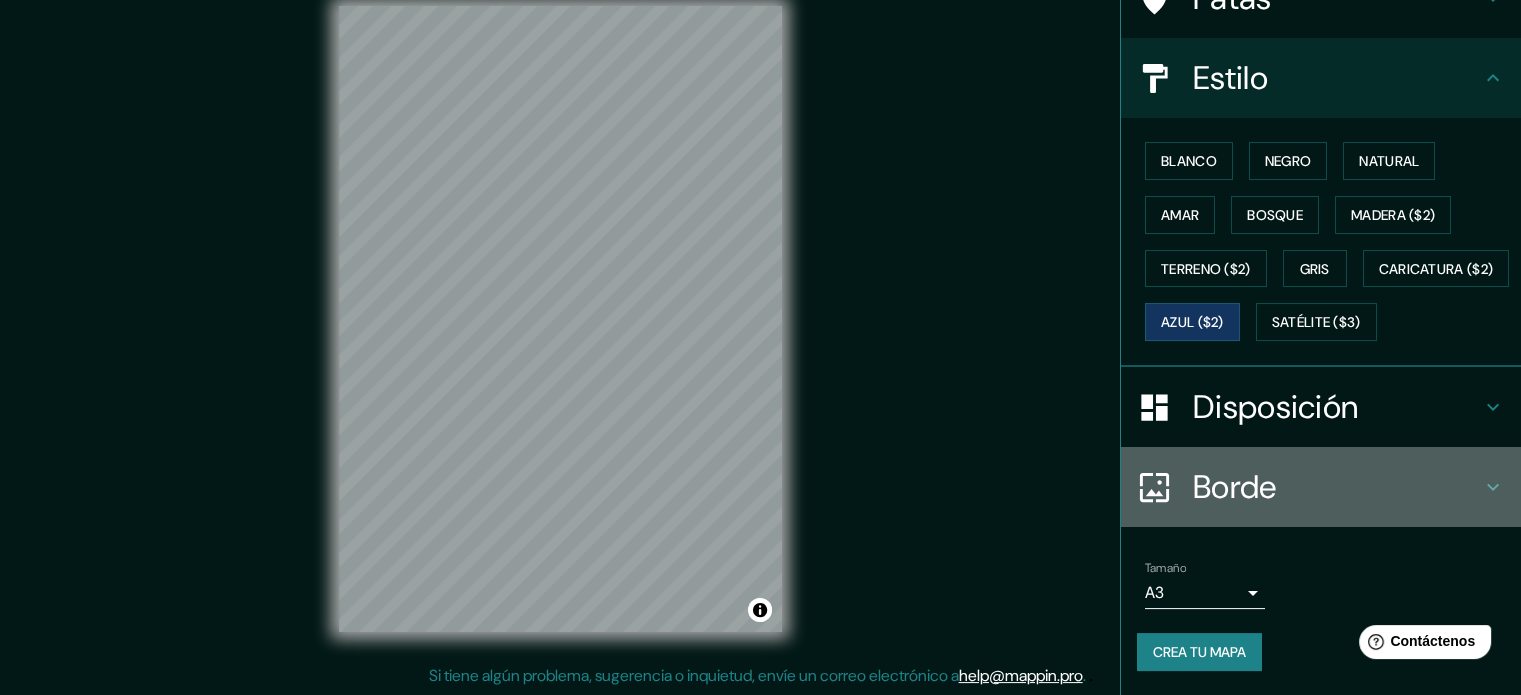 click on "Borde" at bounding box center [1337, 487] 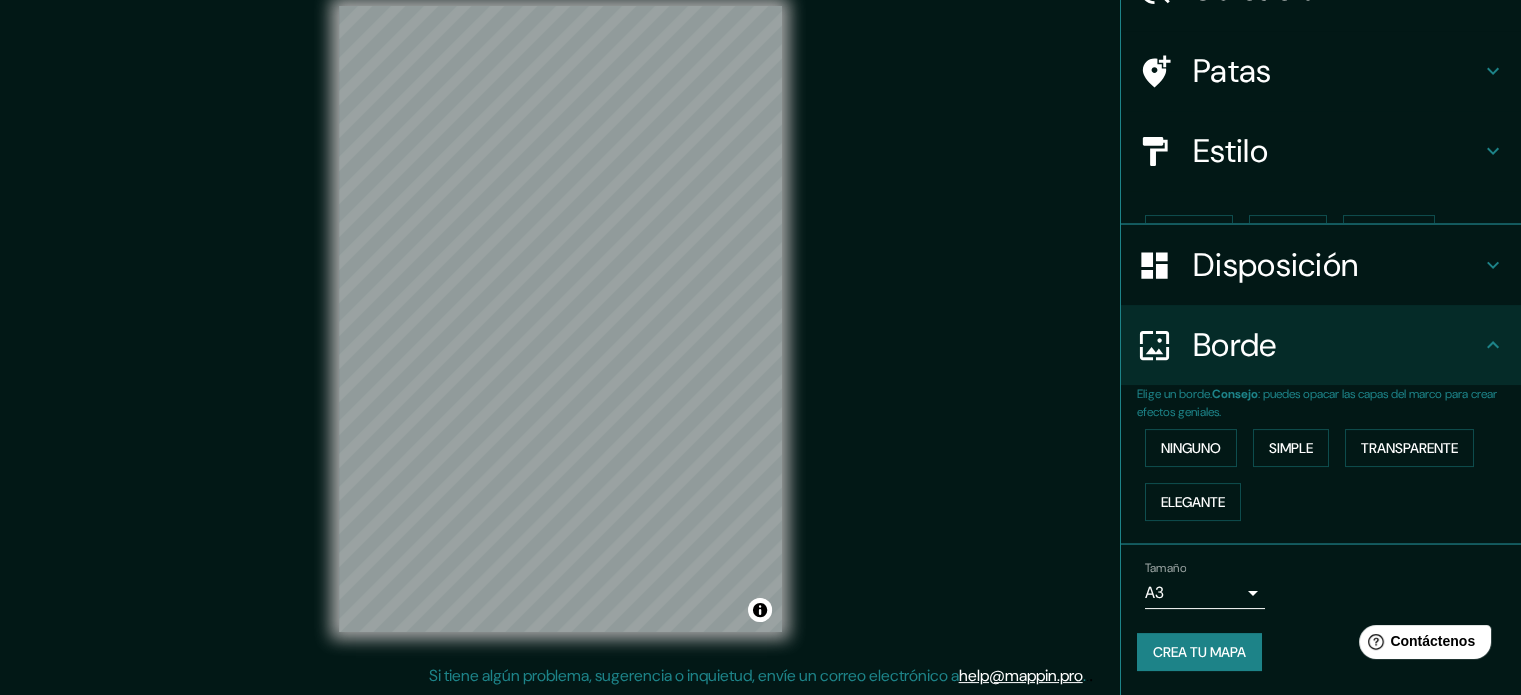 scroll, scrollTop: 80, scrollLeft: 0, axis: vertical 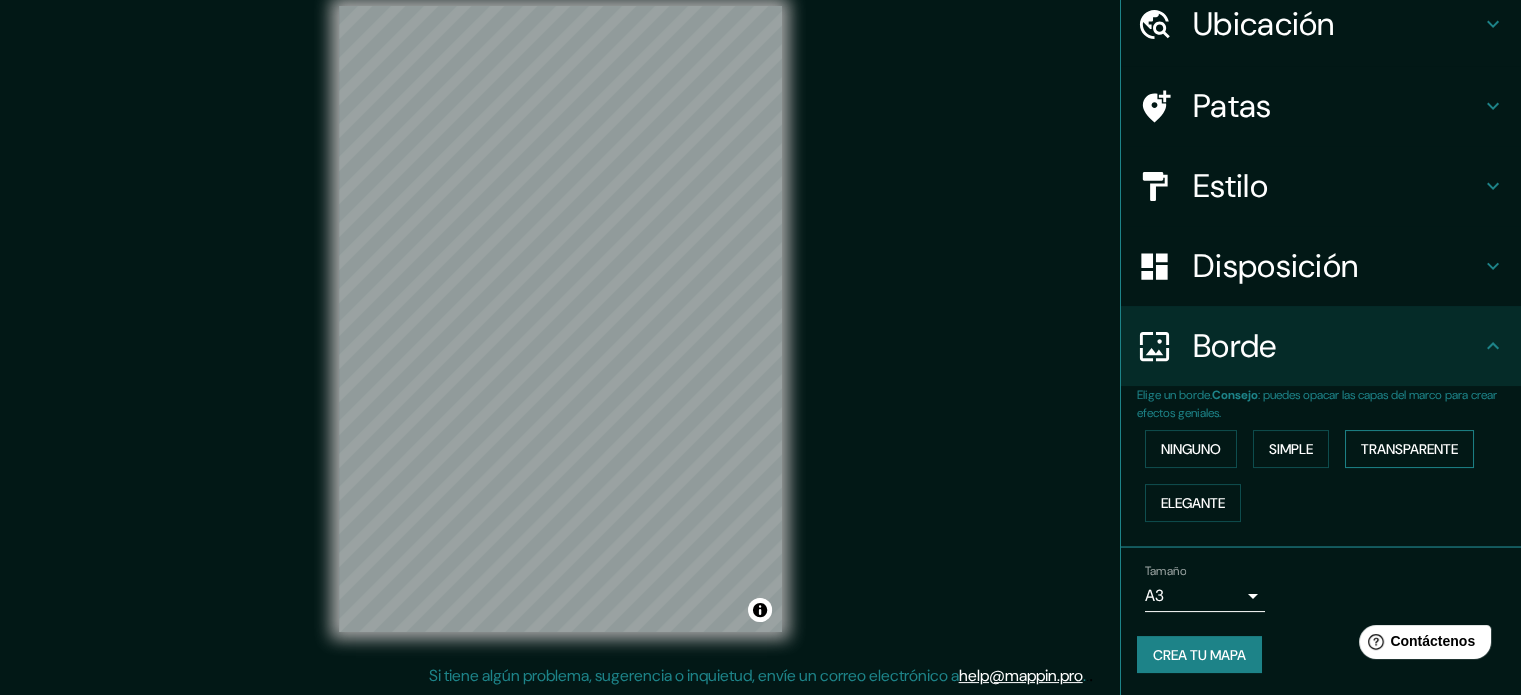click on "Transparente" at bounding box center [1409, 449] 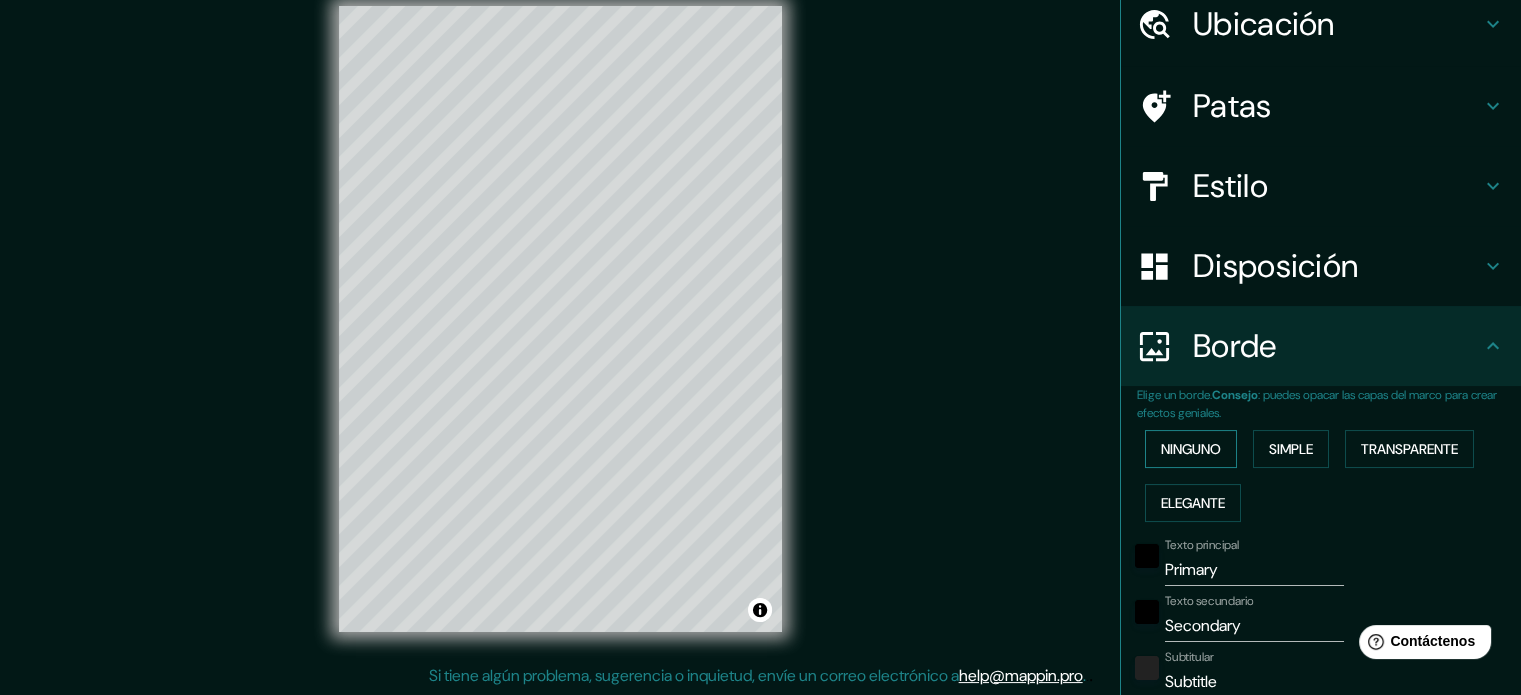 click on "Ninguno" at bounding box center [1191, 449] 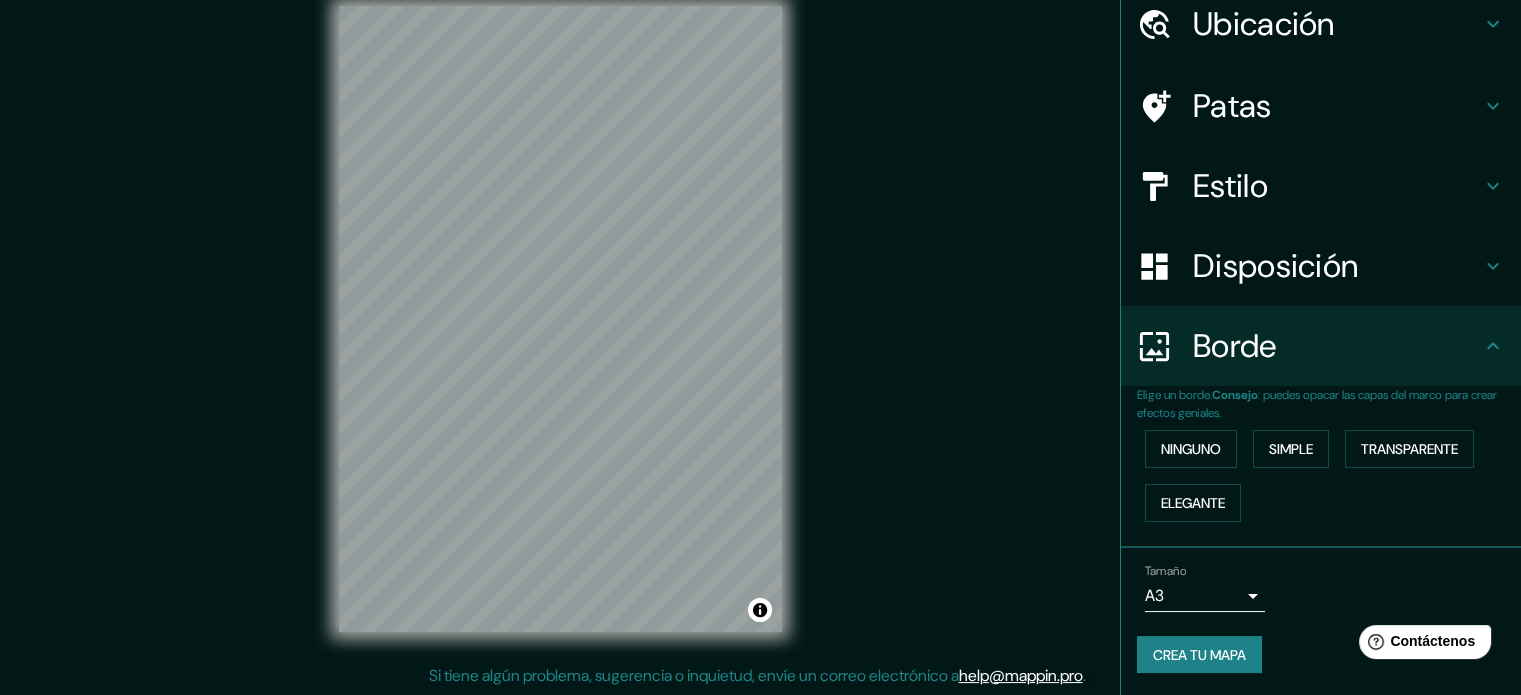 scroll, scrollTop: 0, scrollLeft: 0, axis: both 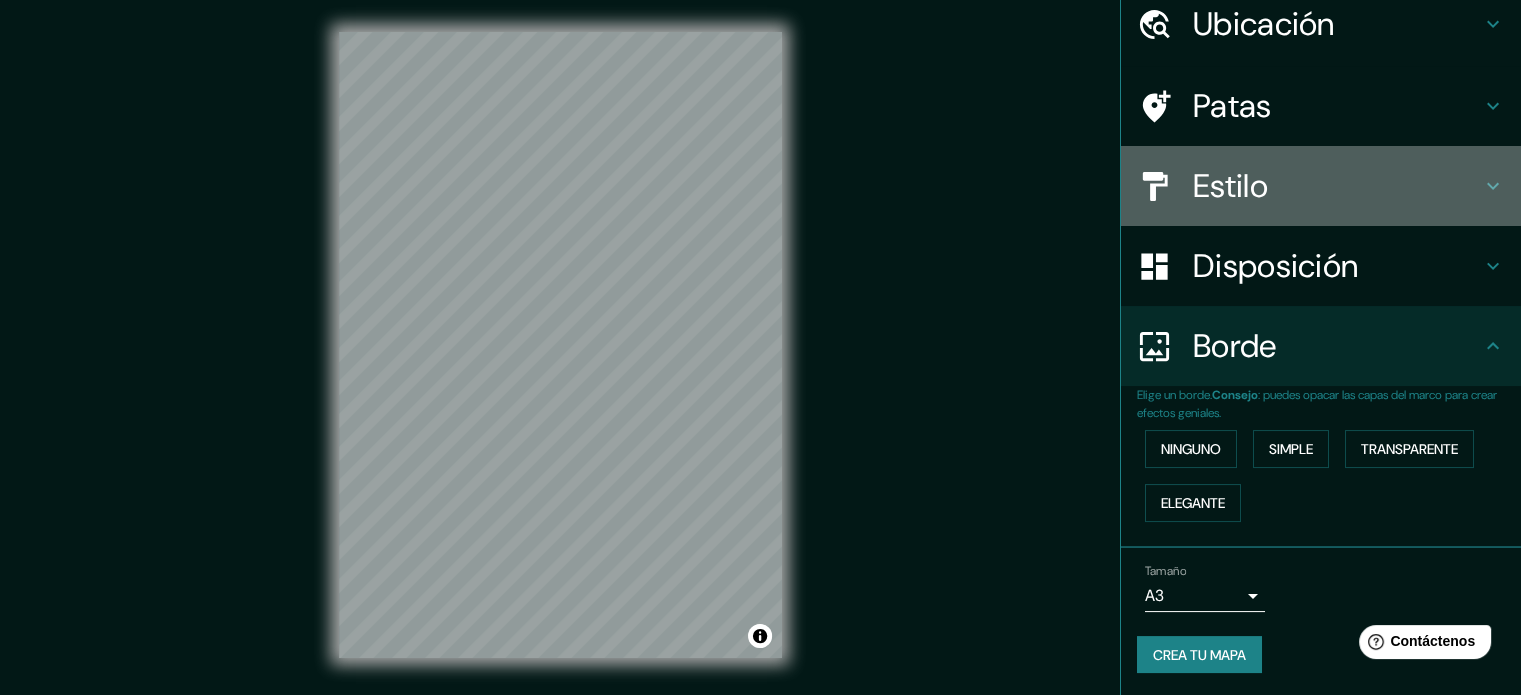 click on "Estilo" at bounding box center (1230, 186) 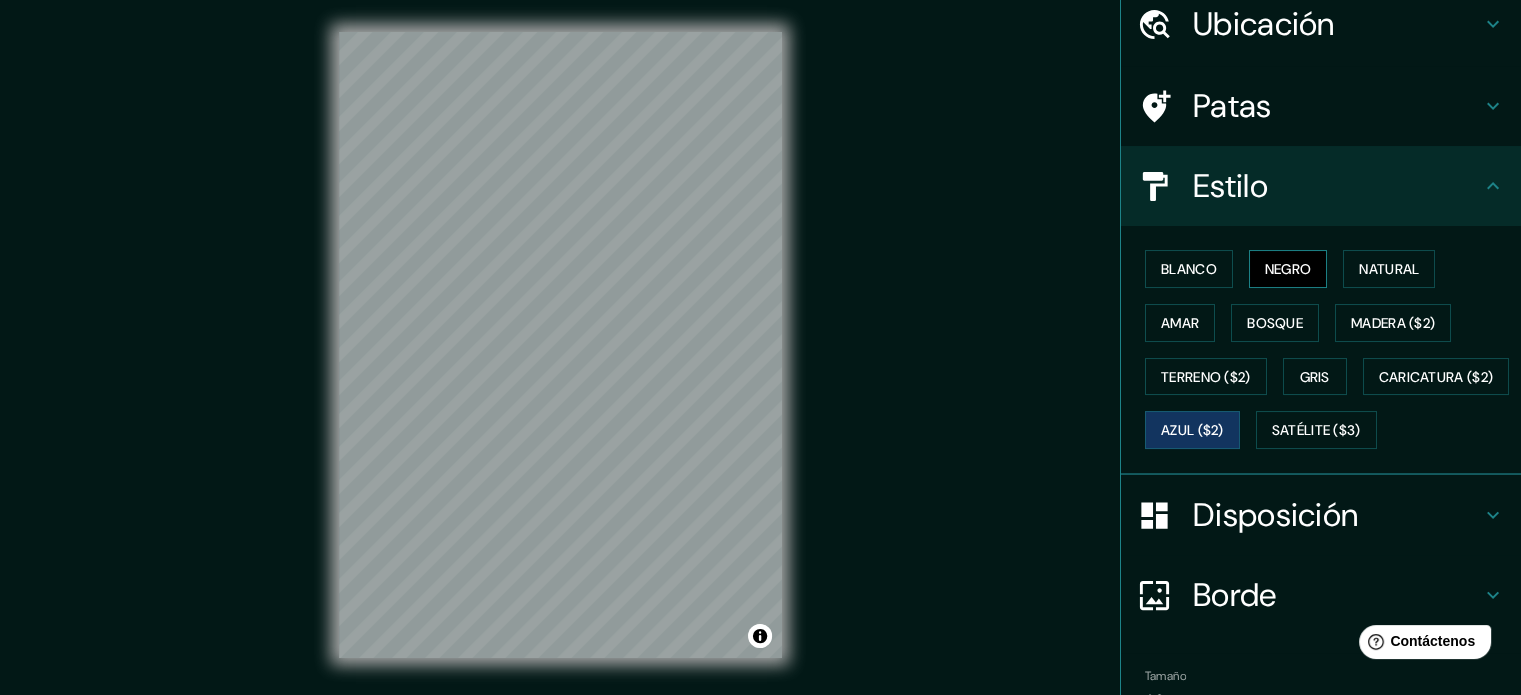 click on "Negro" at bounding box center [1288, 269] 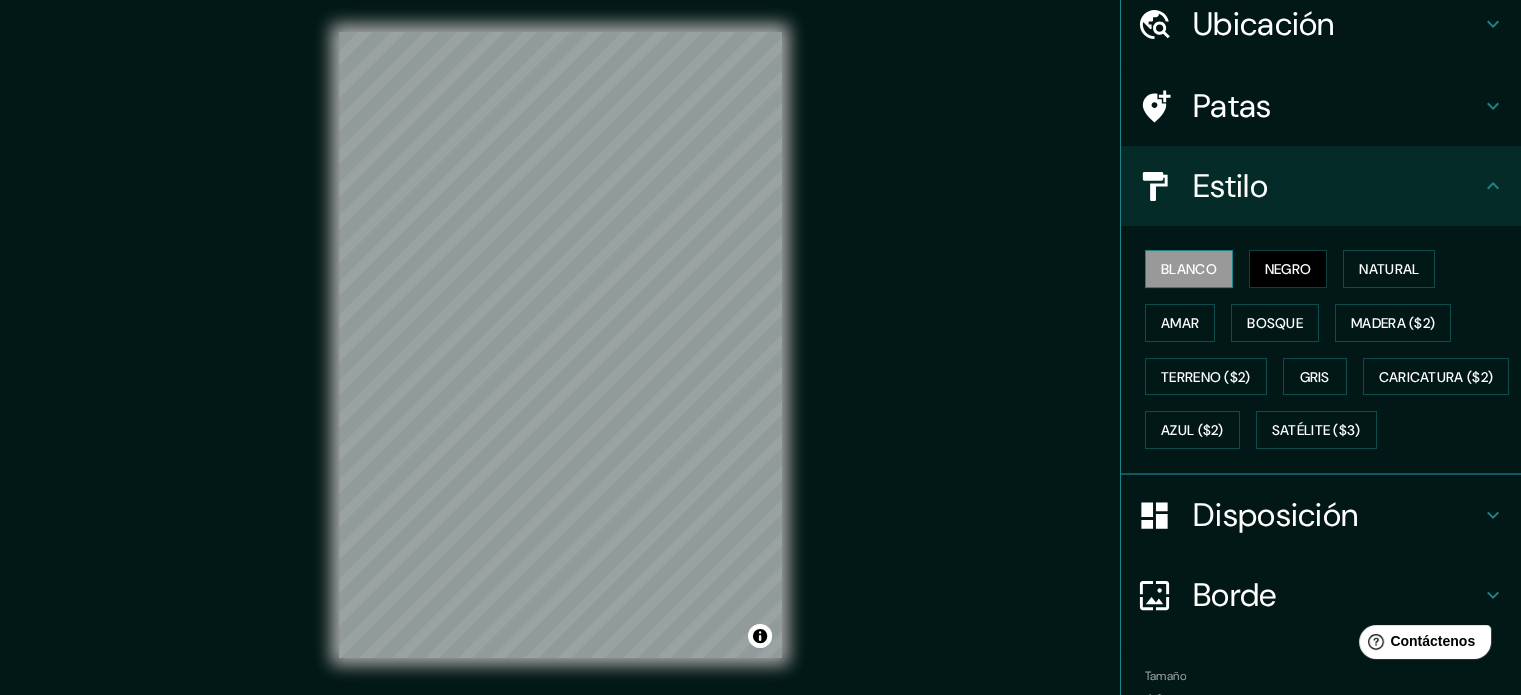 click on "Blanco" at bounding box center [1189, 269] 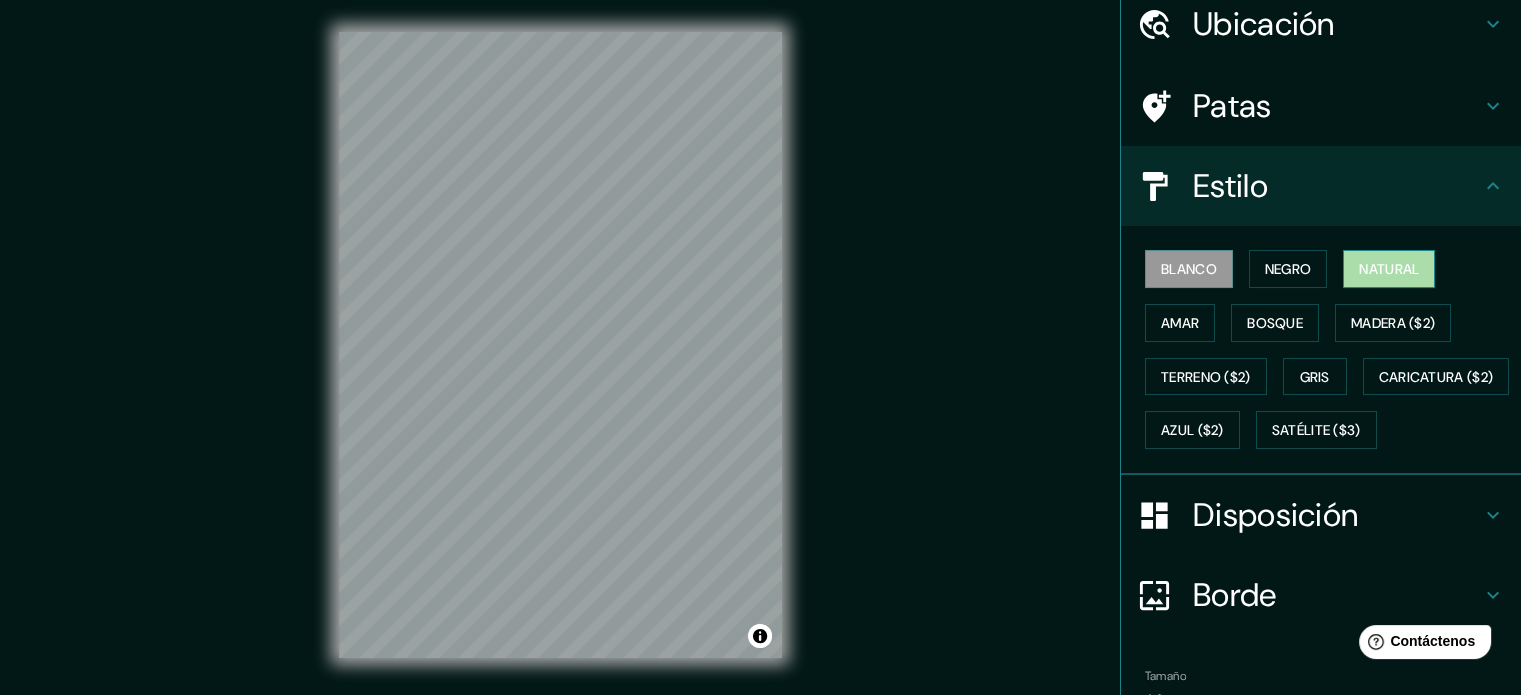 click on "Natural" at bounding box center (1389, 269) 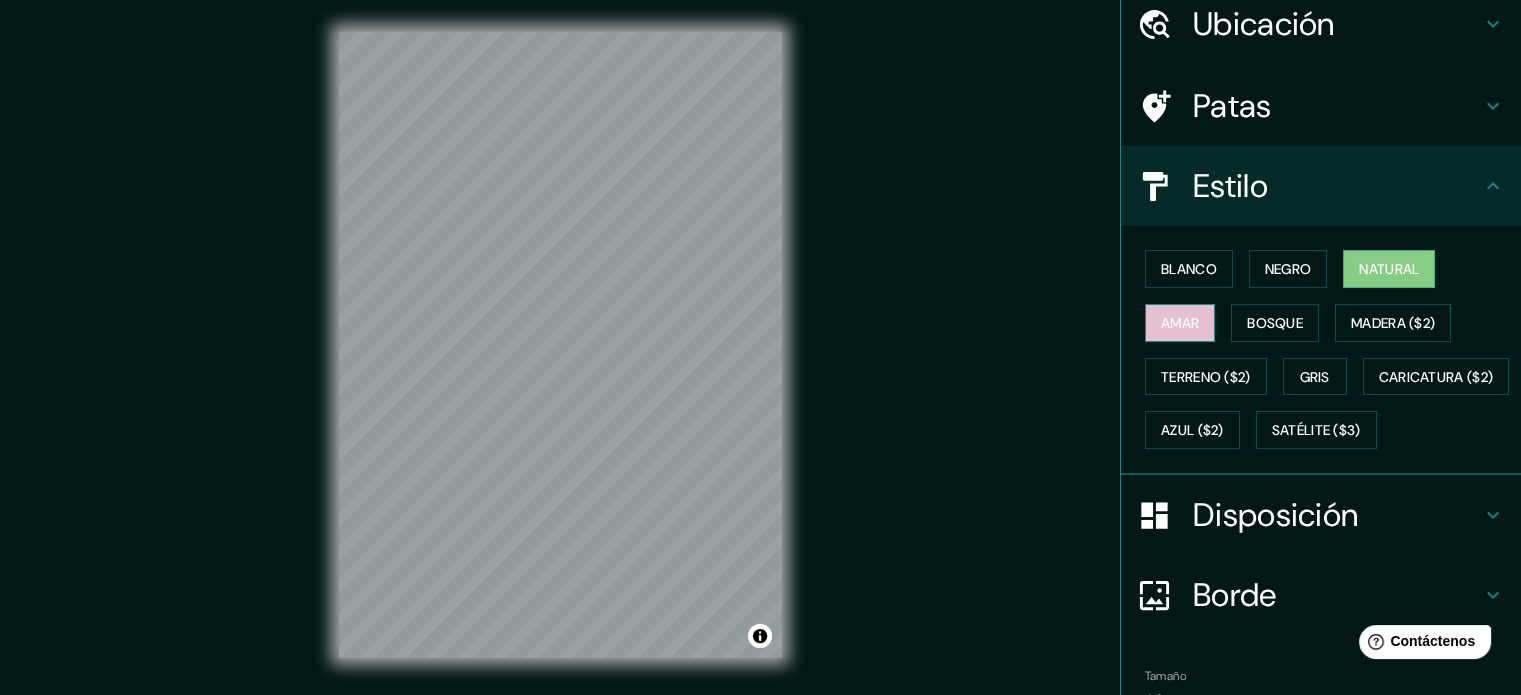 click on "Amar" at bounding box center [1180, 323] 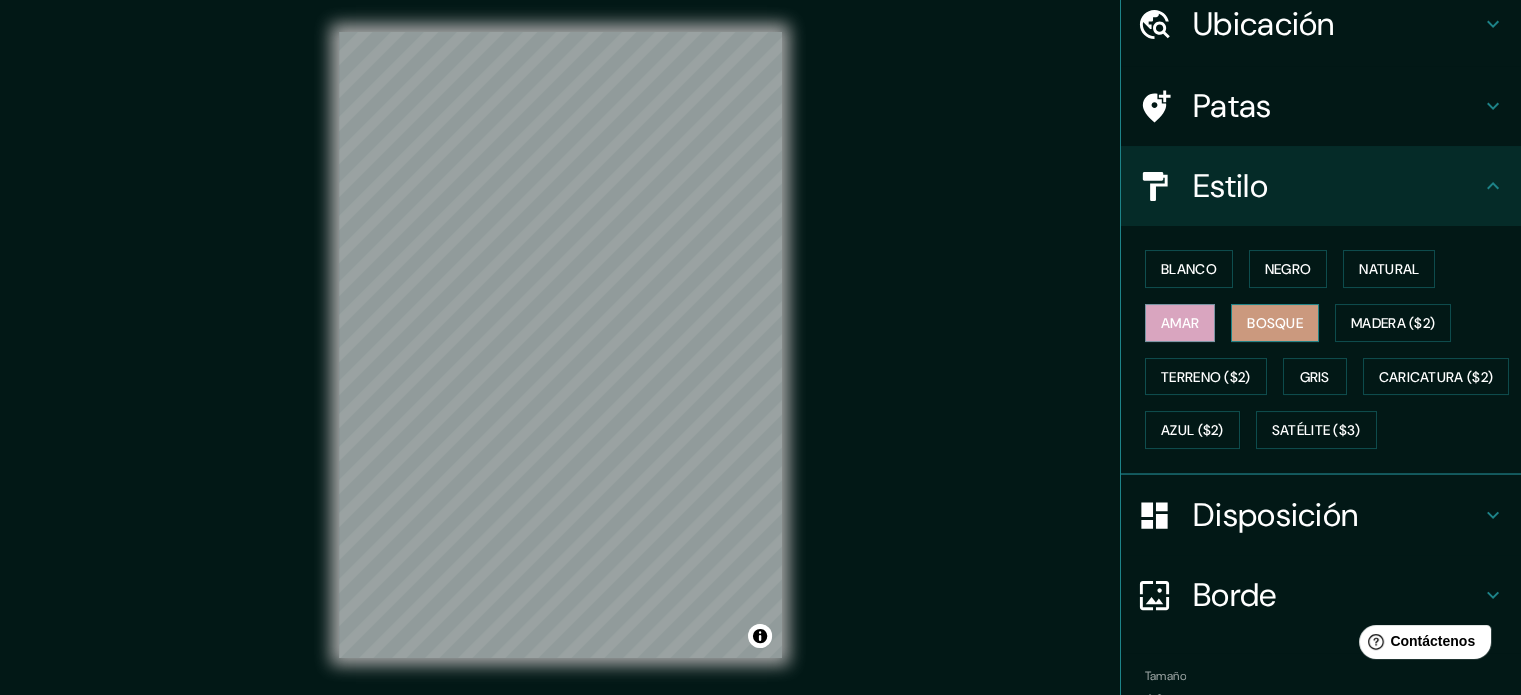 click on "Bosque" at bounding box center [1275, 323] 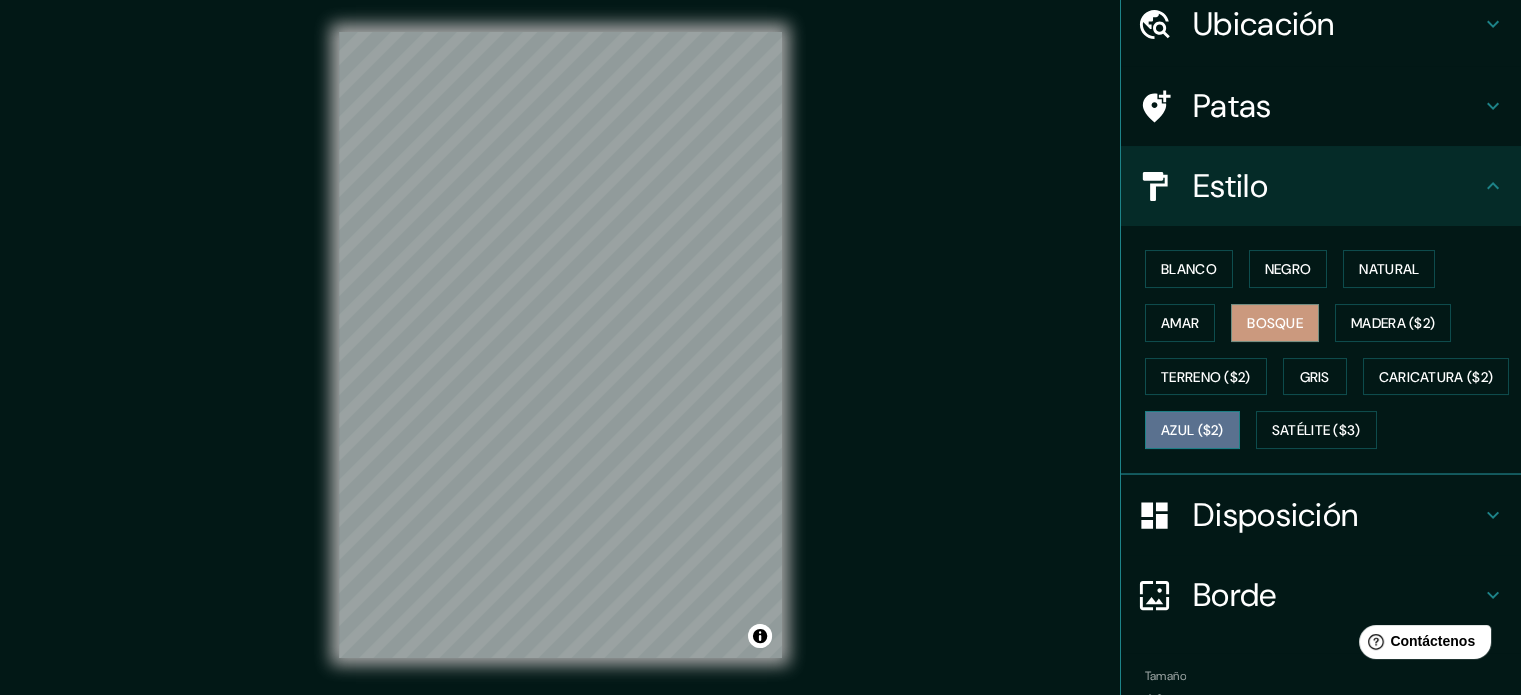 click on "Azul ($2)" at bounding box center (1192, 431) 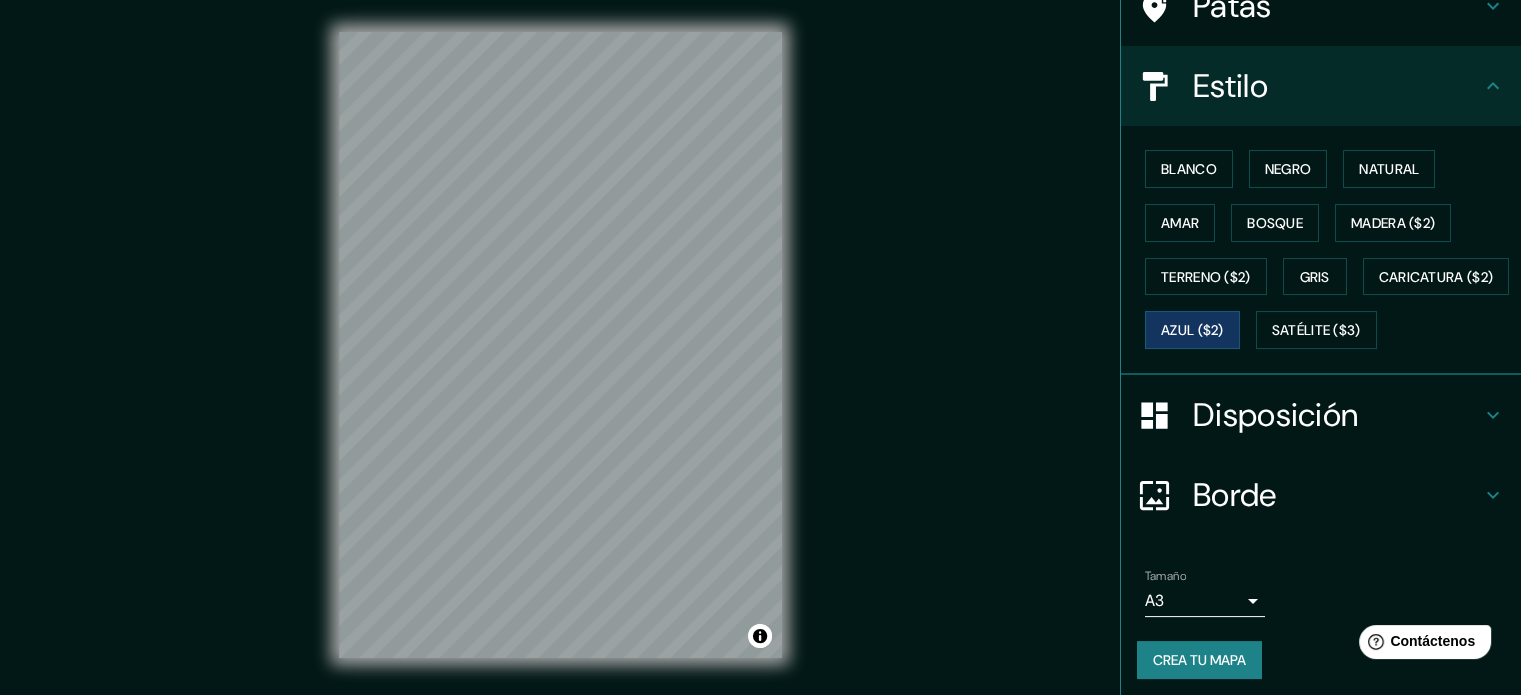 click on "Disposición" at bounding box center (1275, 415) 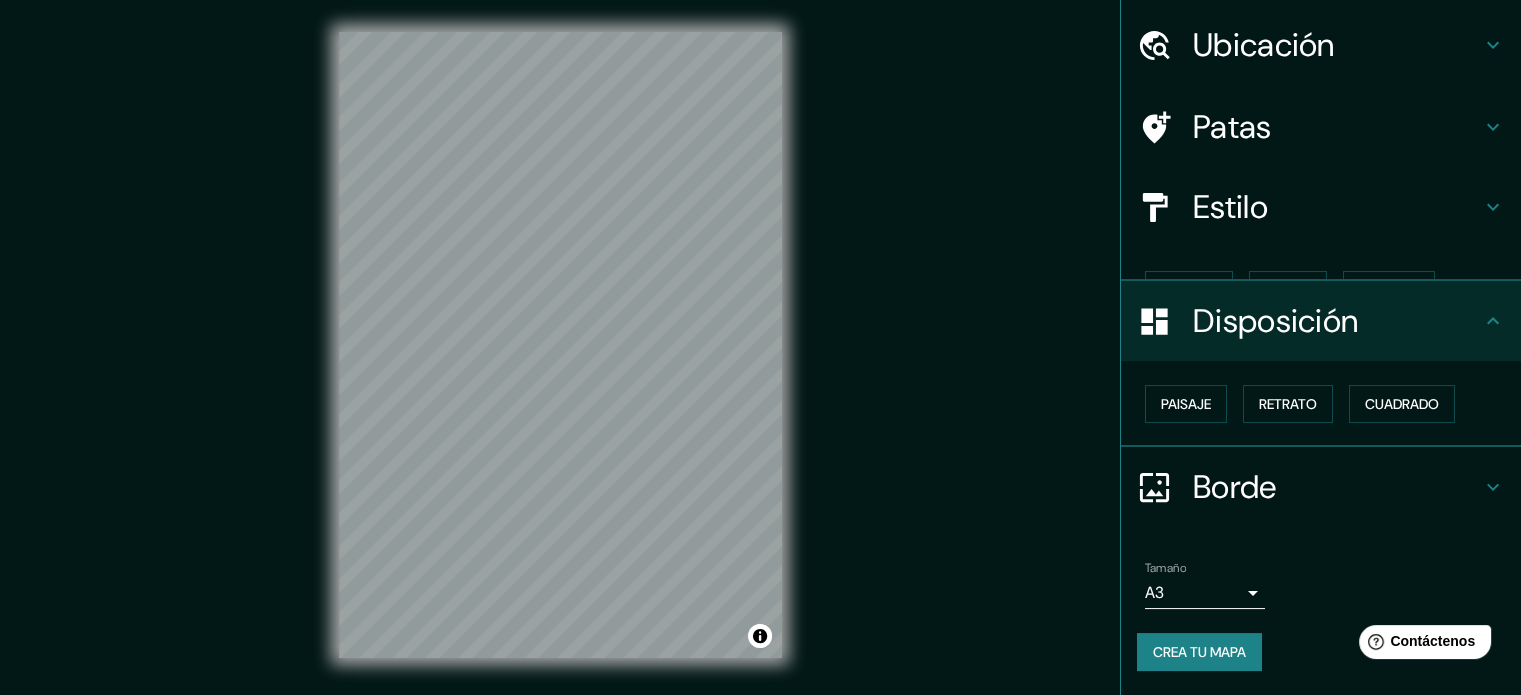 scroll, scrollTop: 24, scrollLeft: 0, axis: vertical 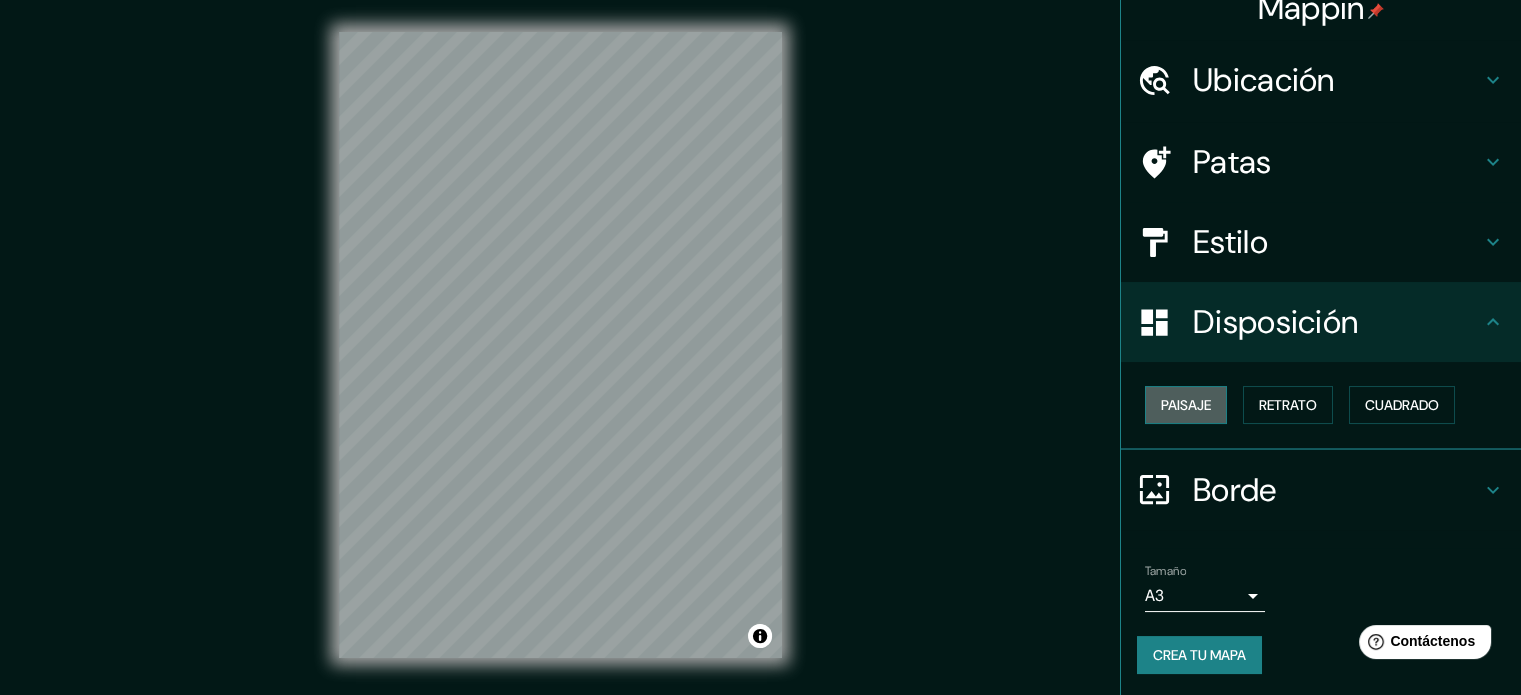 click on "Paisaje" at bounding box center (1186, 405) 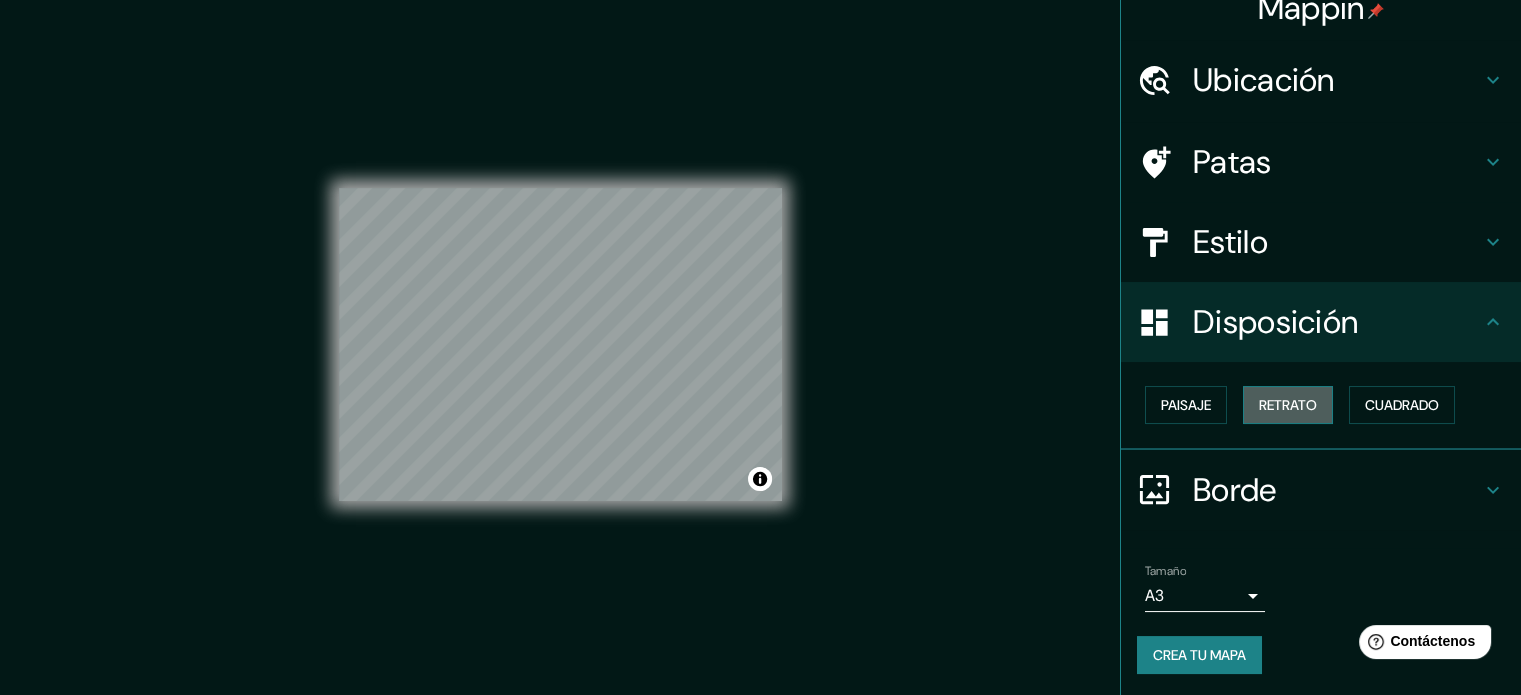 click on "Retrato" at bounding box center [1288, 405] 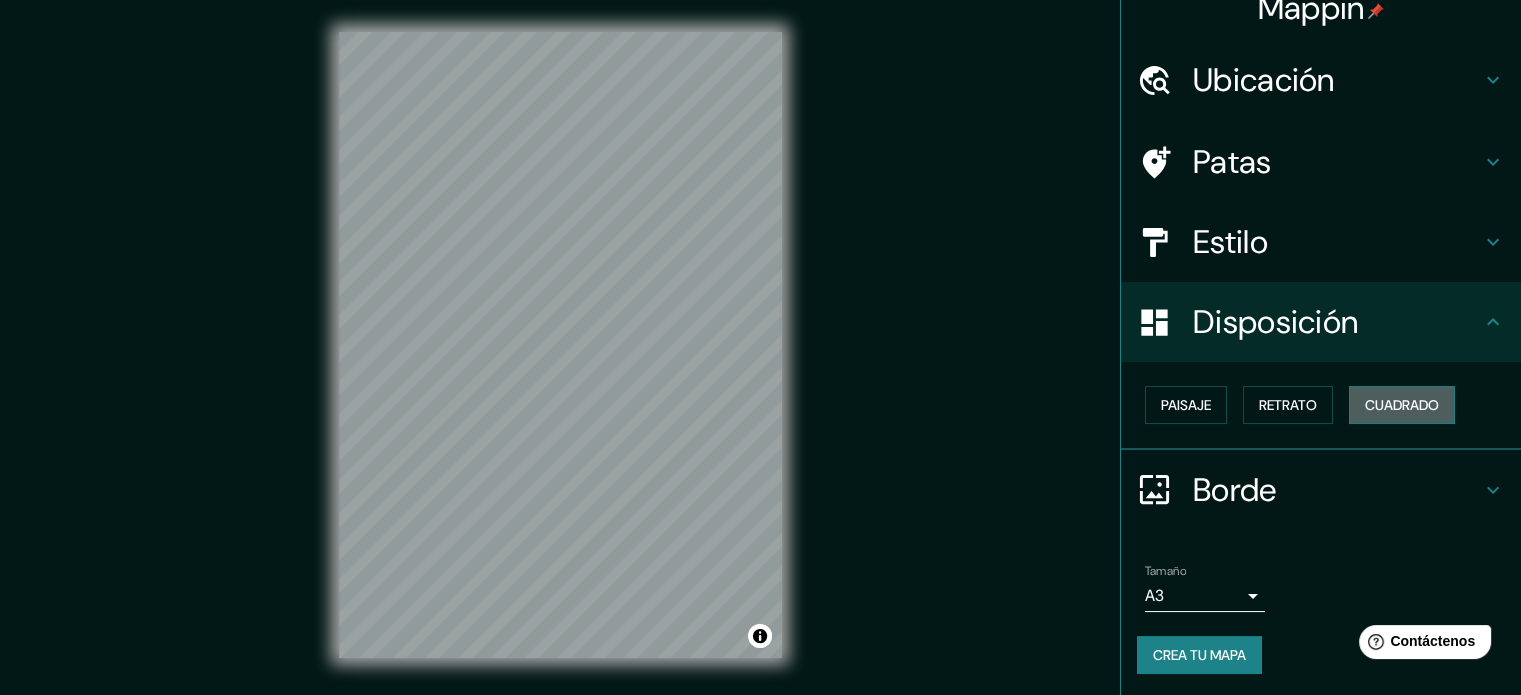 click on "Cuadrado" at bounding box center [1402, 405] 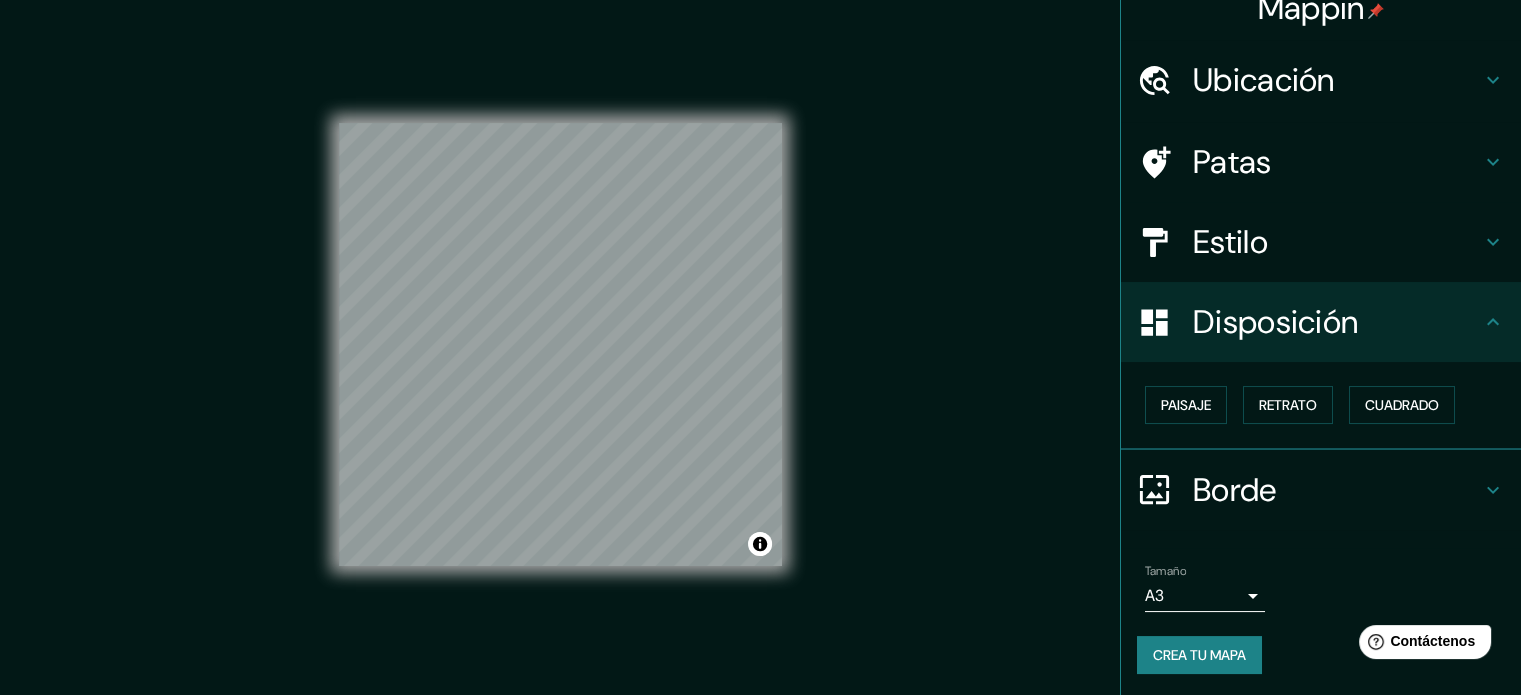 click on "Paisaje Retrato Cuadrado" at bounding box center (1329, 405) 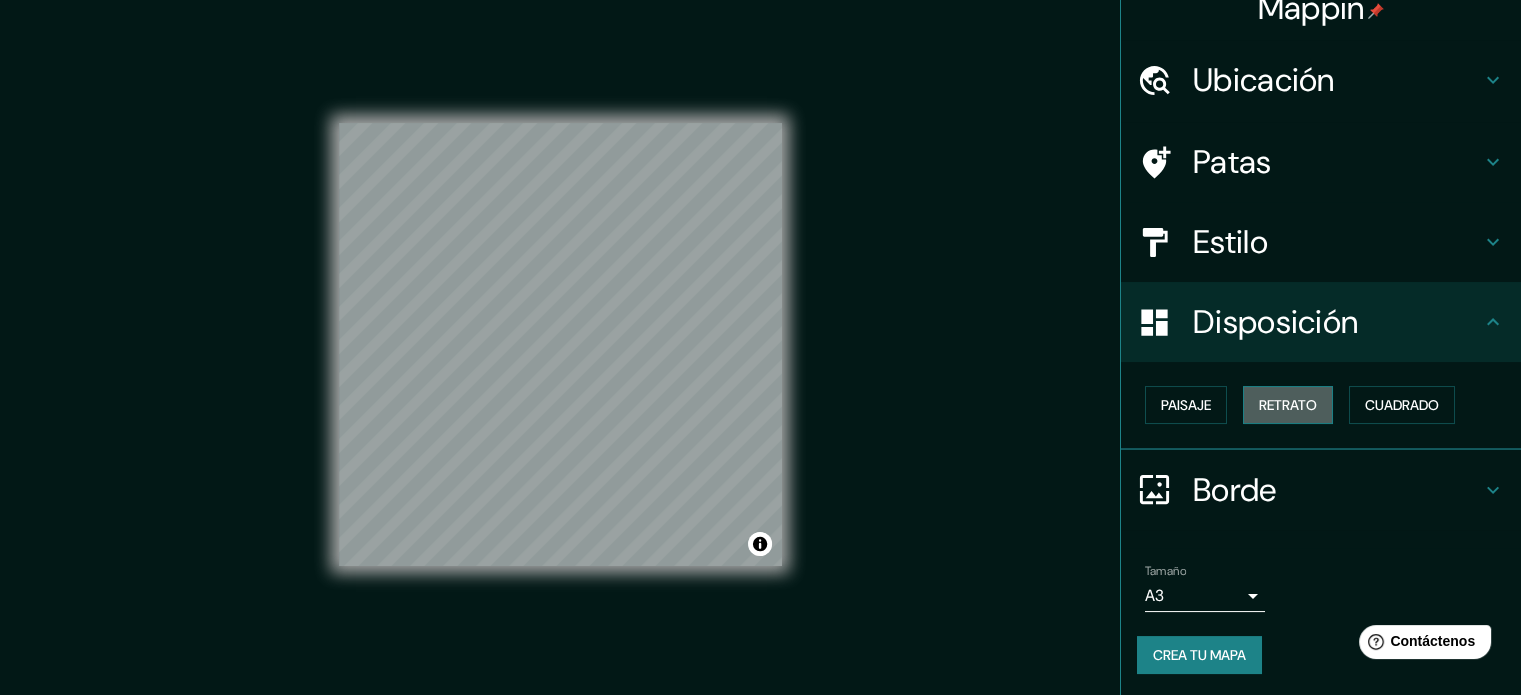 click on "Retrato" at bounding box center (1288, 405) 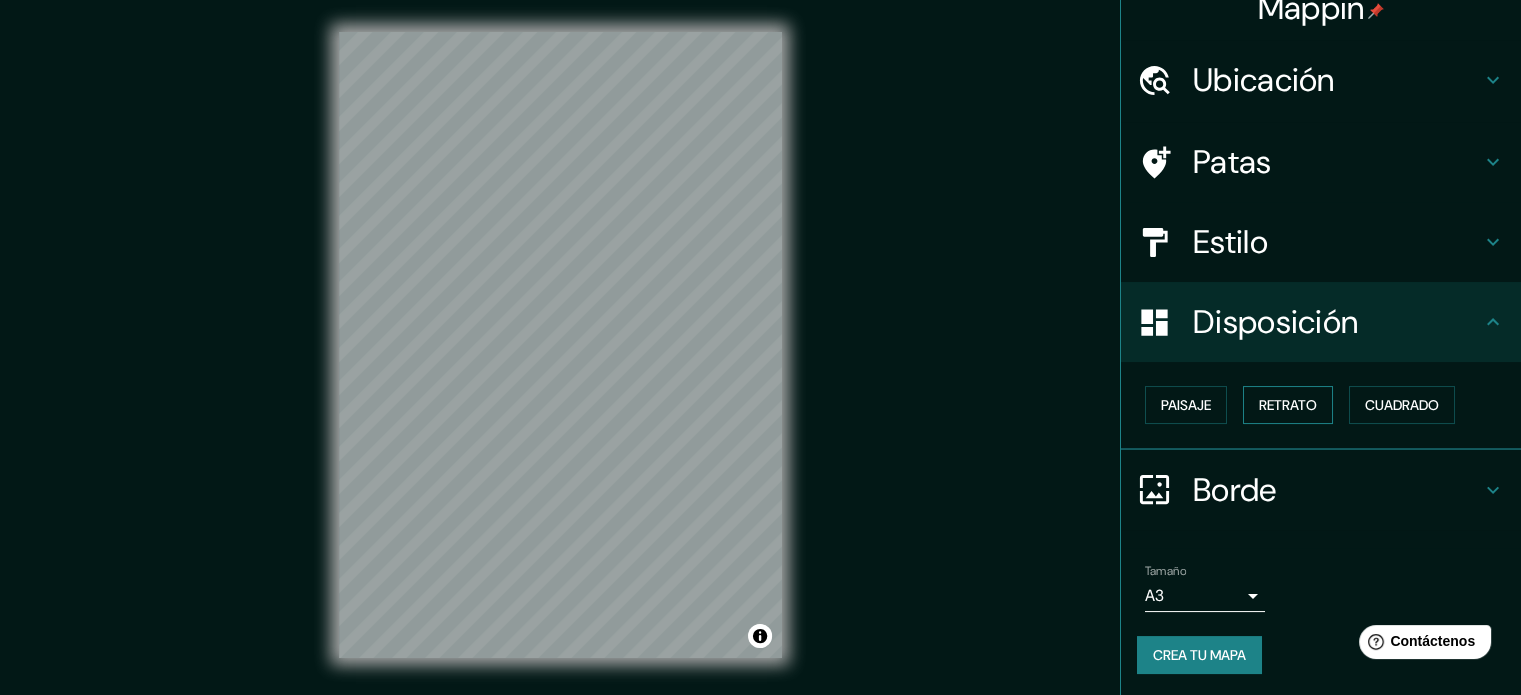 scroll, scrollTop: 0, scrollLeft: 0, axis: both 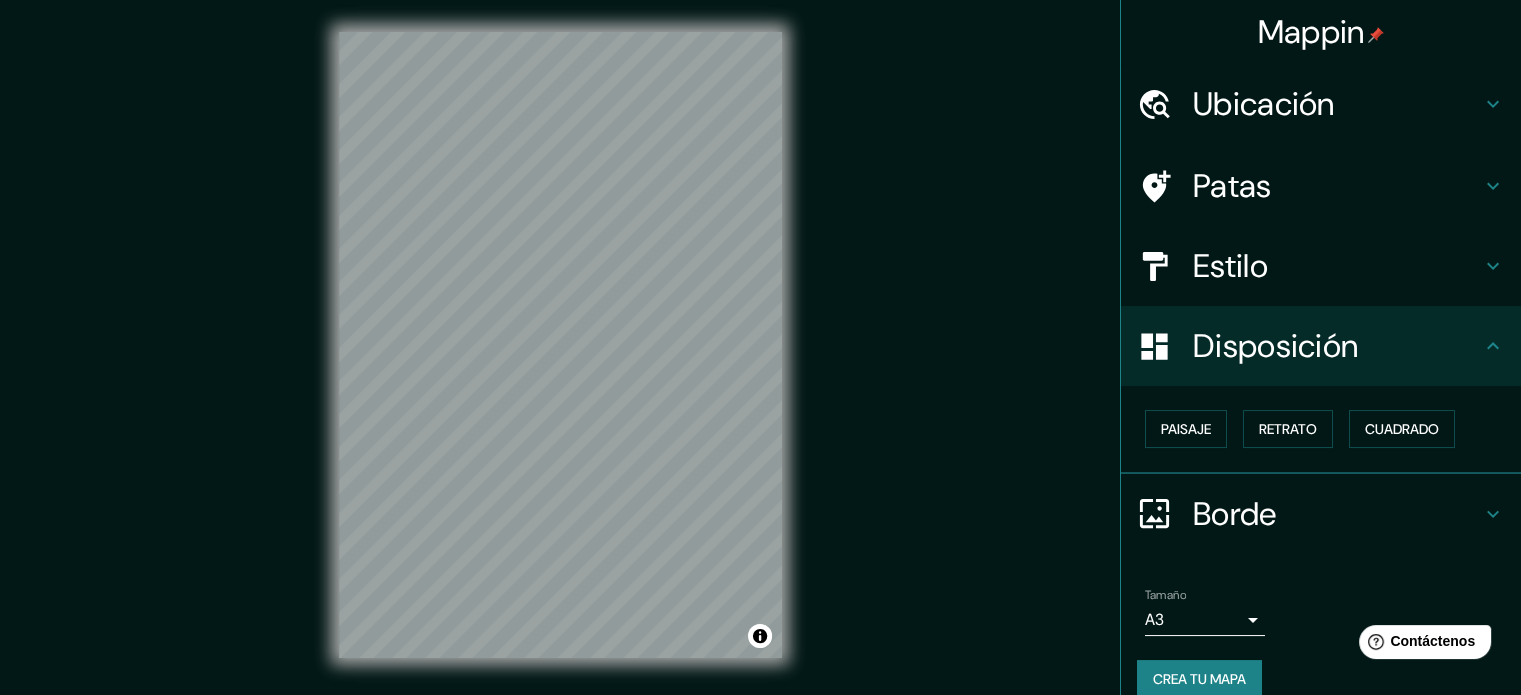 click on "Patas" at bounding box center [1232, 186] 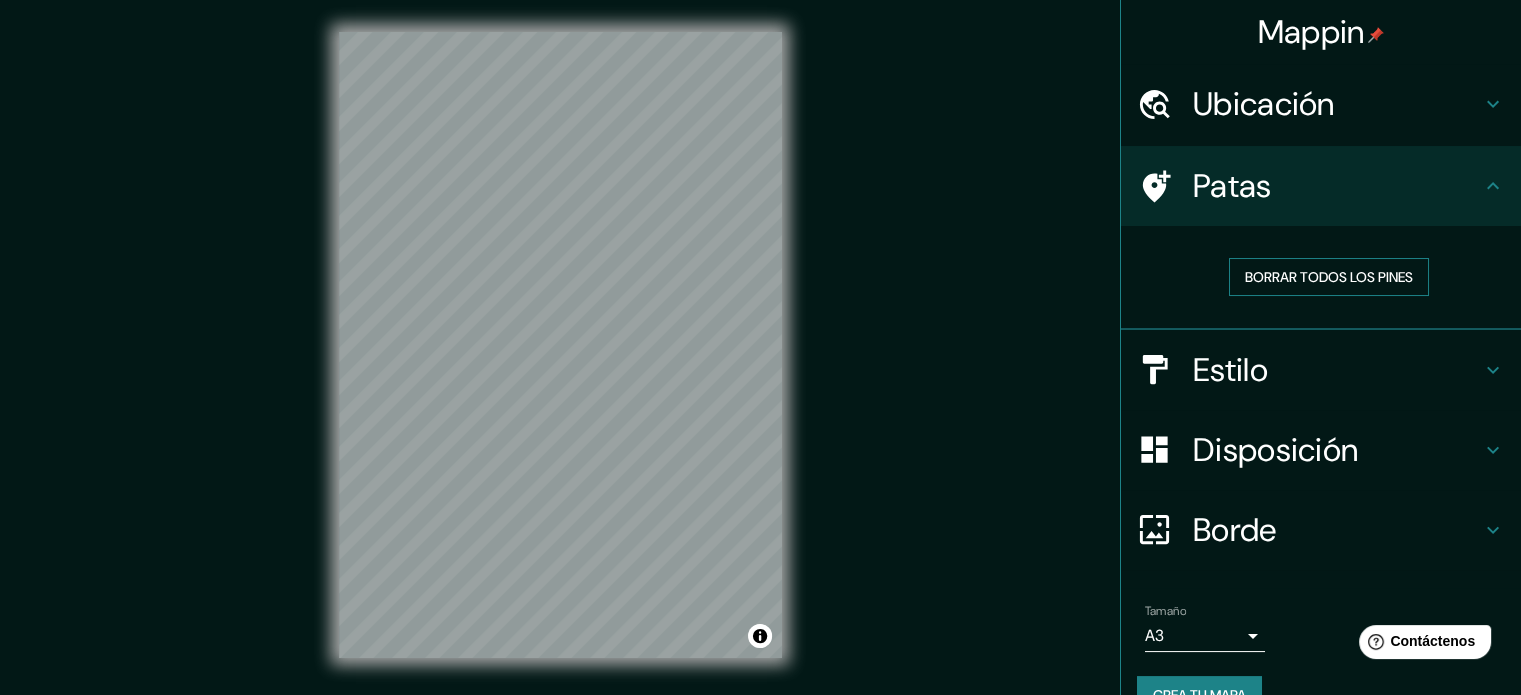 click on "Borrar todos los pines" at bounding box center [1329, 277] 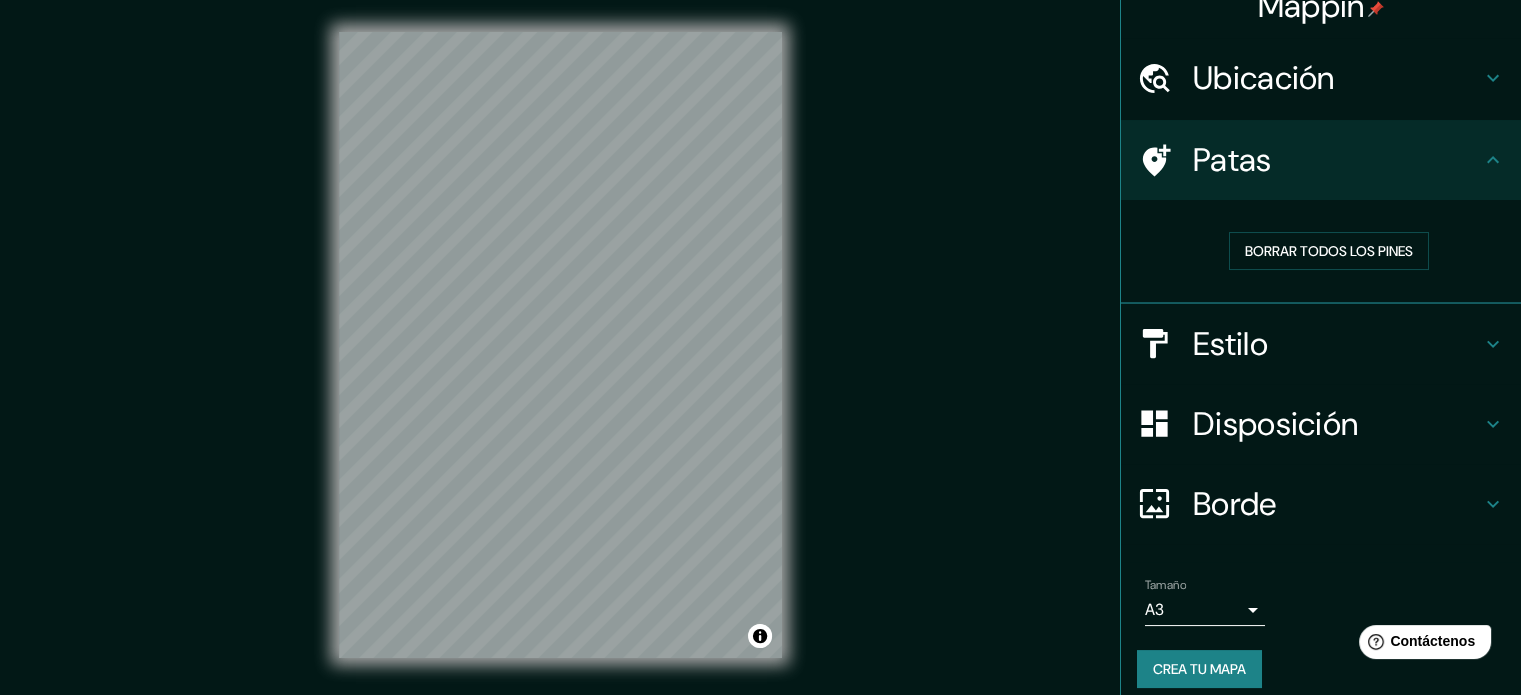 scroll, scrollTop: 40, scrollLeft: 0, axis: vertical 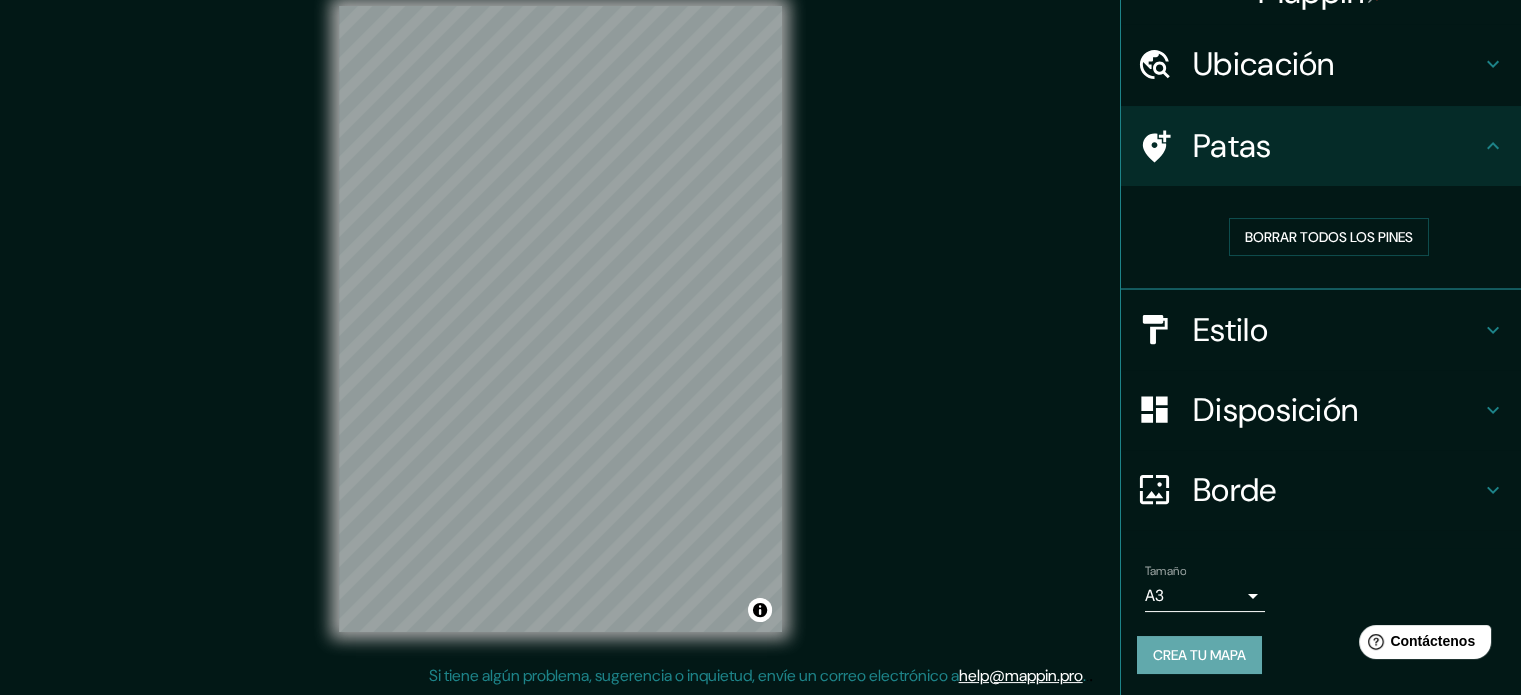click on "Crea tu mapa" at bounding box center [1199, 655] 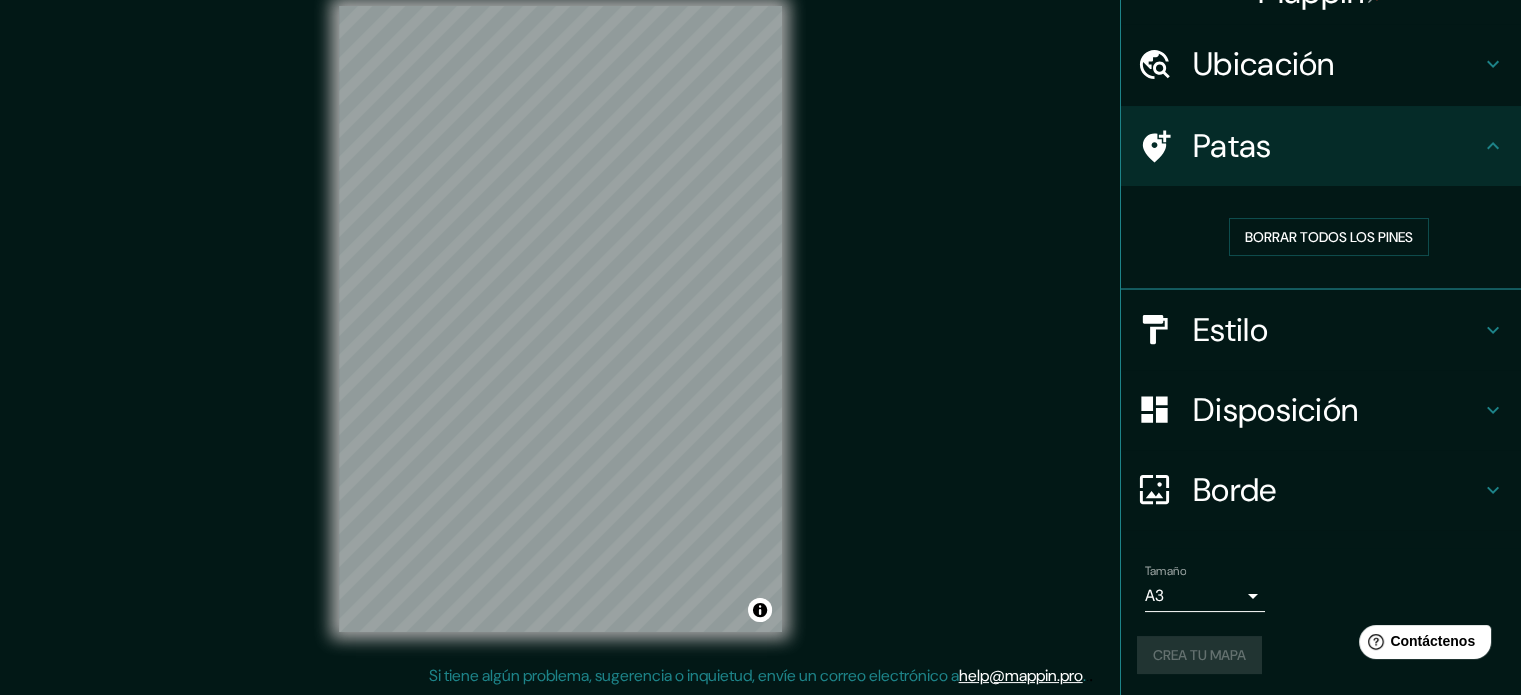click on "Crea tu mapa" at bounding box center [1321, 655] 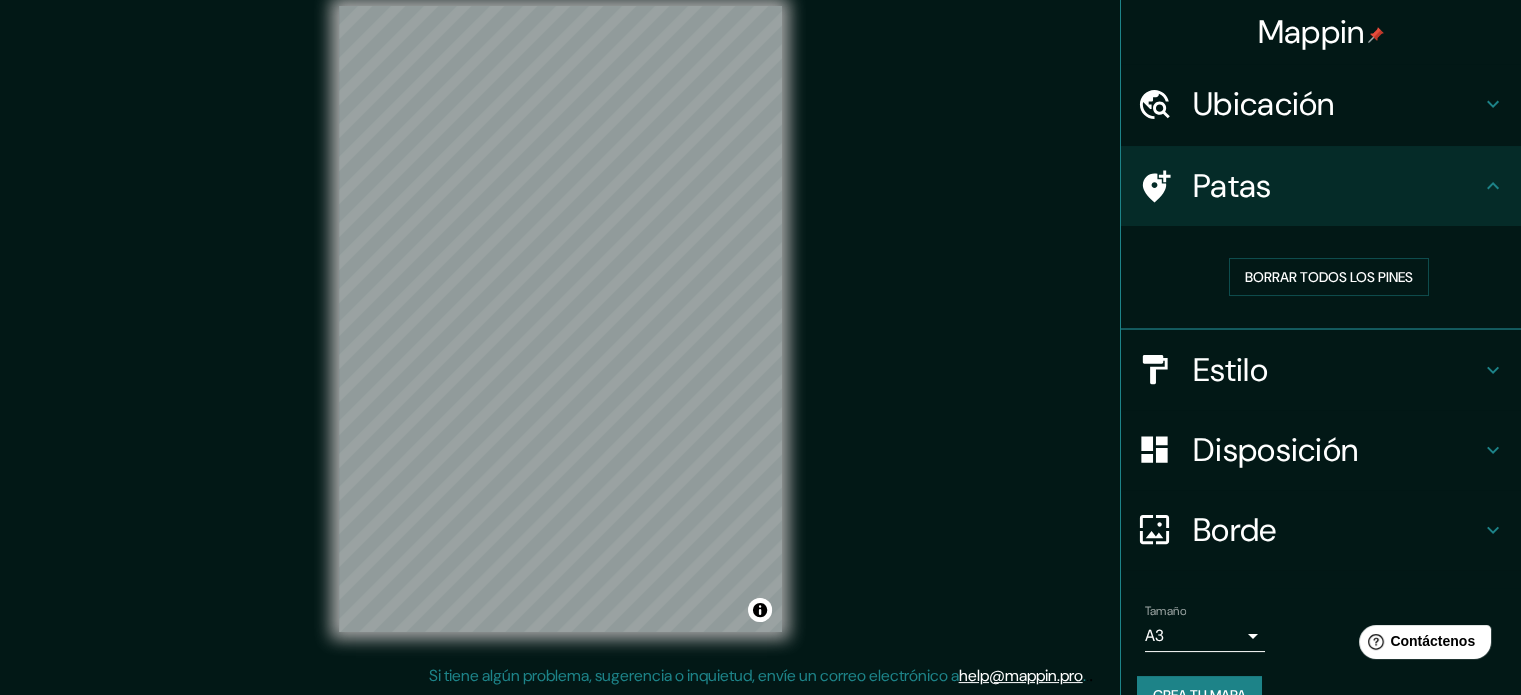 scroll, scrollTop: 40, scrollLeft: 0, axis: vertical 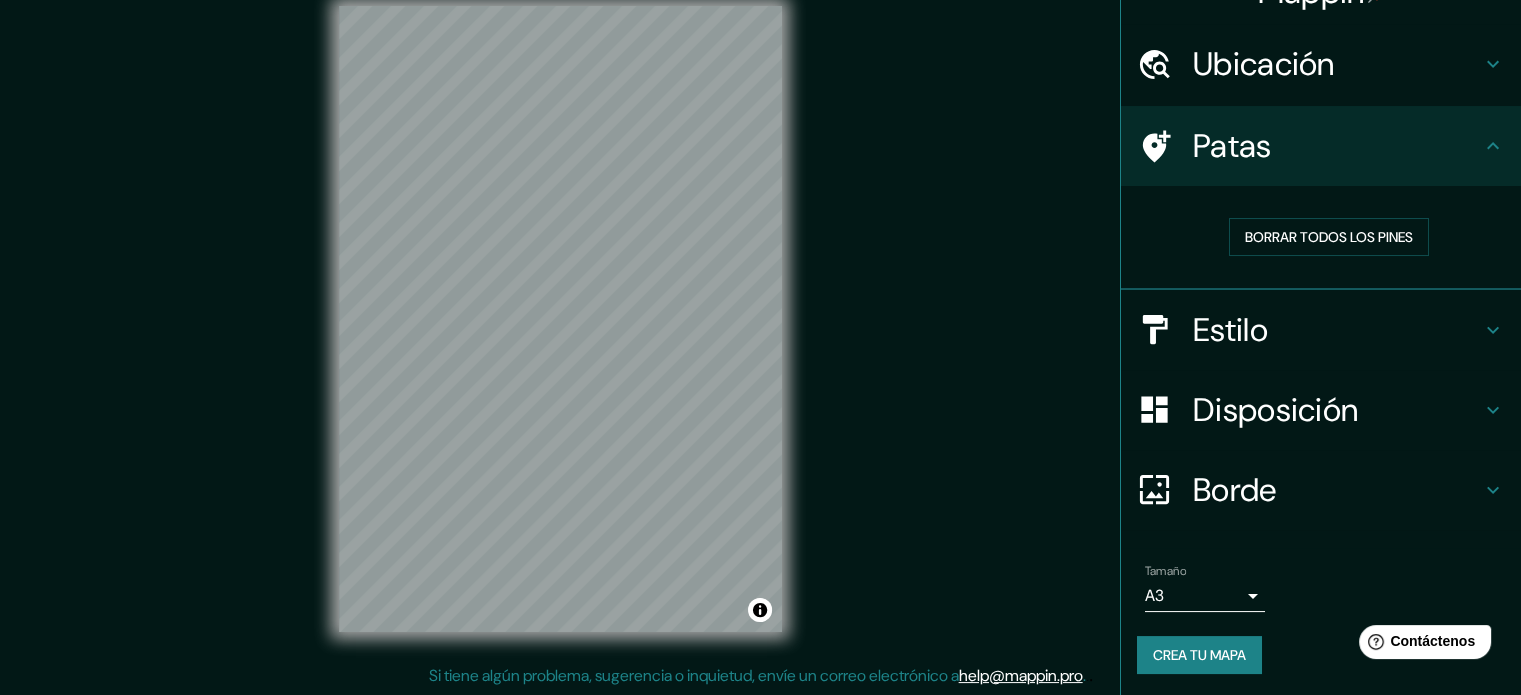 click on "Crea tu mapa" at bounding box center [1199, 655] 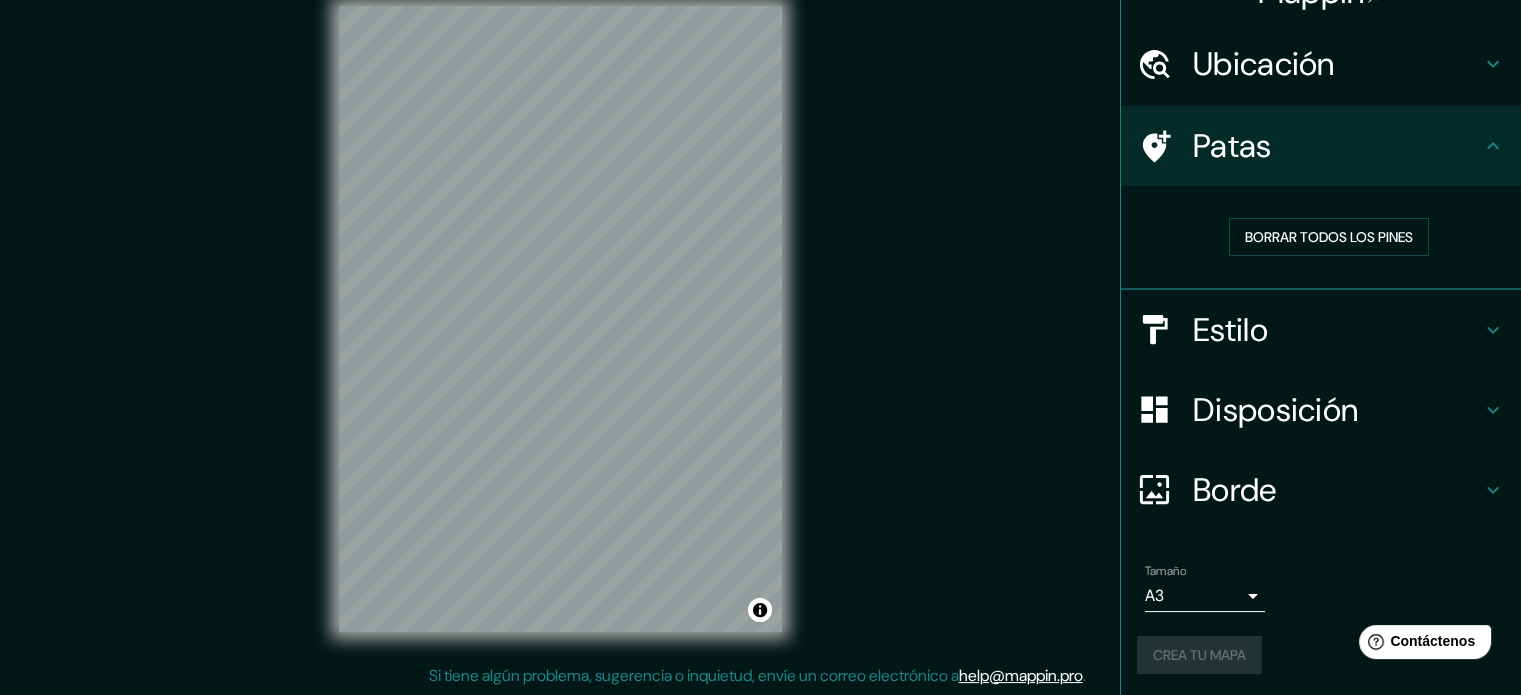 click on "Crea tu mapa" at bounding box center (1321, 655) 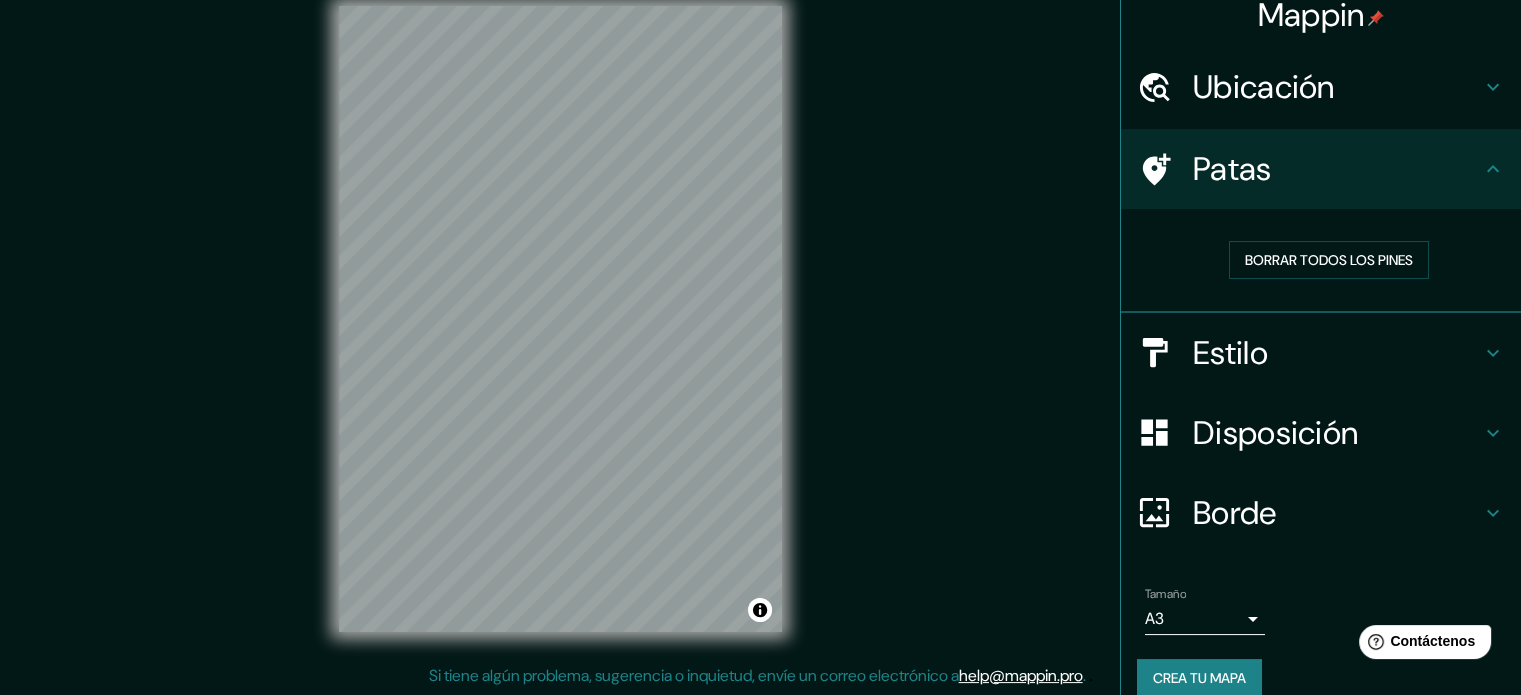 scroll, scrollTop: 0, scrollLeft: 0, axis: both 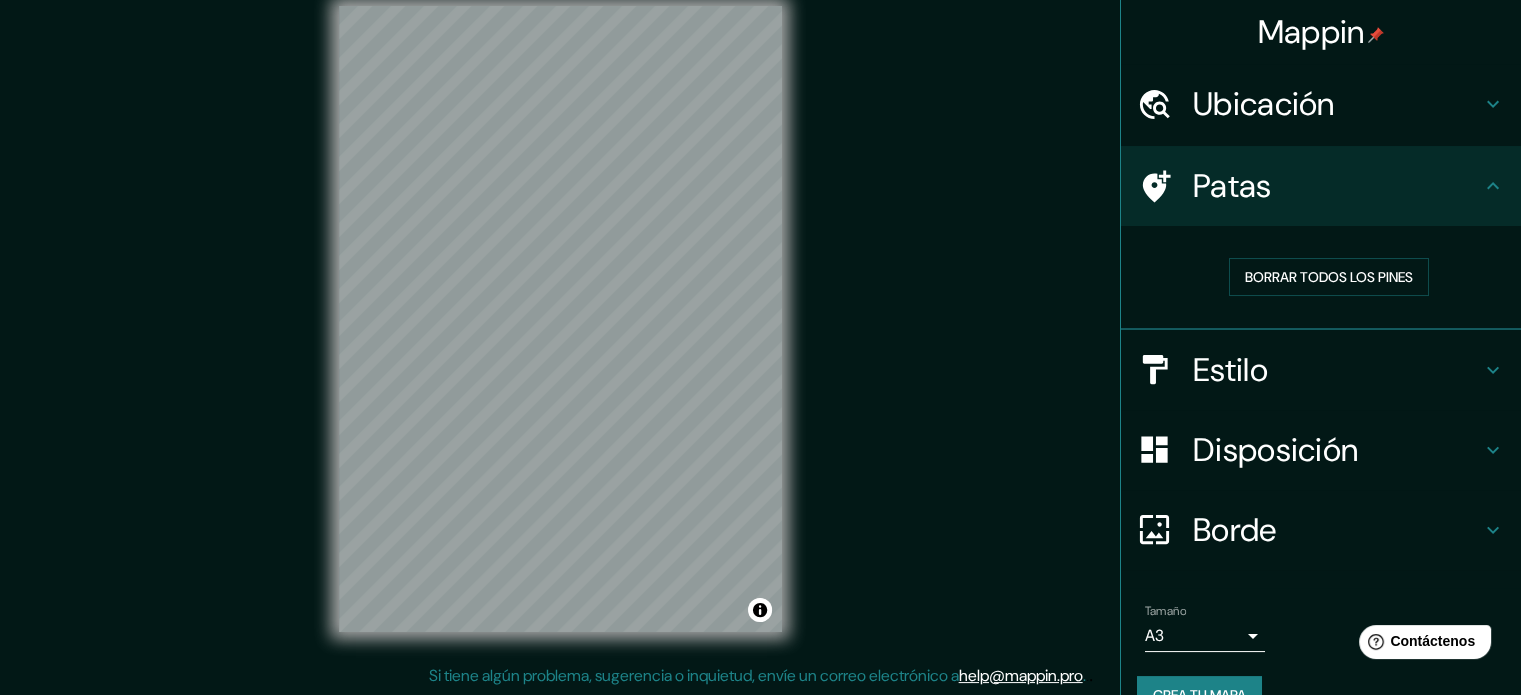drag, startPoint x: 1016, startPoint y: 378, endPoint x: 1013, endPoint y: 398, distance: 20.22375 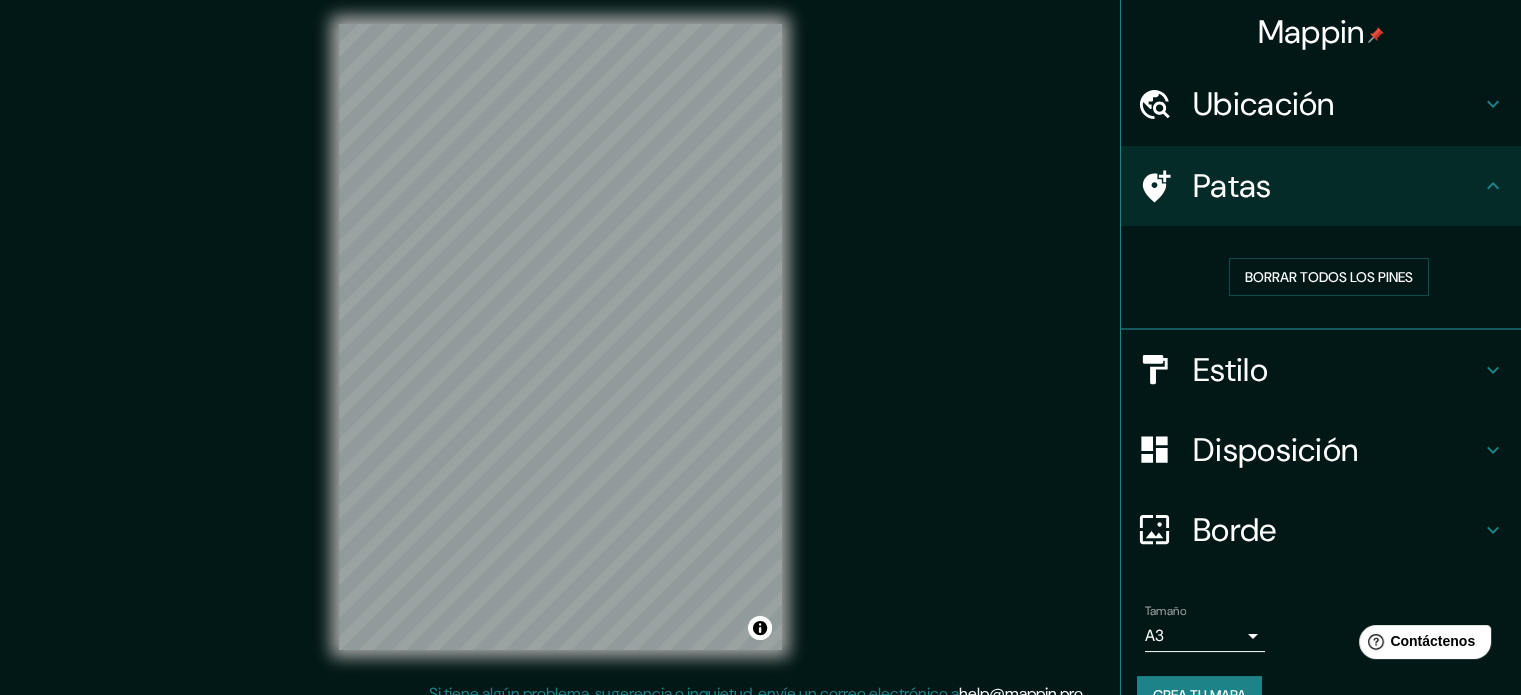 scroll, scrollTop: 0, scrollLeft: 0, axis: both 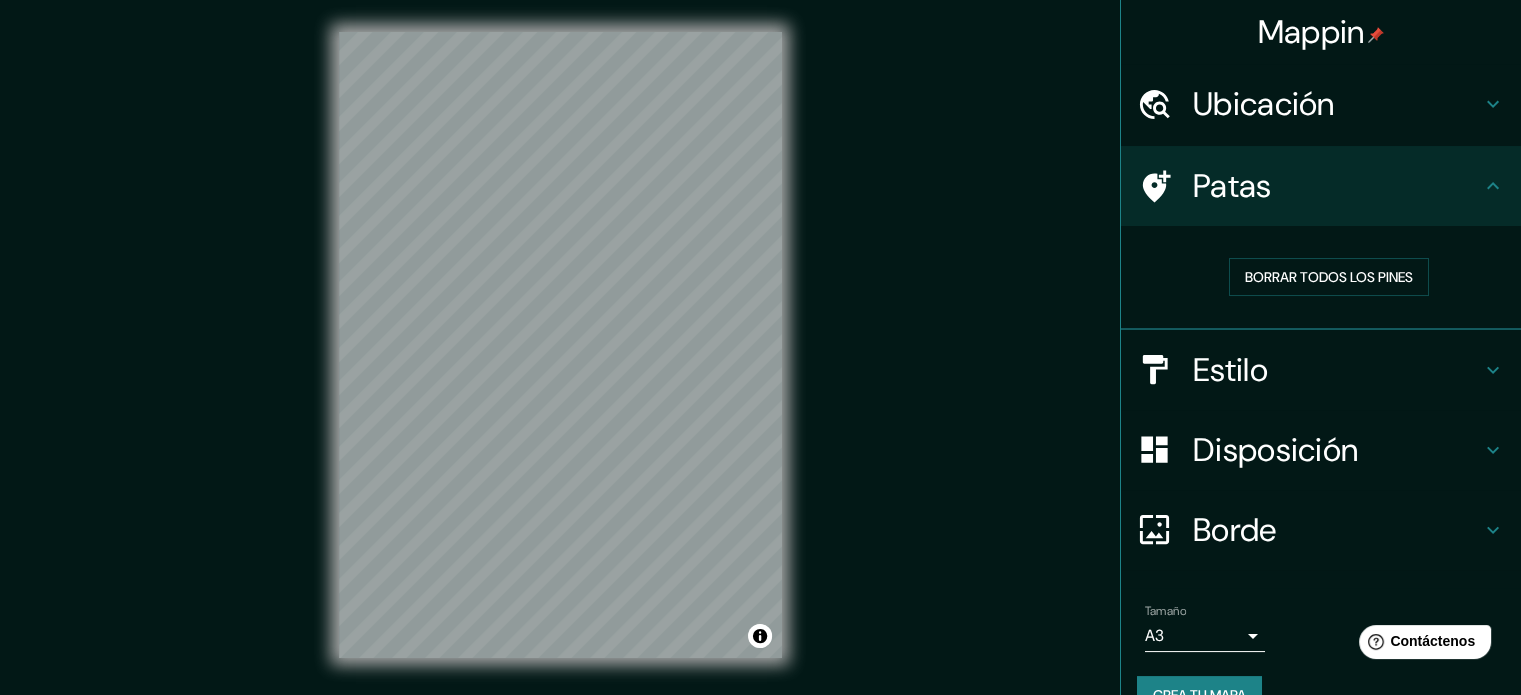 click on "Crea tu mapa" at bounding box center [1199, 695] 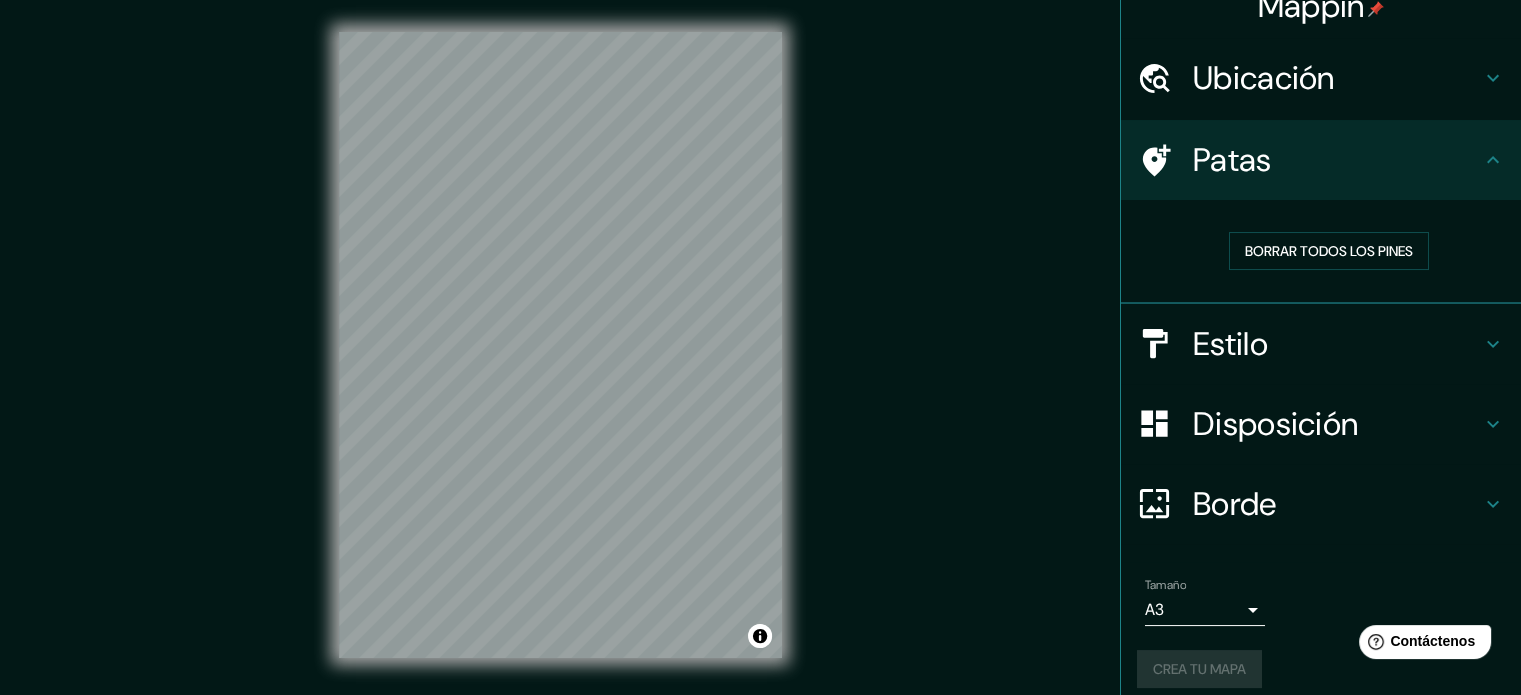 scroll, scrollTop: 40, scrollLeft: 0, axis: vertical 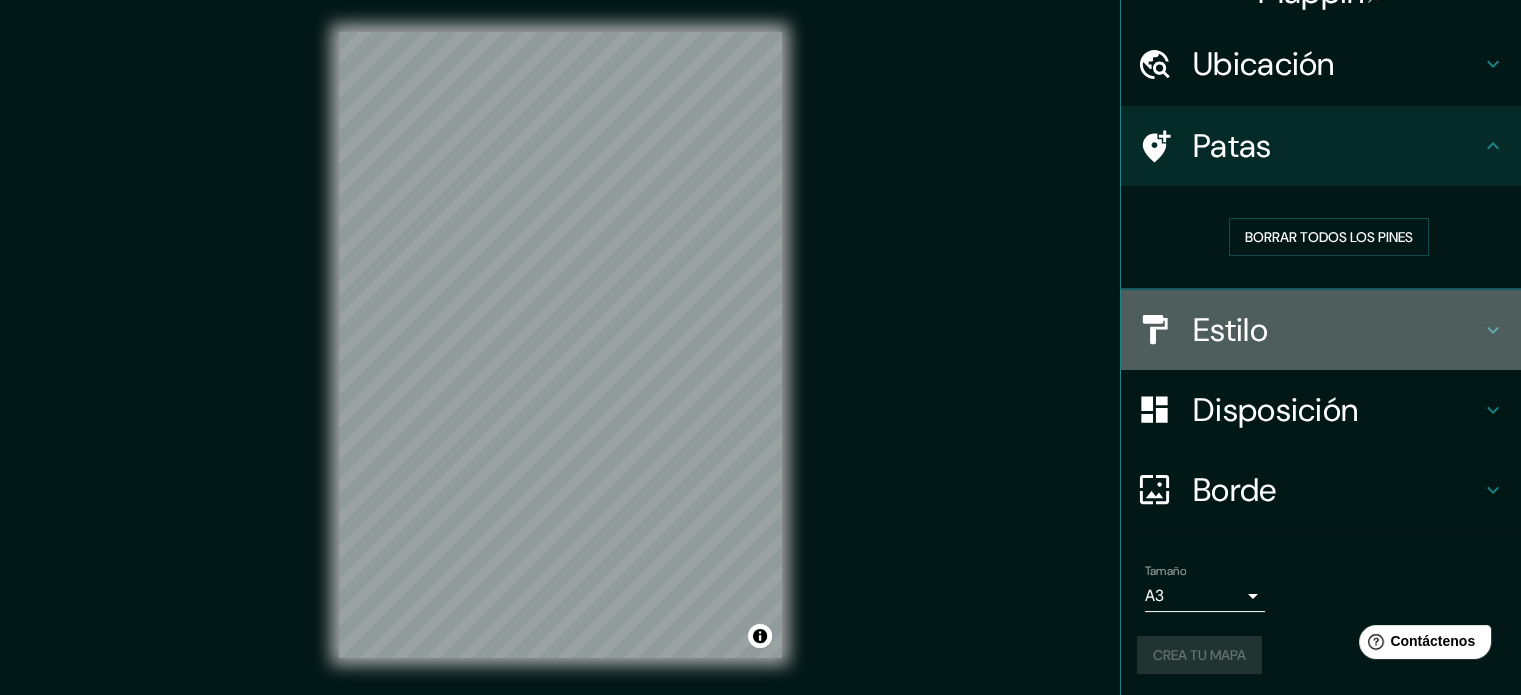 click on "Estilo" at bounding box center [1230, 330] 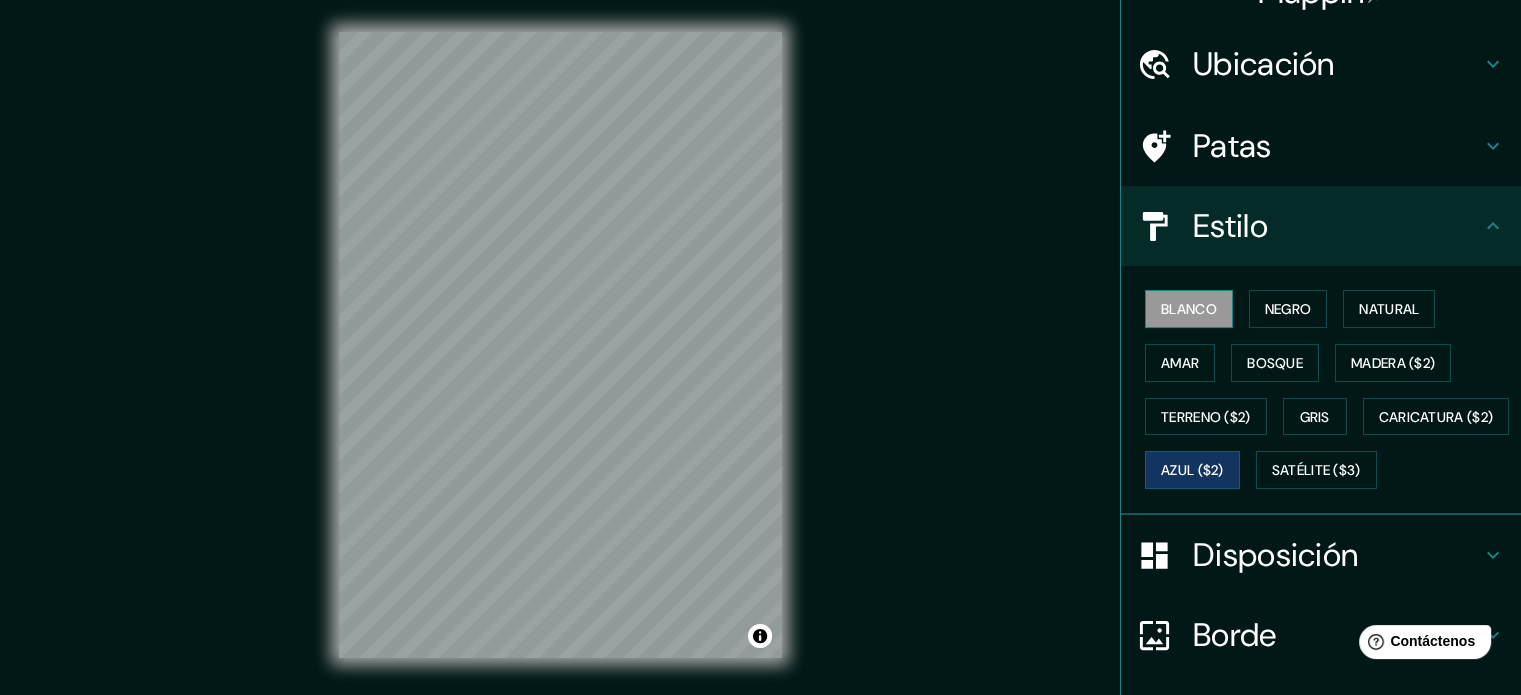 click on "Blanco" at bounding box center (1189, 309) 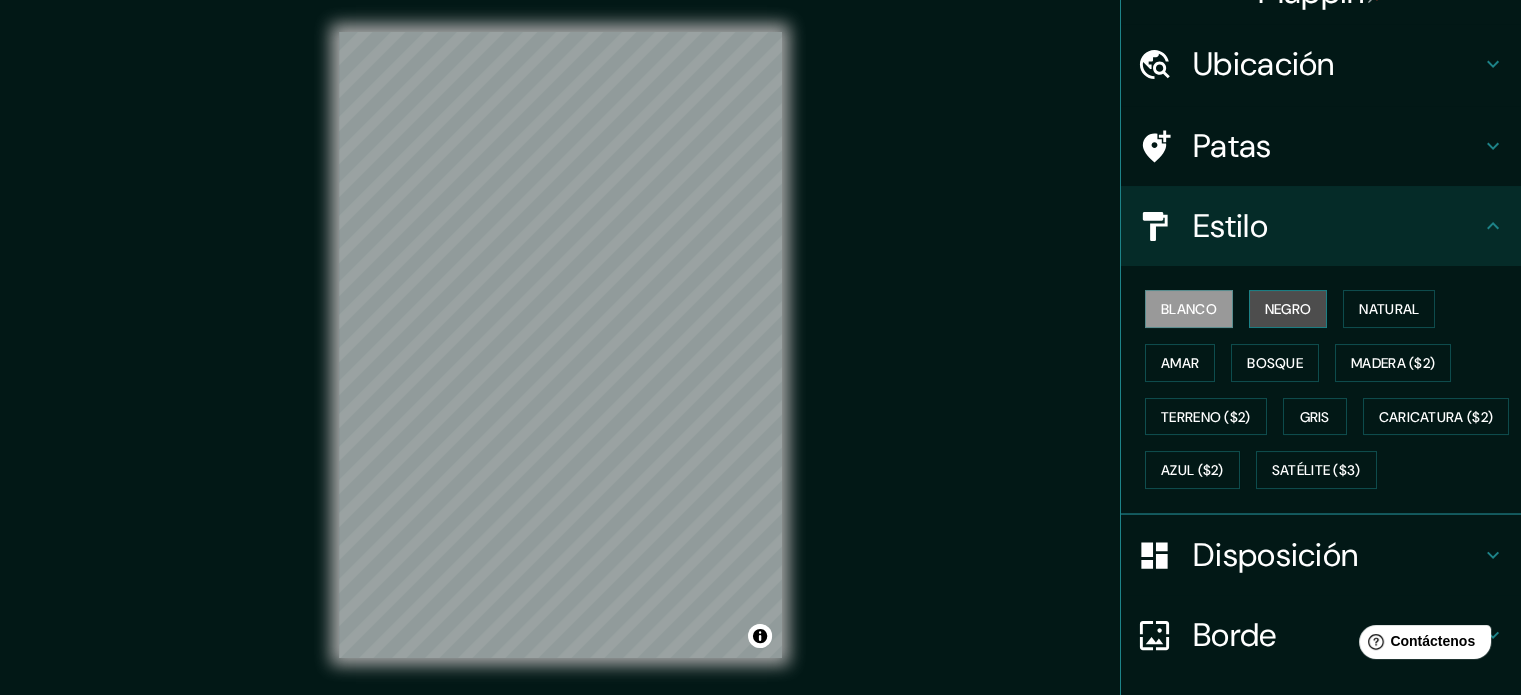 click on "Negro" at bounding box center [1288, 309] 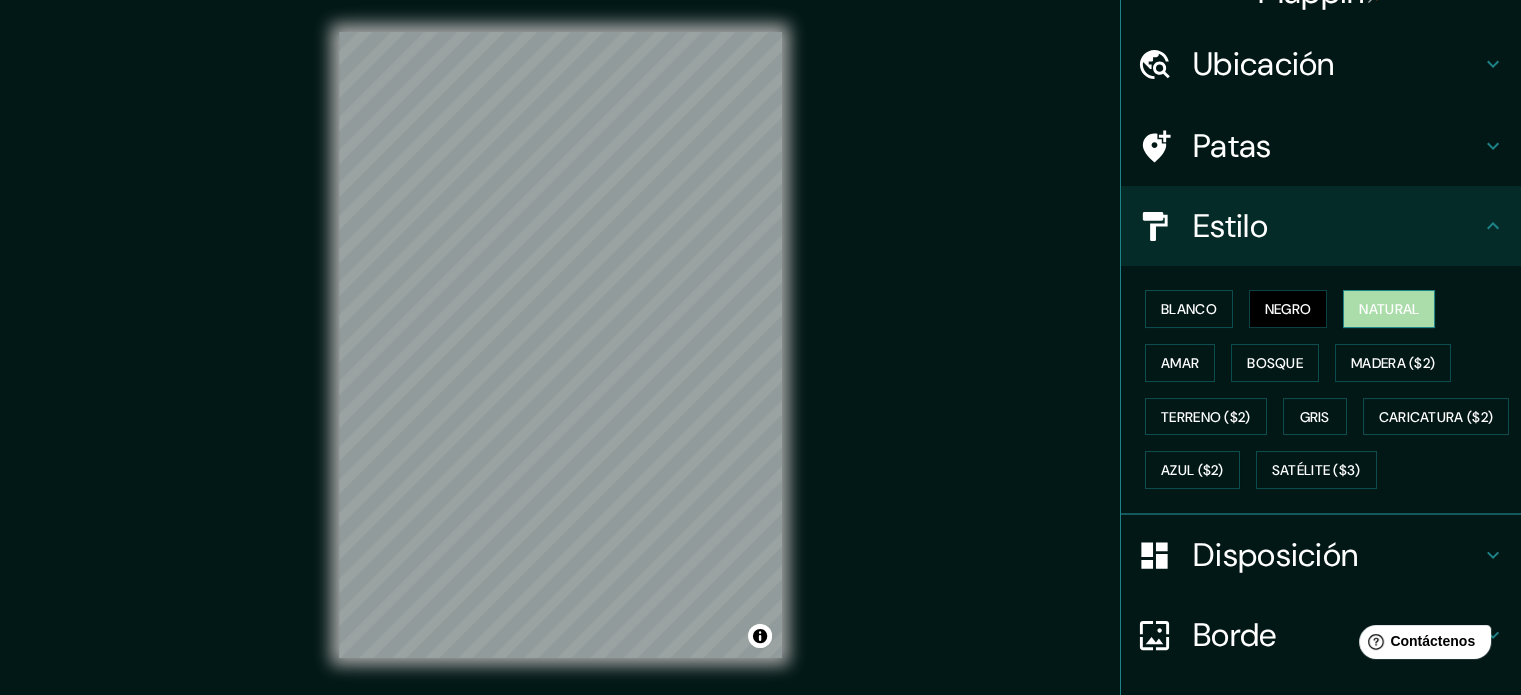 click on "Natural" at bounding box center [1389, 309] 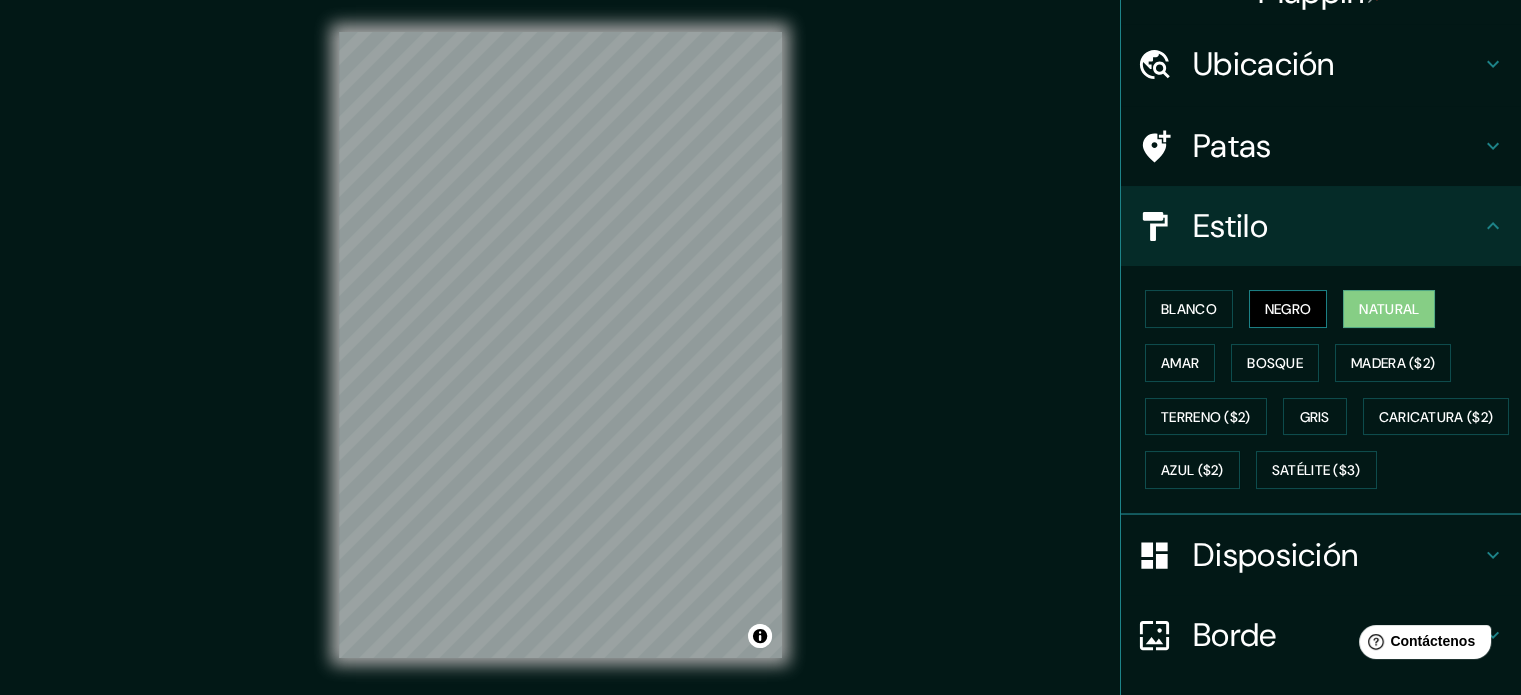 click on "Negro" at bounding box center [1288, 309] 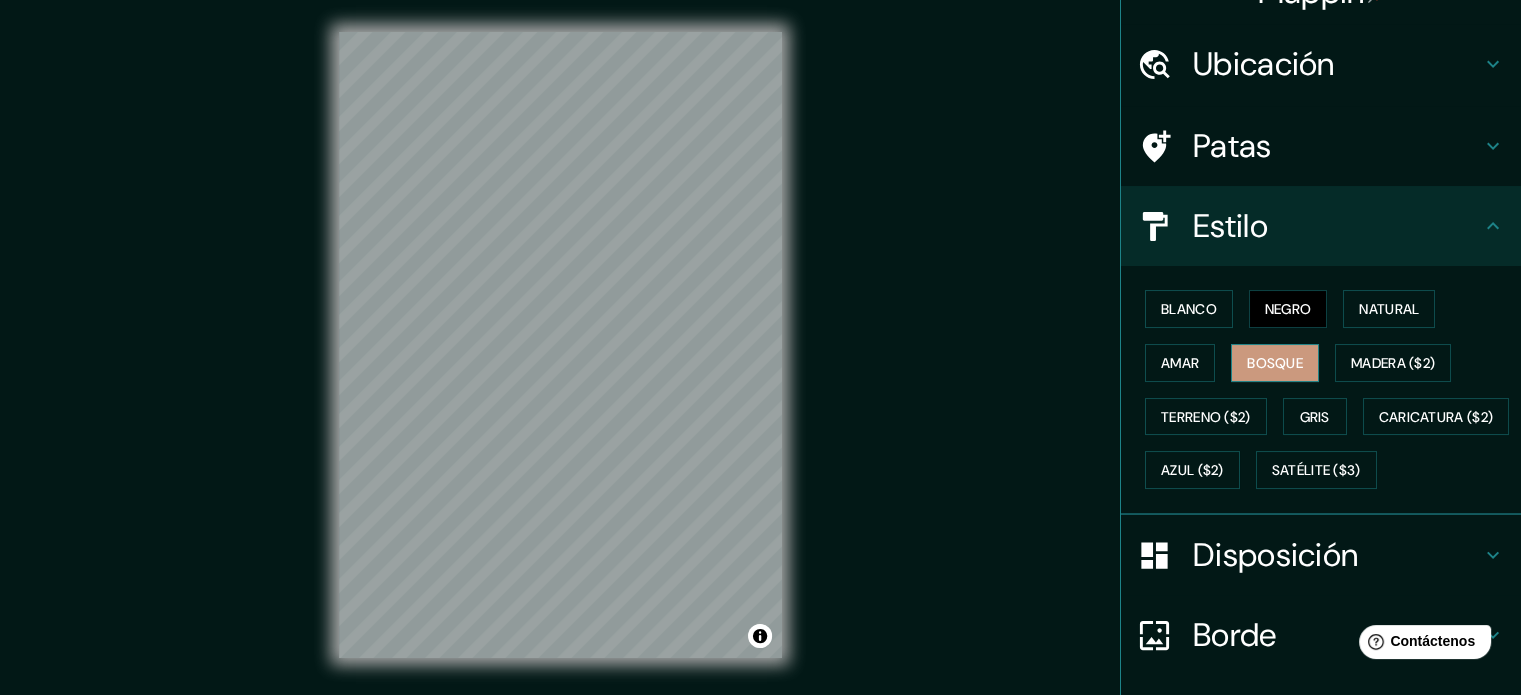 click on "Bosque" at bounding box center (1275, 363) 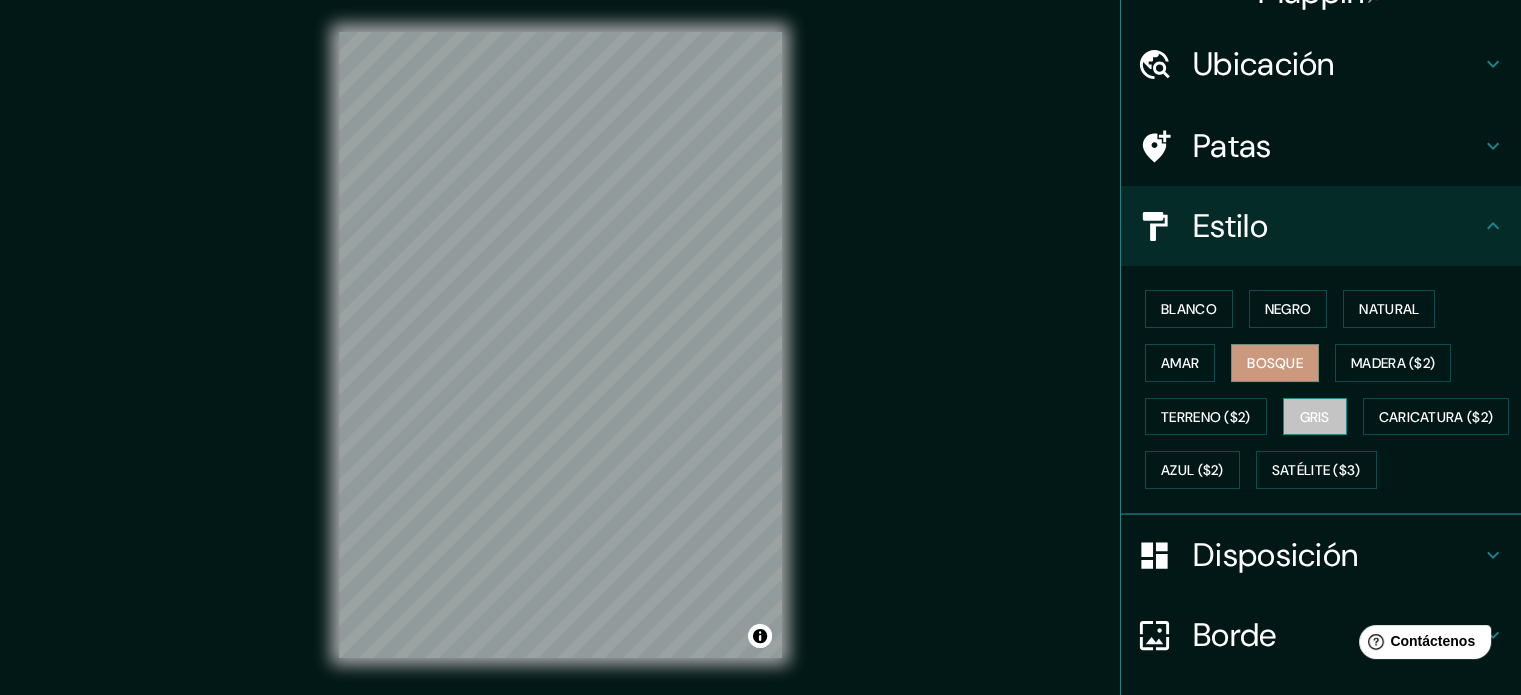 click on "Gris" at bounding box center [1315, 417] 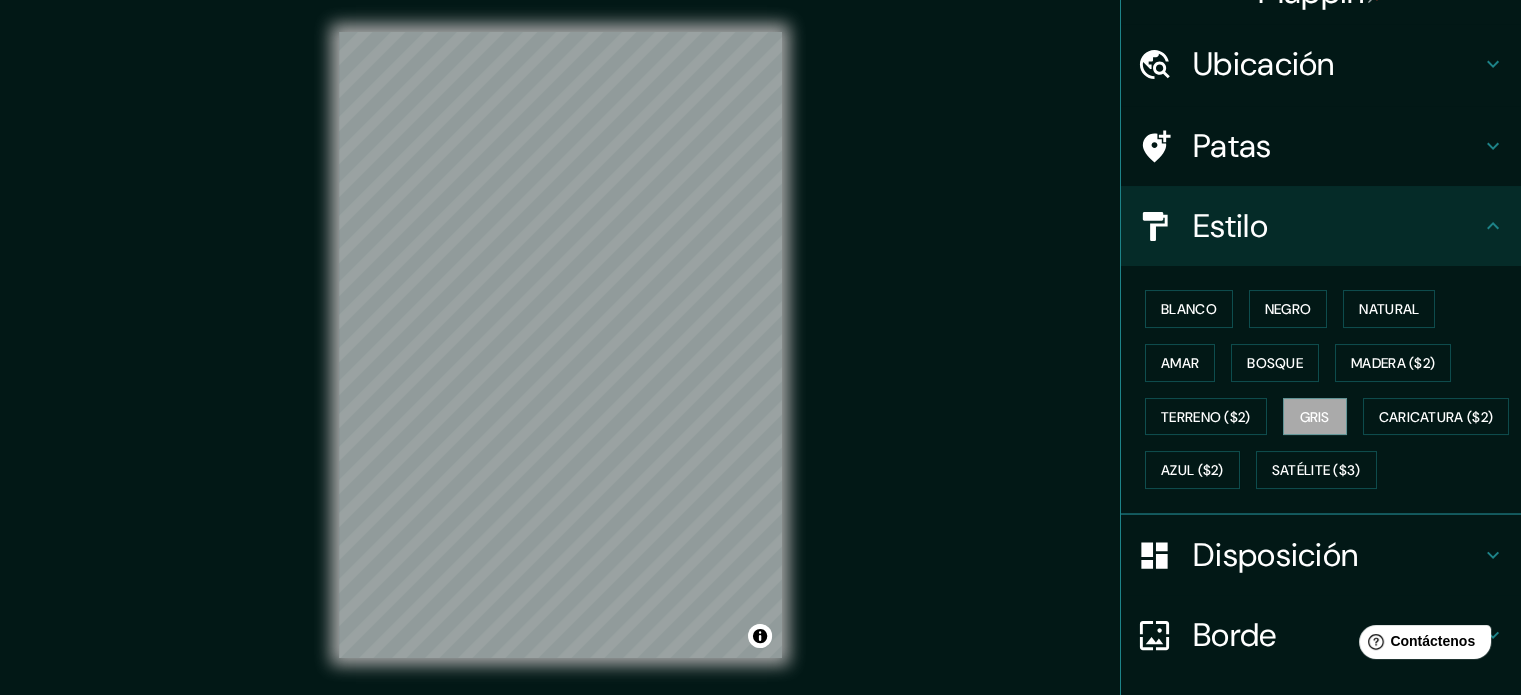 scroll, scrollTop: 236, scrollLeft: 0, axis: vertical 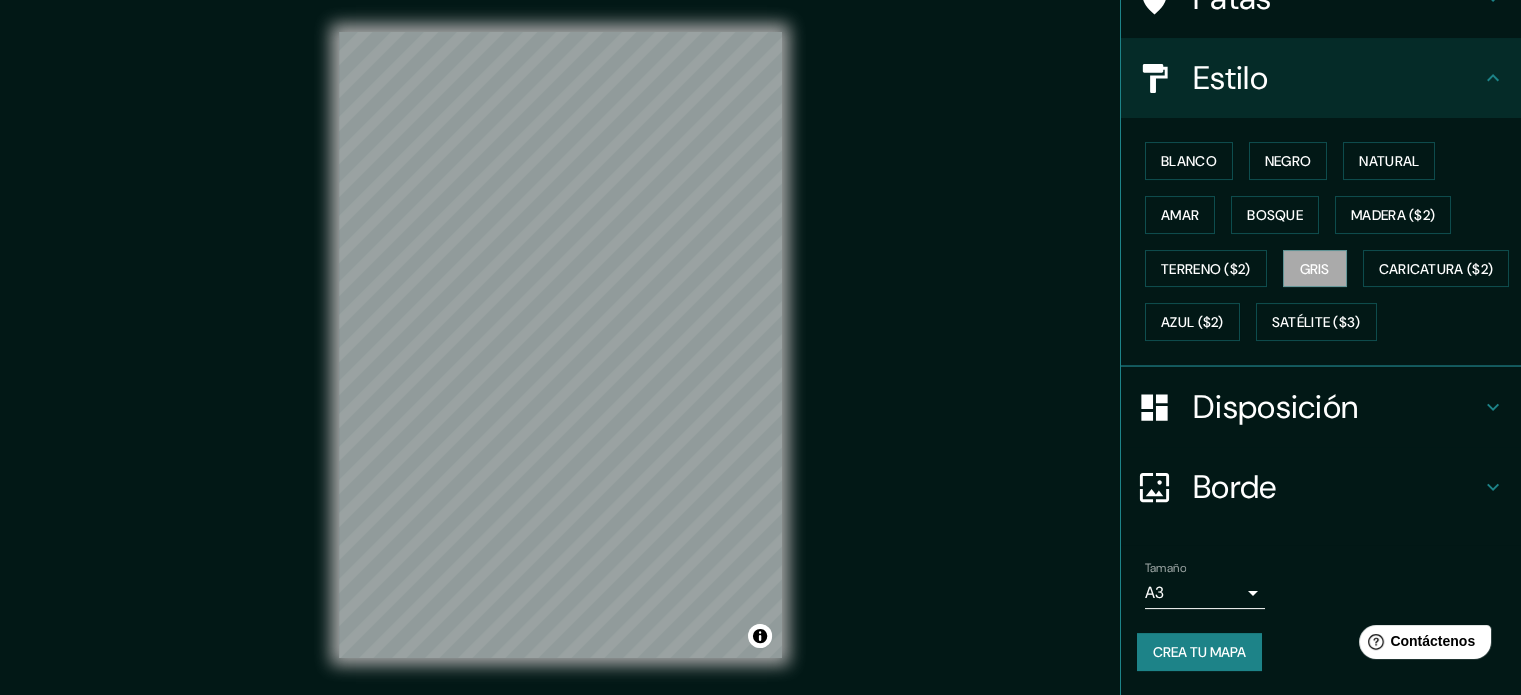 click on "Crea tu mapa" at bounding box center [1199, 652] 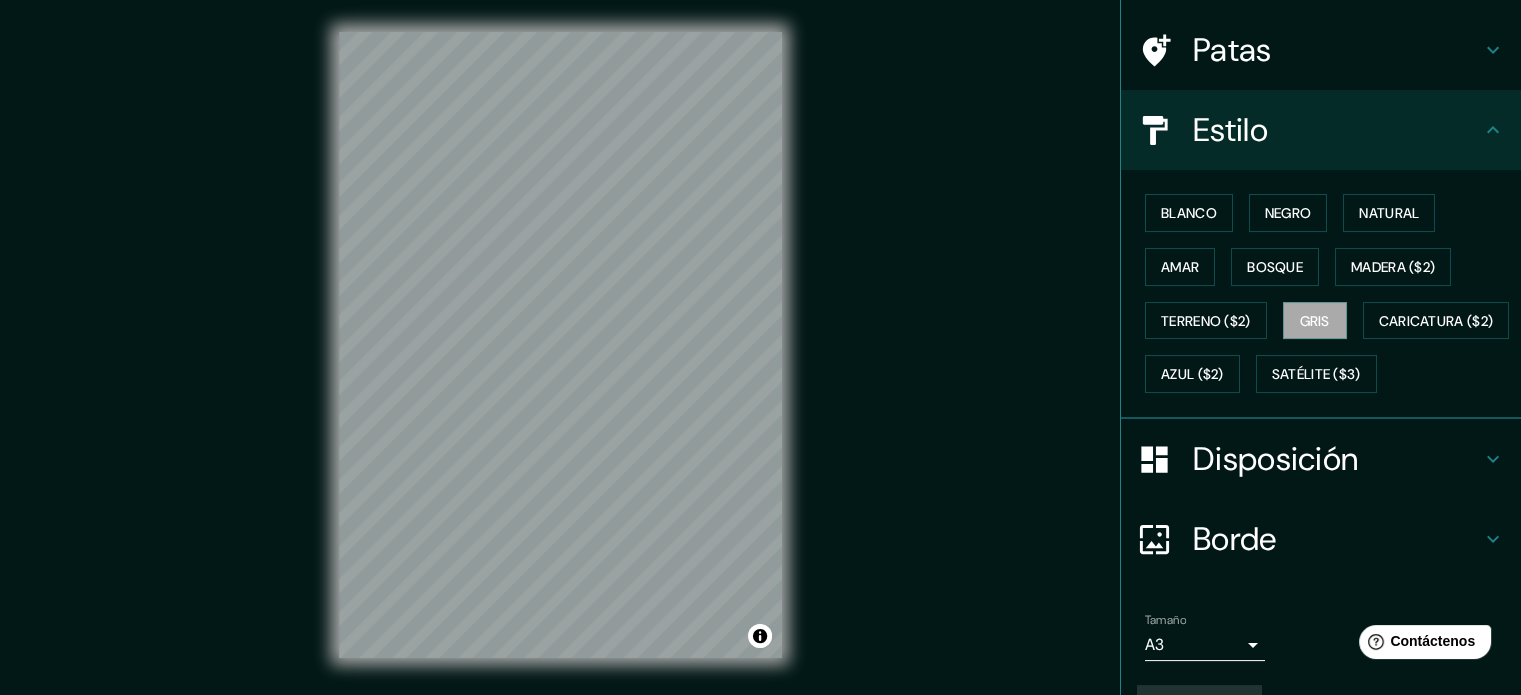 scroll, scrollTop: 236, scrollLeft: 0, axis: vertical 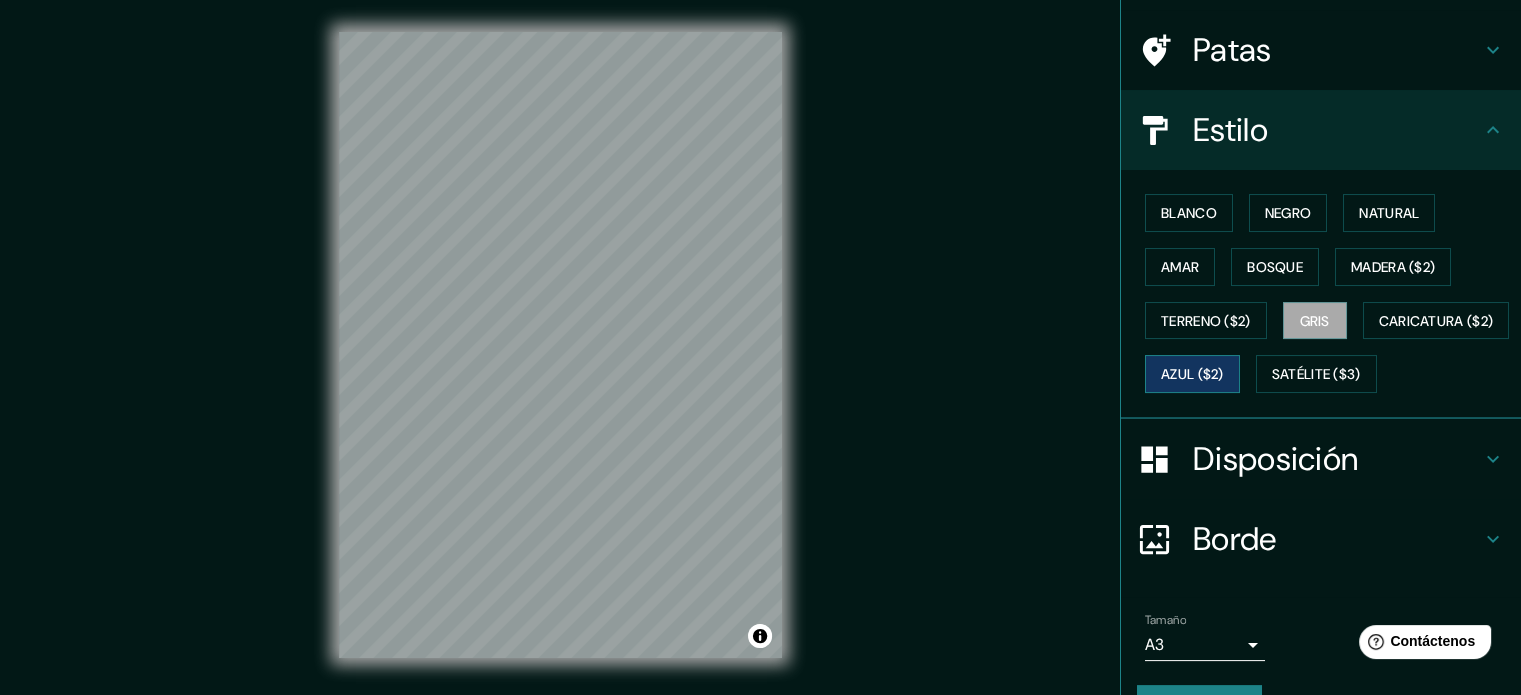 click on "Azul ($2)" at bounding box center [1192, 375] 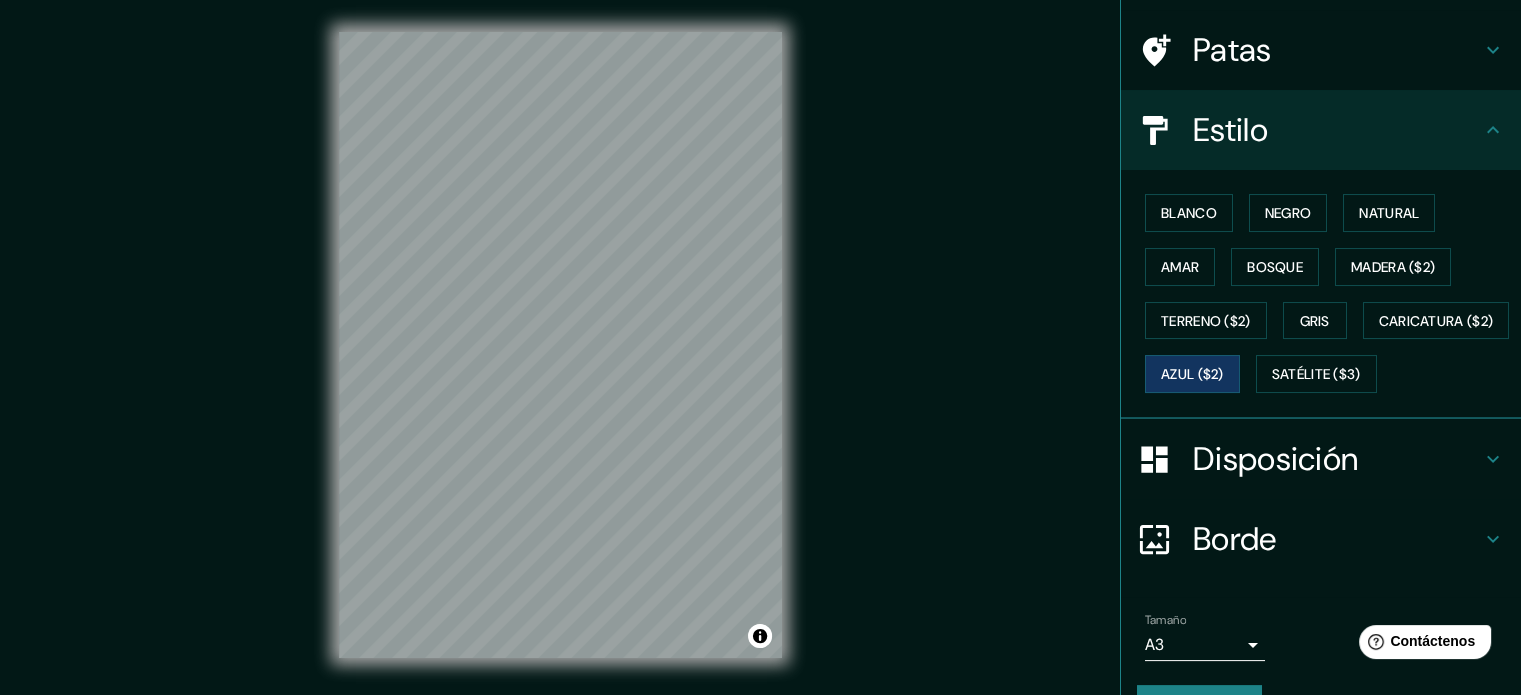 scroll, scrollTop: 236, scrollLeft: 0, axis: vertical 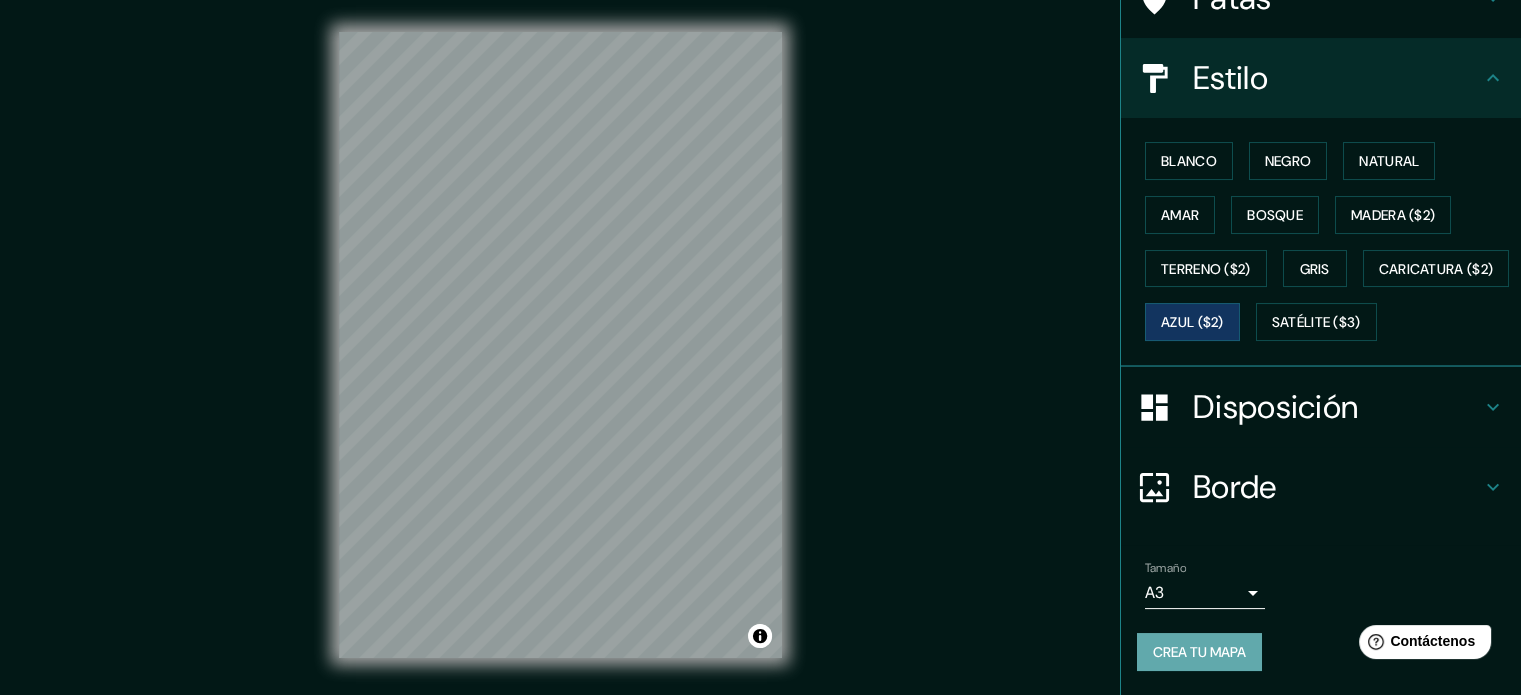 click on "Crea tu mapa" at bounding box center (1199, 652) 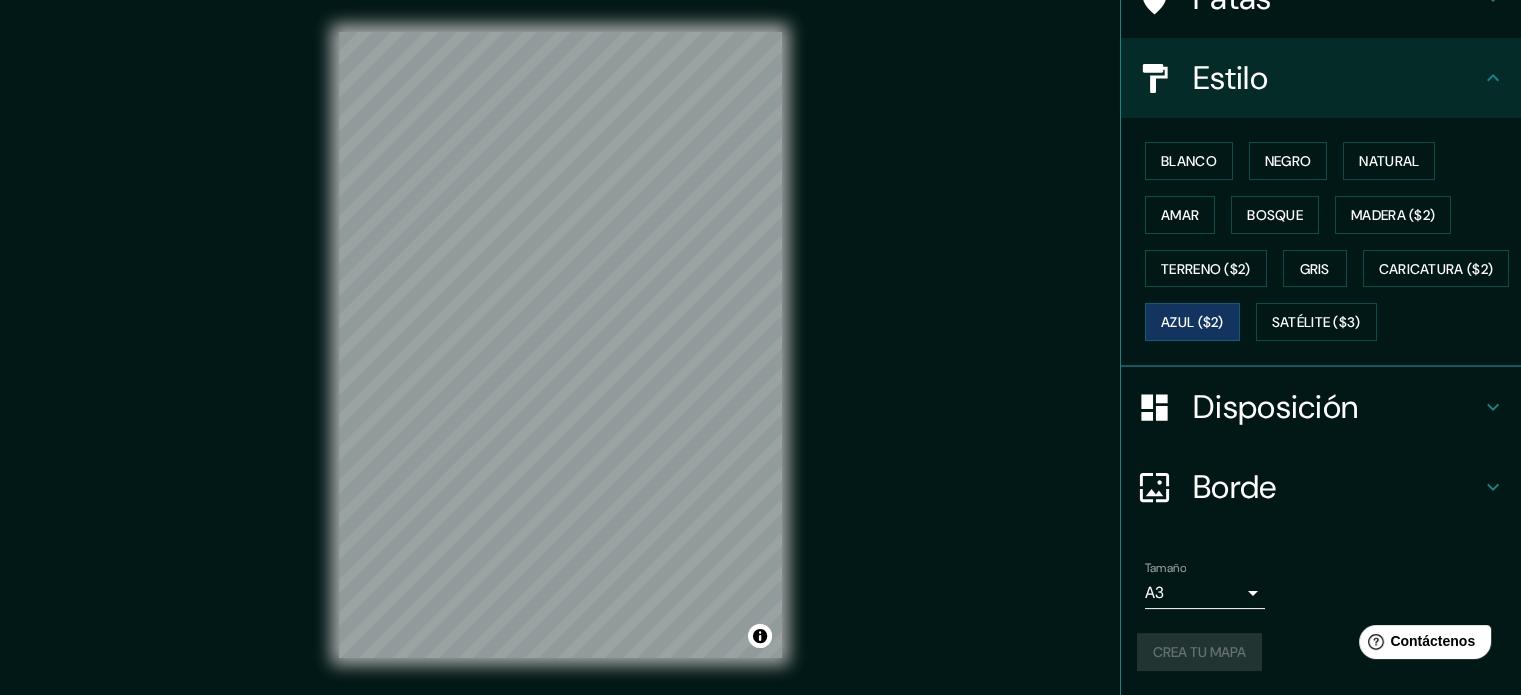 click on "Borde" at bounding box center (1235, 487) 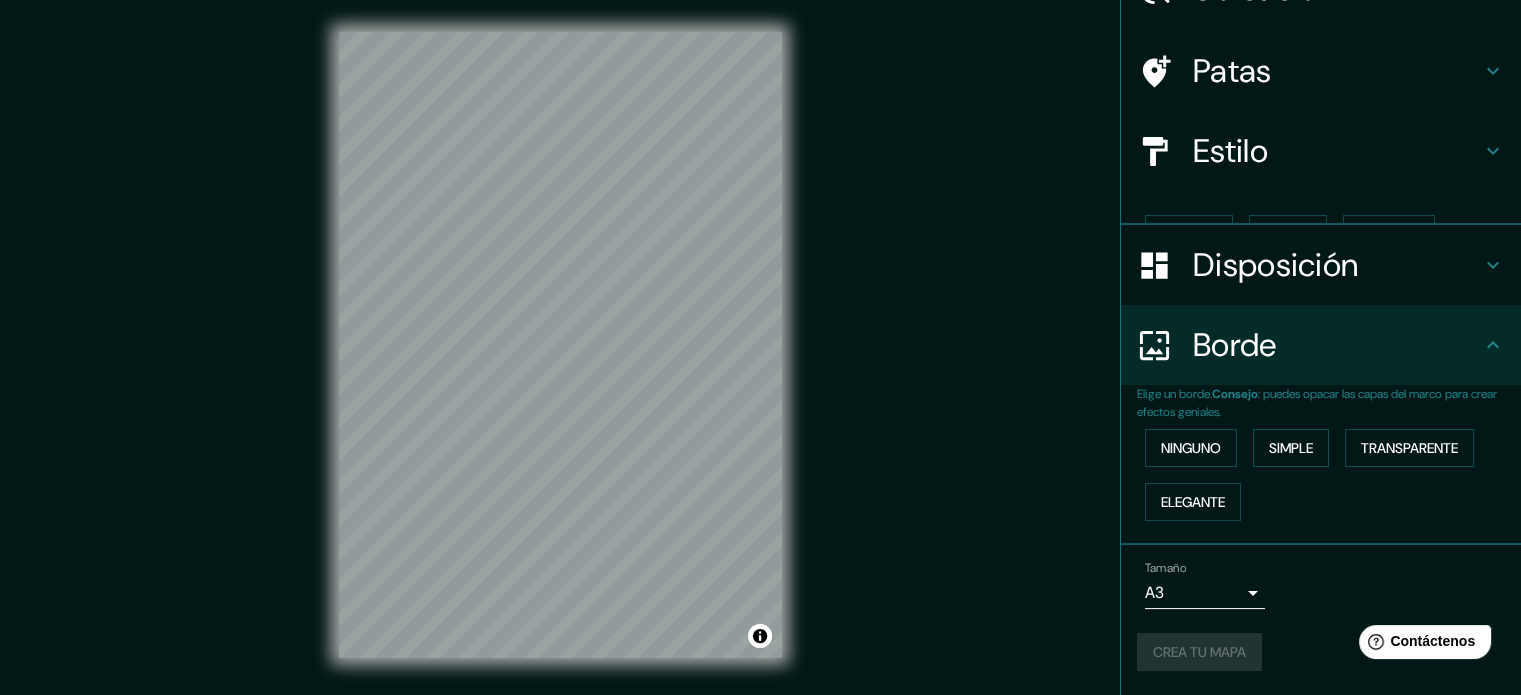 scroll, scrollTop: 80, scrollLeft: 0, axis: vertical 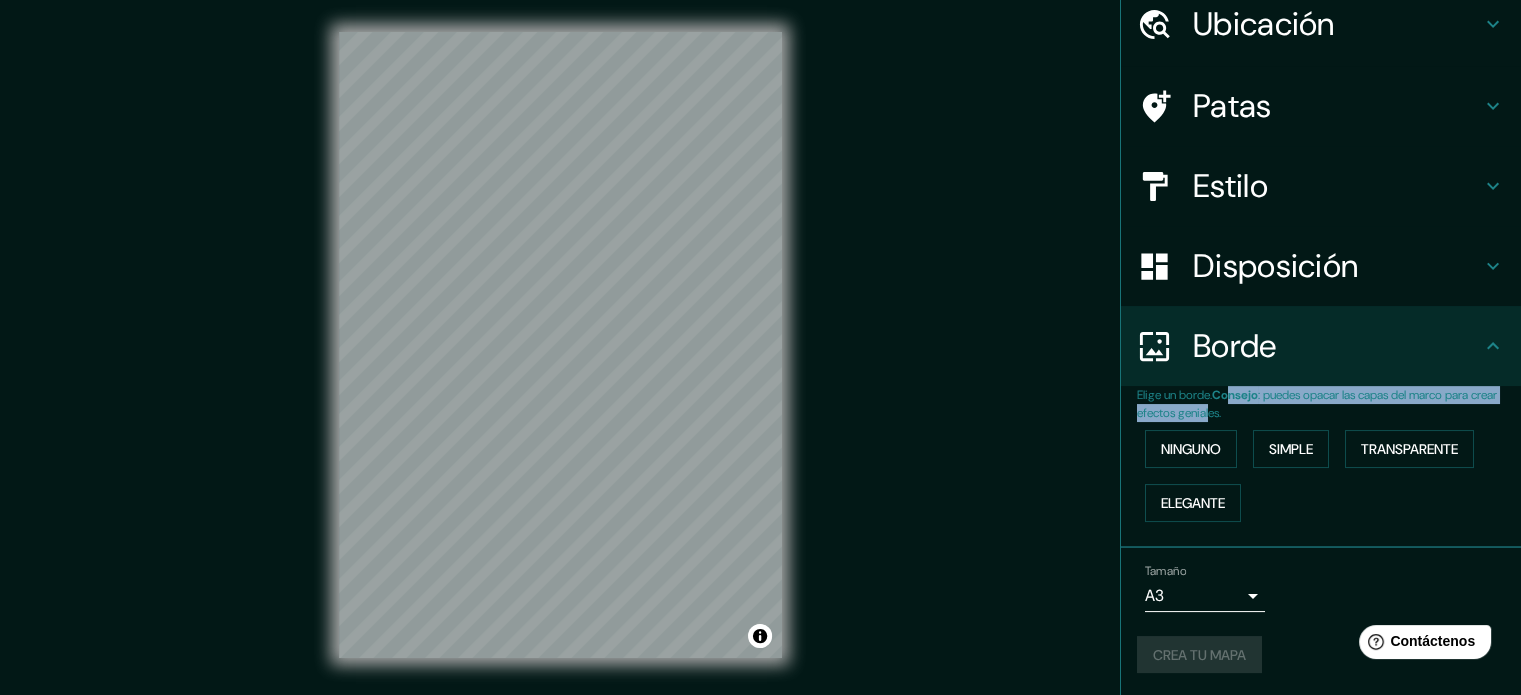 drag, startPoint x: 1258, startPoint y: 392, endPoint x: 1228, endPoint y: 418, distance: 39.698868 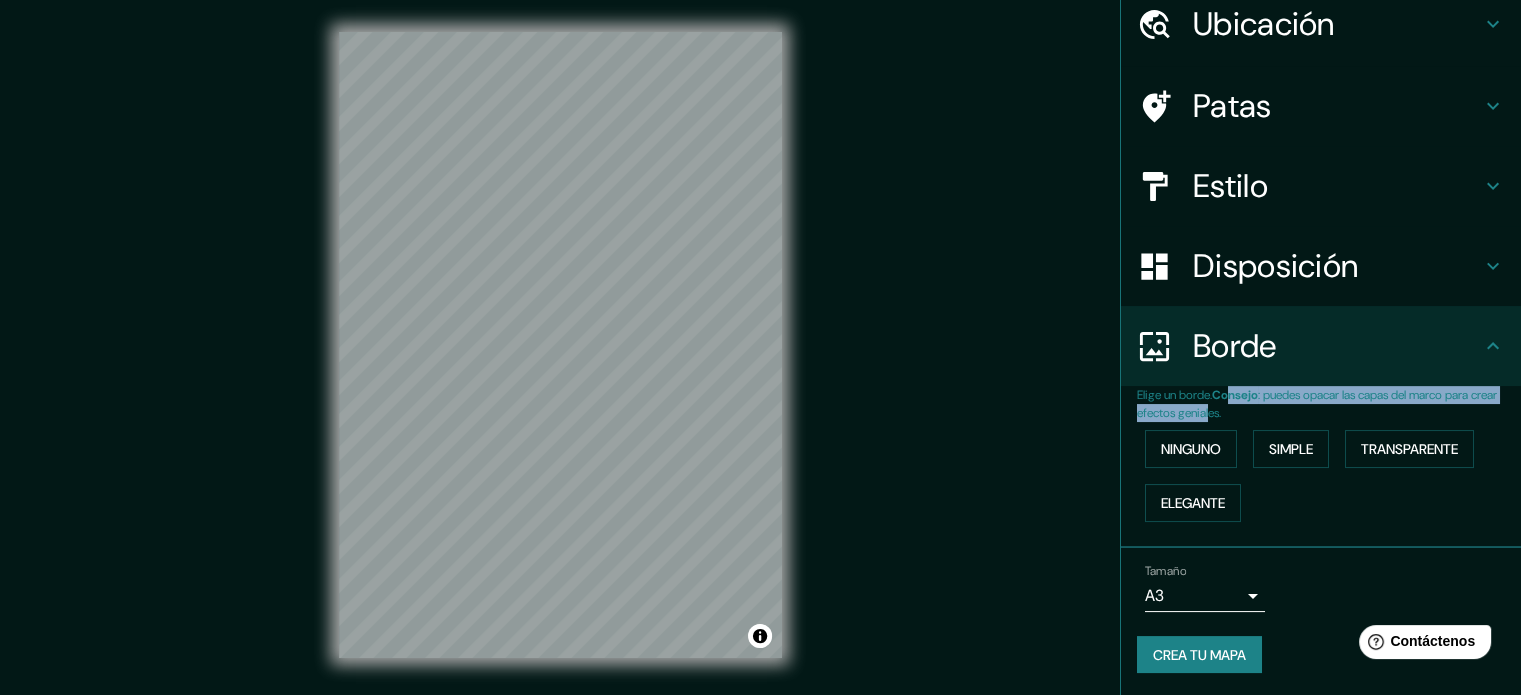 click on ": puedes opacar las capas del marco para crear efectos geniales." at bounding box center (1317, 404) 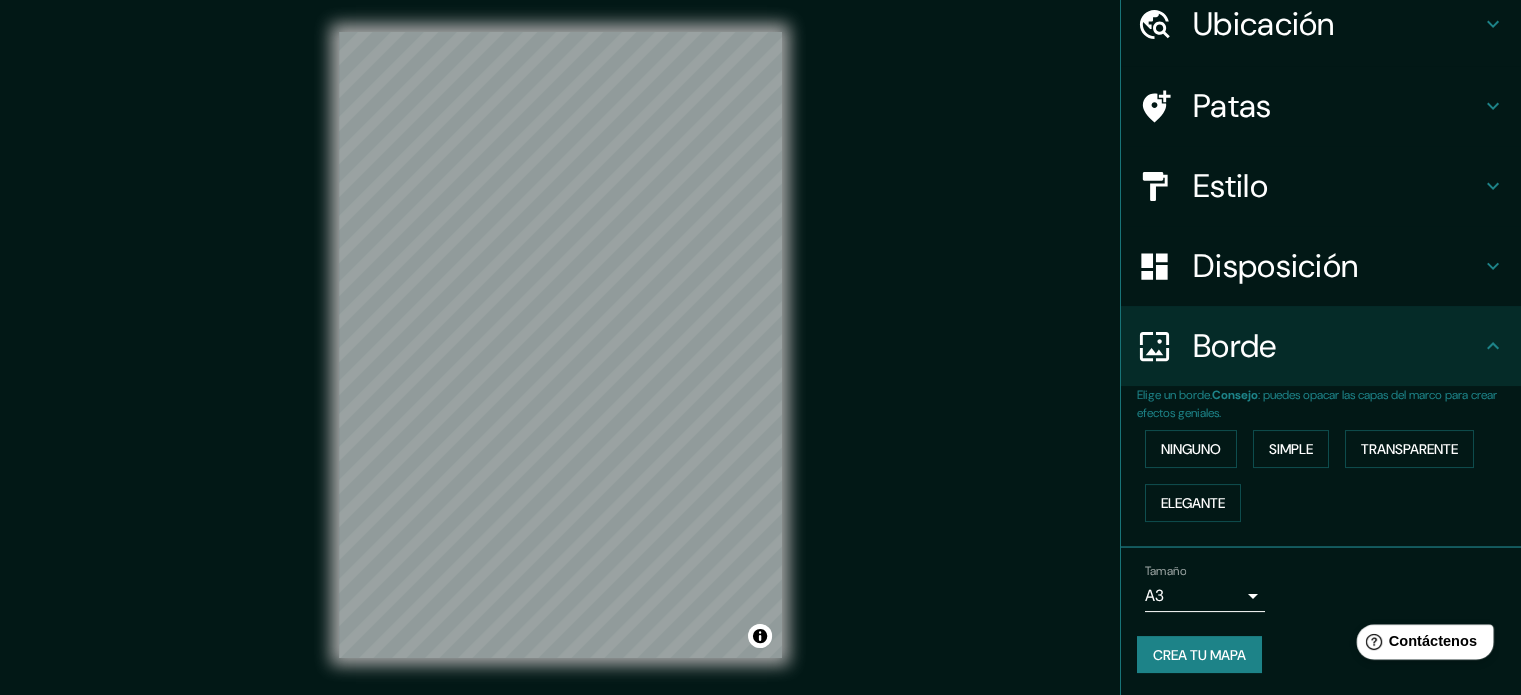 click on "Contáctenos" at bounding box center (1433, 641) 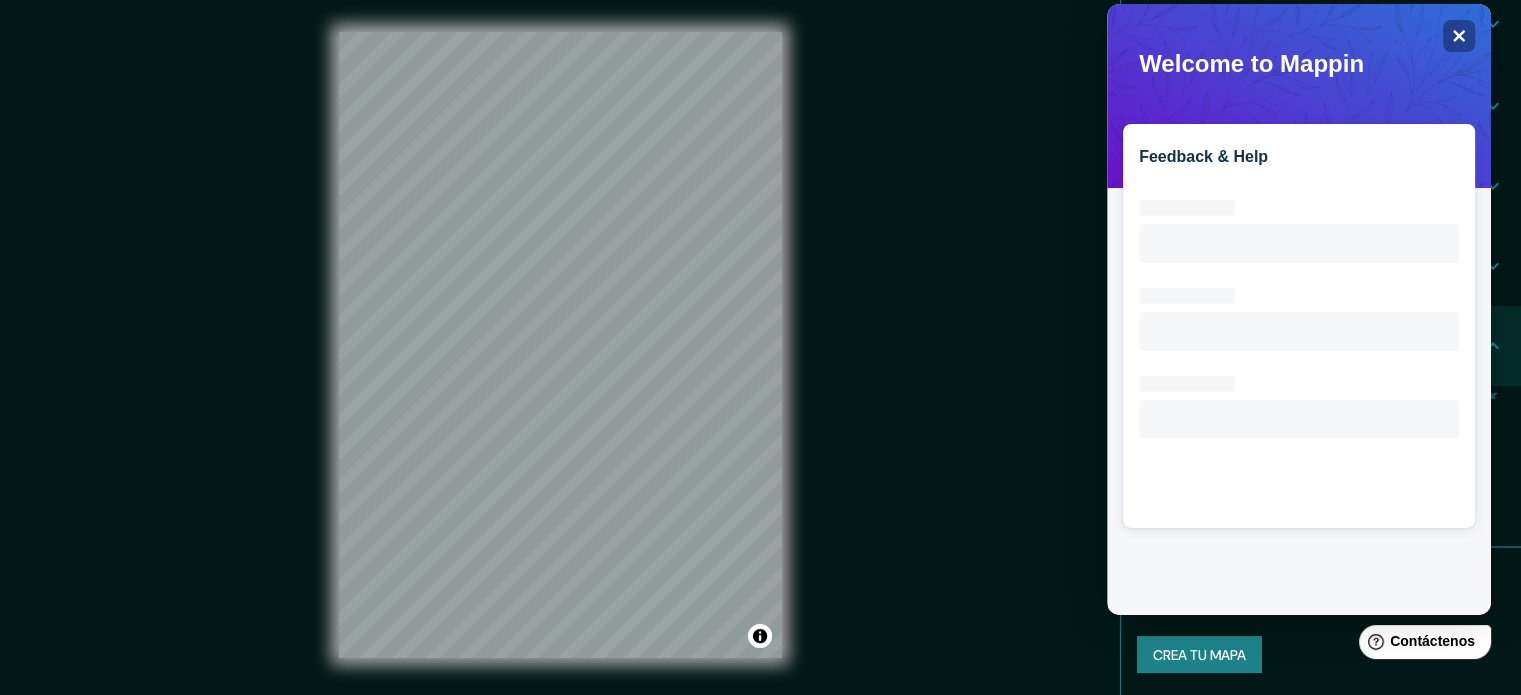 scroll, scrollTop: 0, scrollLeft: 0, axis: both 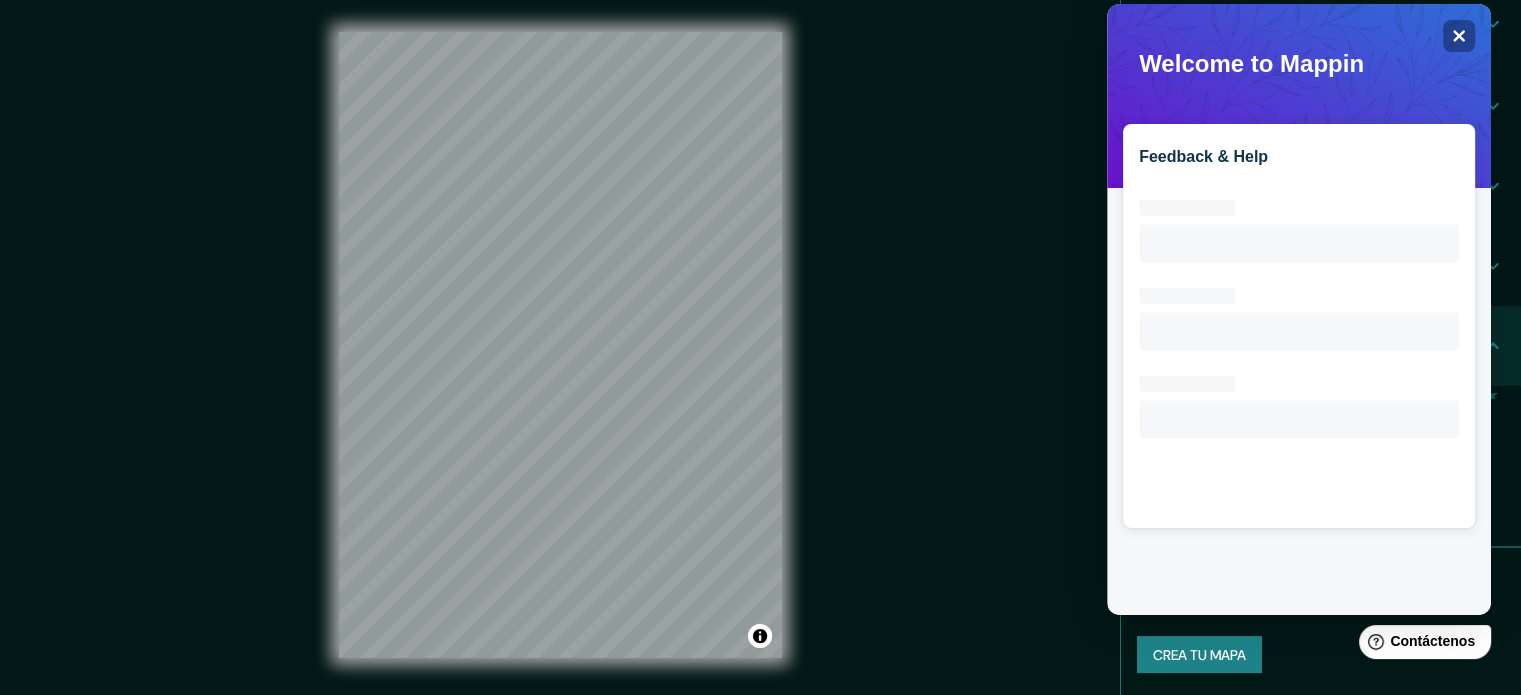 click on "Feedback & Help Loading interface..." at bounding box center [1299, 309] 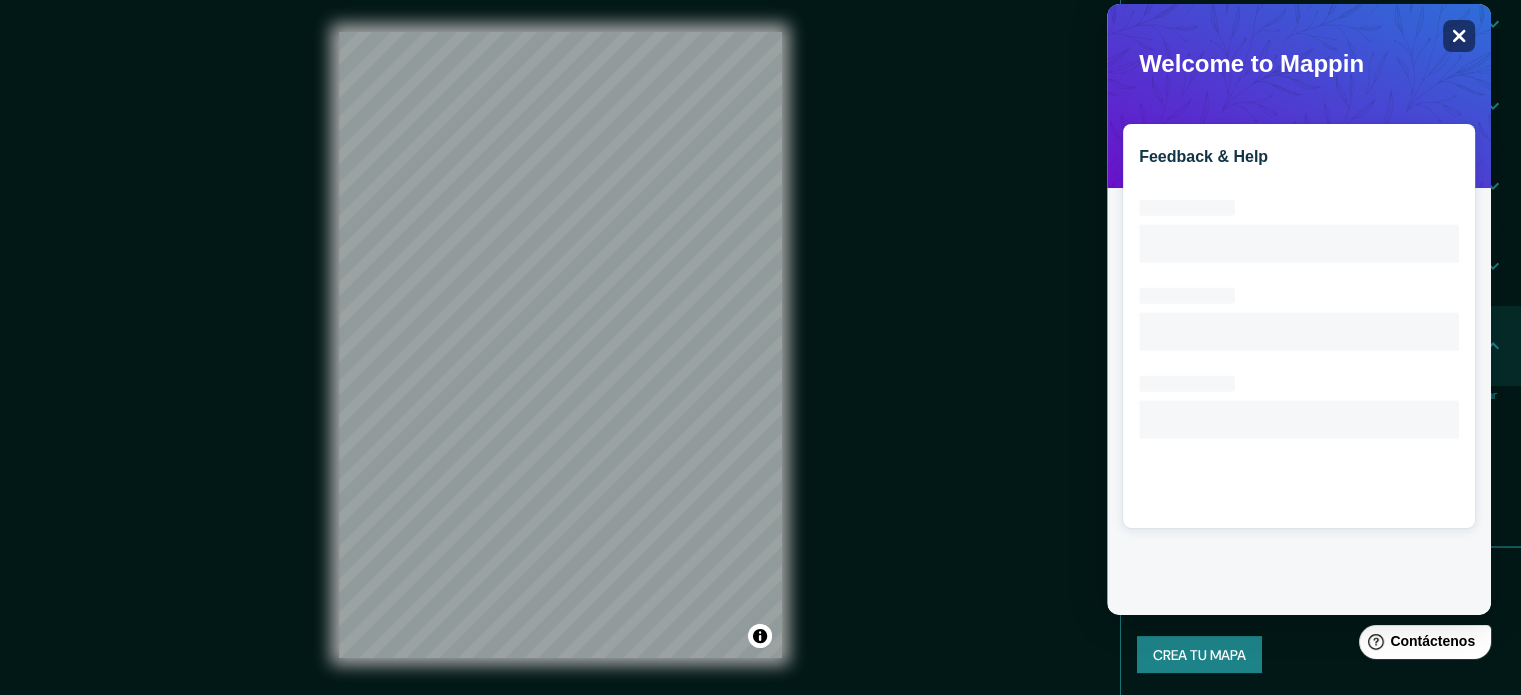 click on "Close" at bounding box center (1459, 36) 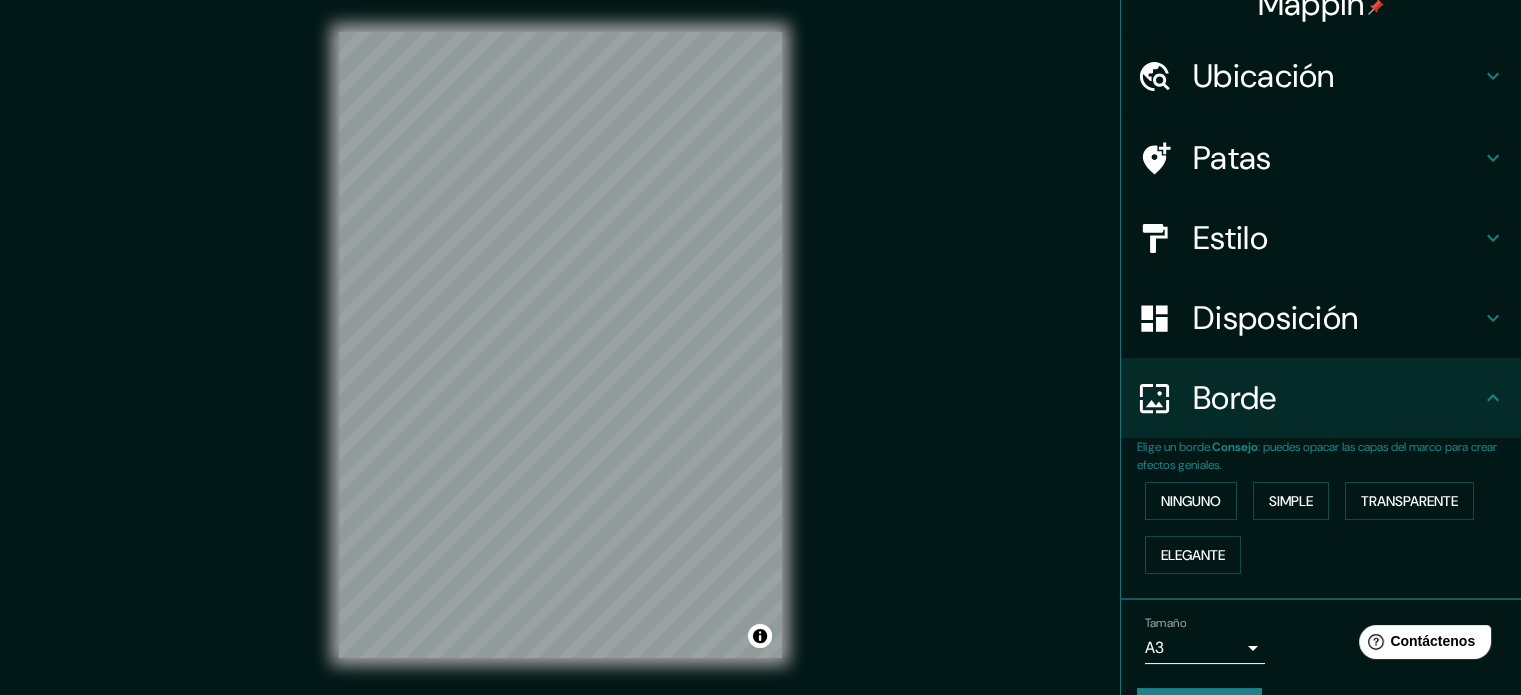 scroll, scrollTop: 0, scrollLeft: 0, axis: both 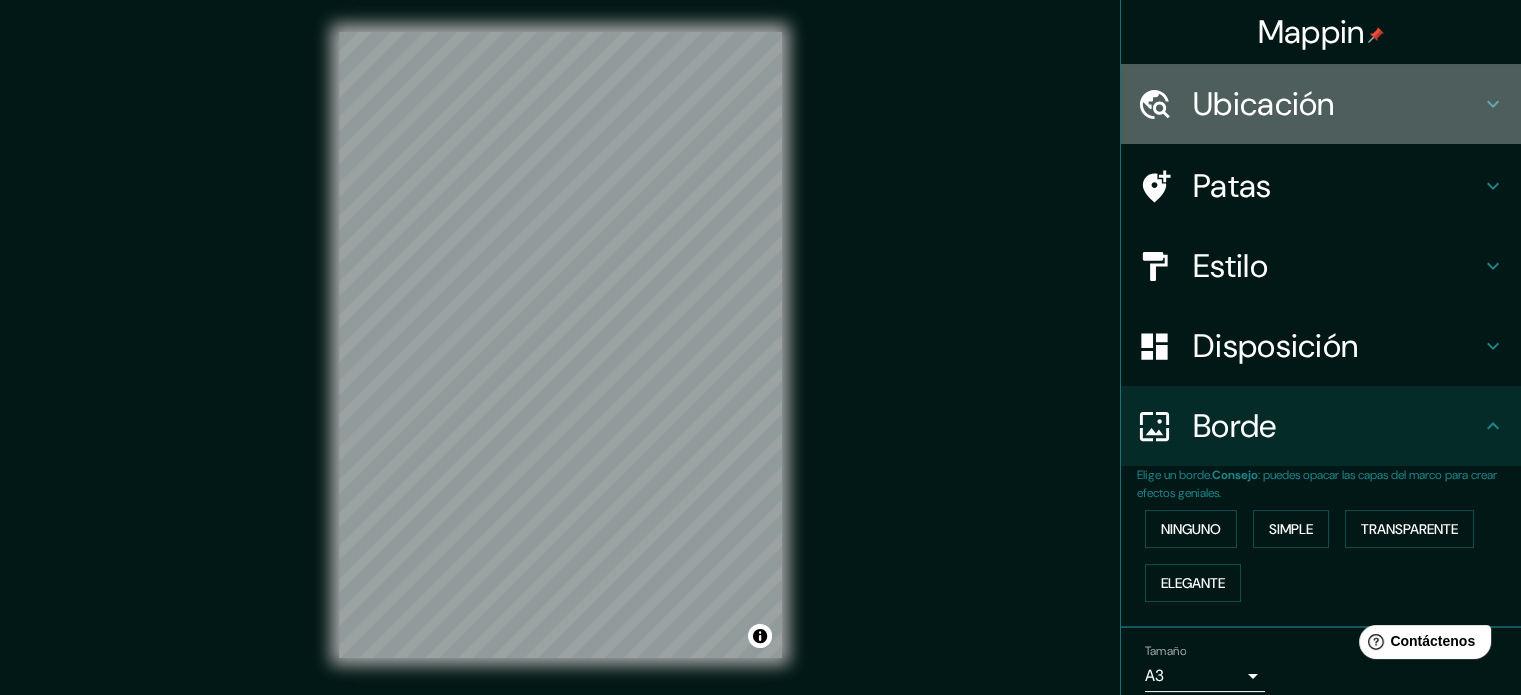 click on "Ubicación" at bounding box center [1264, 104] 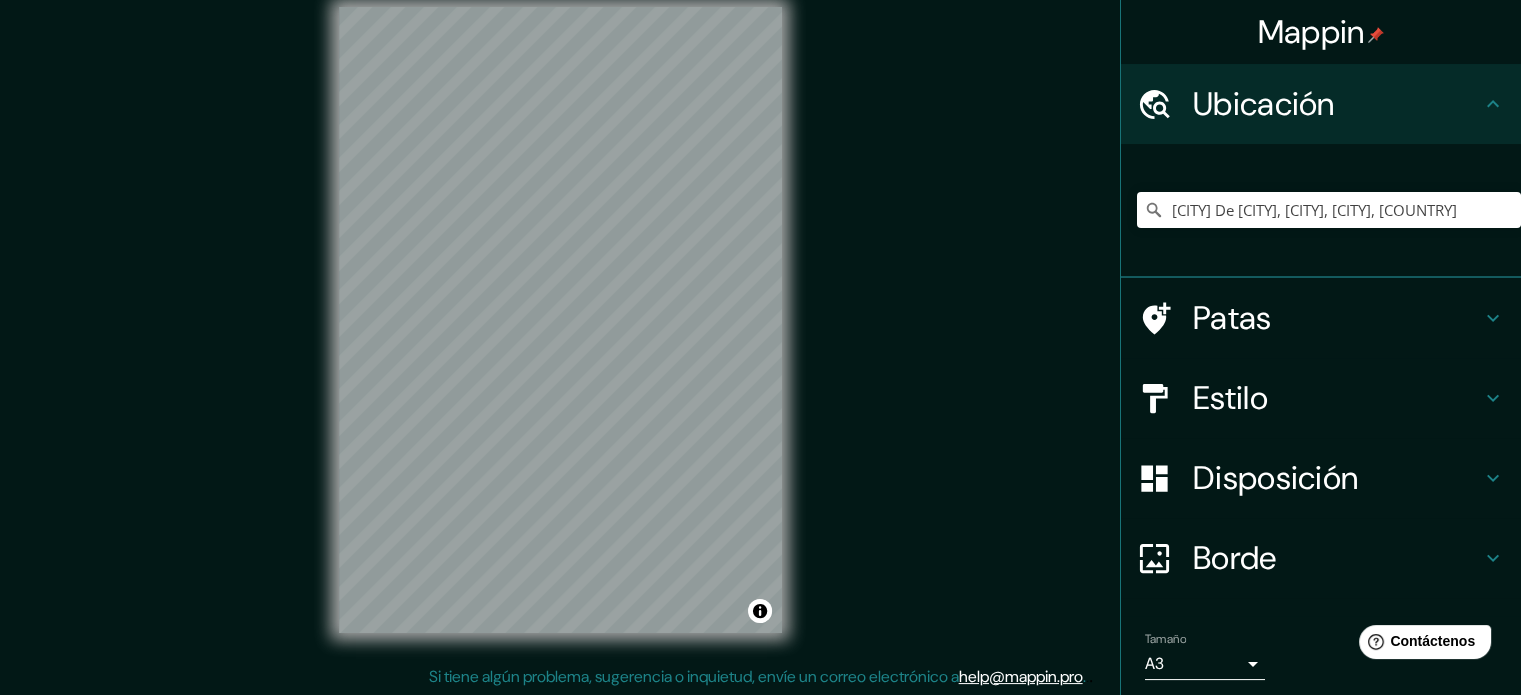 scroll, scrollTop: 26, scrollLeft: 0, axis: vertical 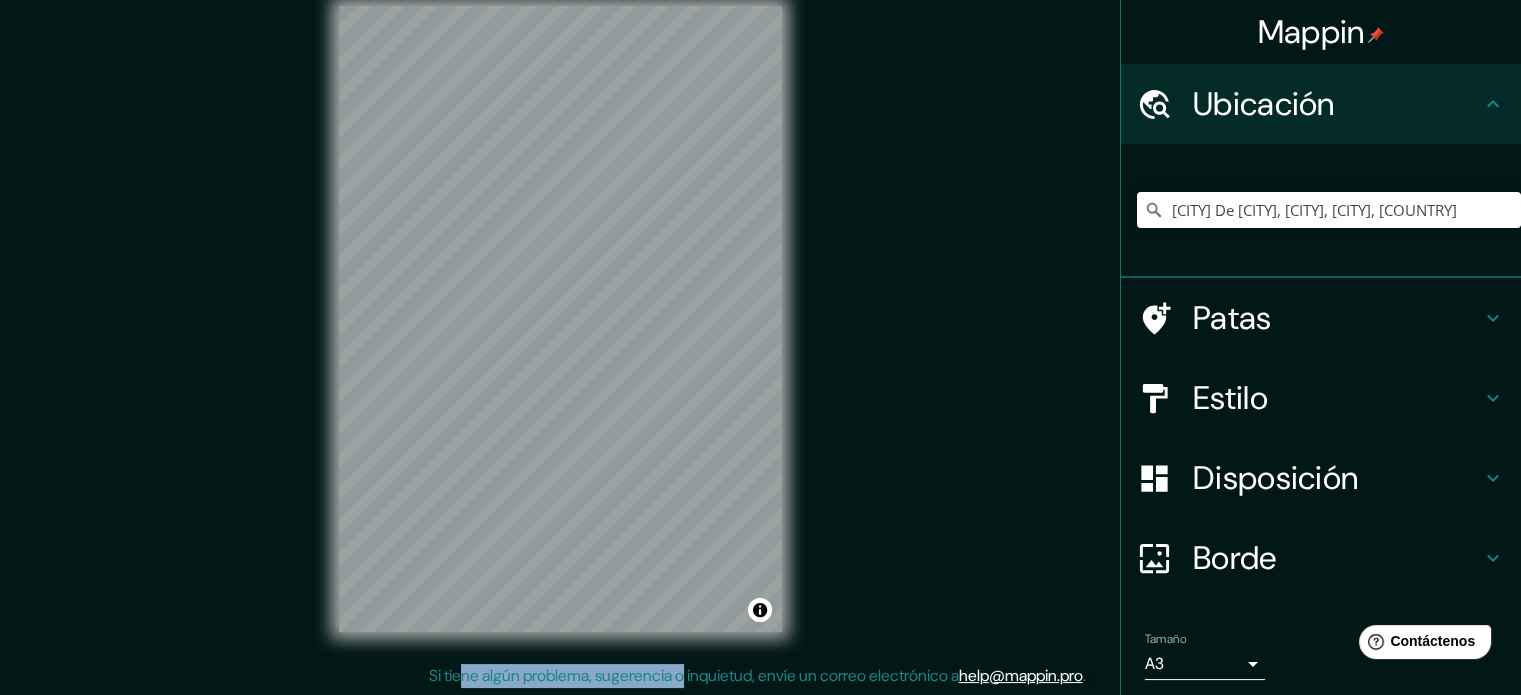drag, startPoint x: 442, startPoint y: 682, endPoint x: 675, endPoint y: 678, distance: 233.03433 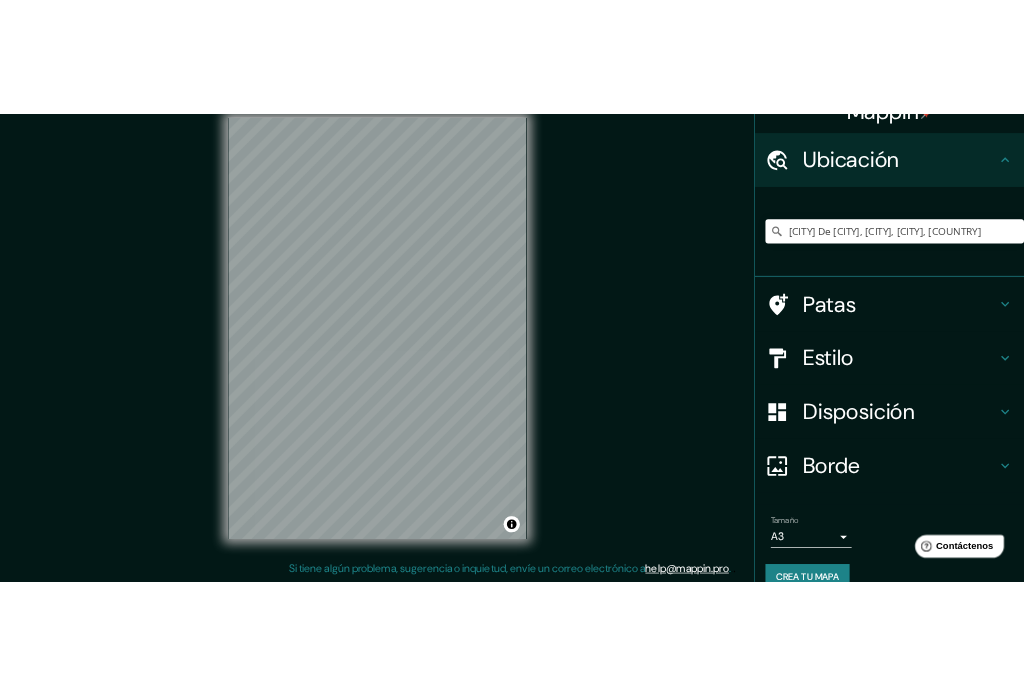 scroll, scrollTop: 69, scrollLeft: 0, axis: vertical 